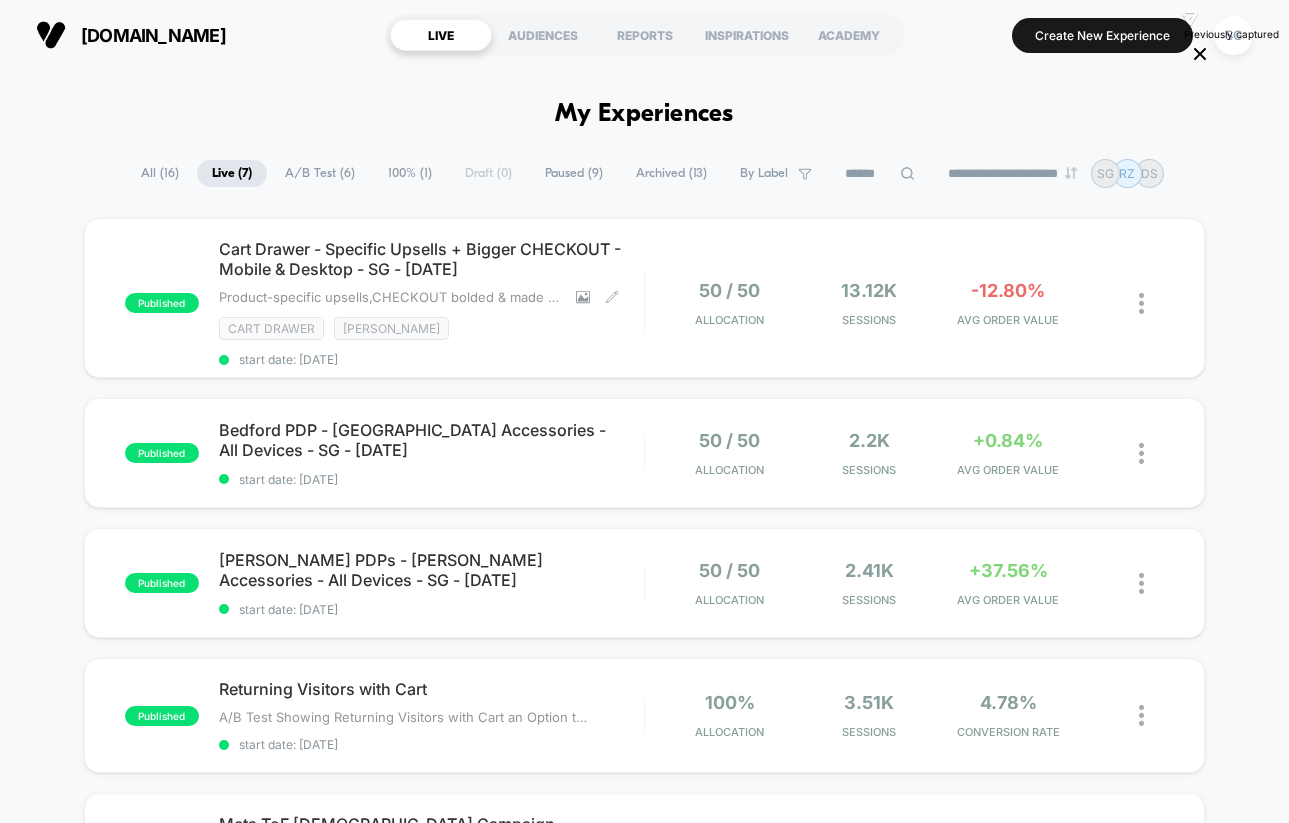 scroll, scrollTop: 0, scrollLeft: 0, axis: both 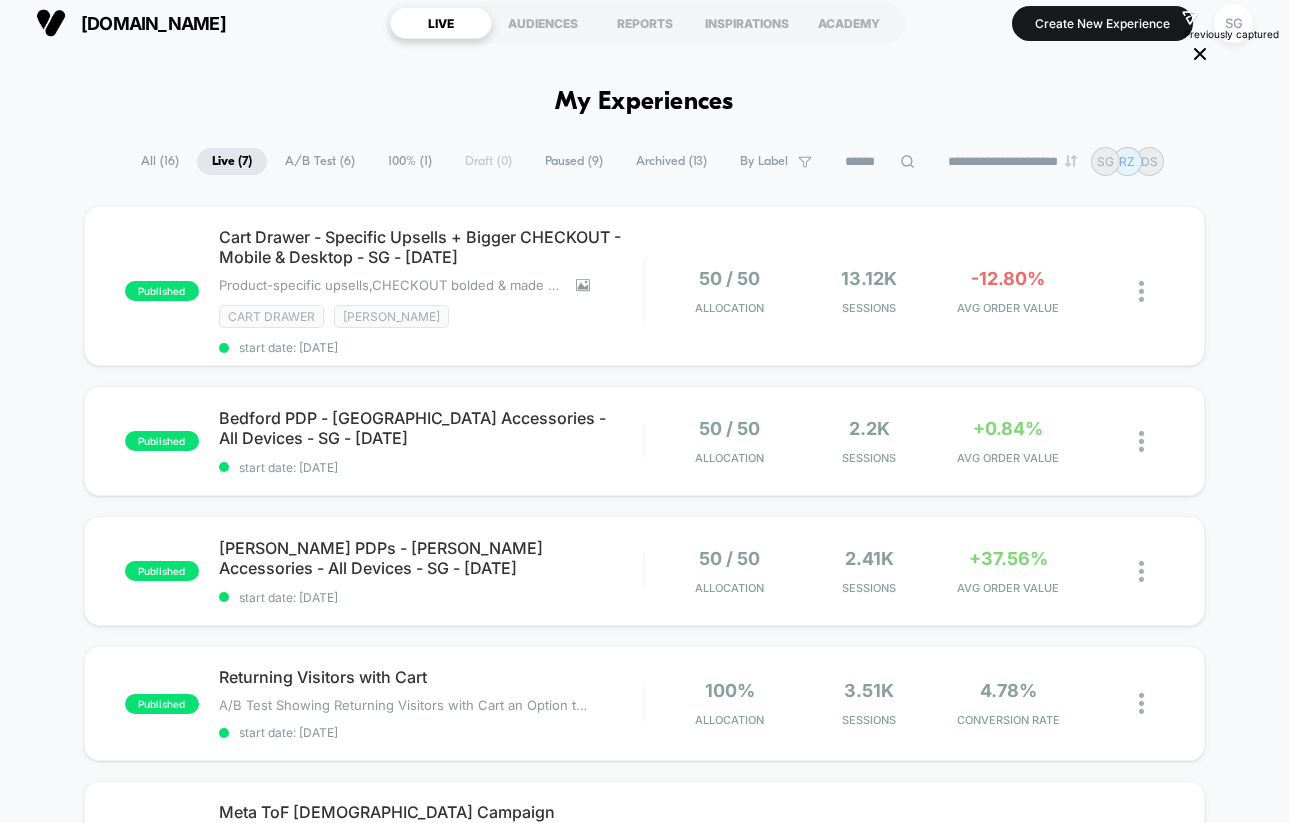 click on "Paused ( 9 )" at bounding box center (574, 161) 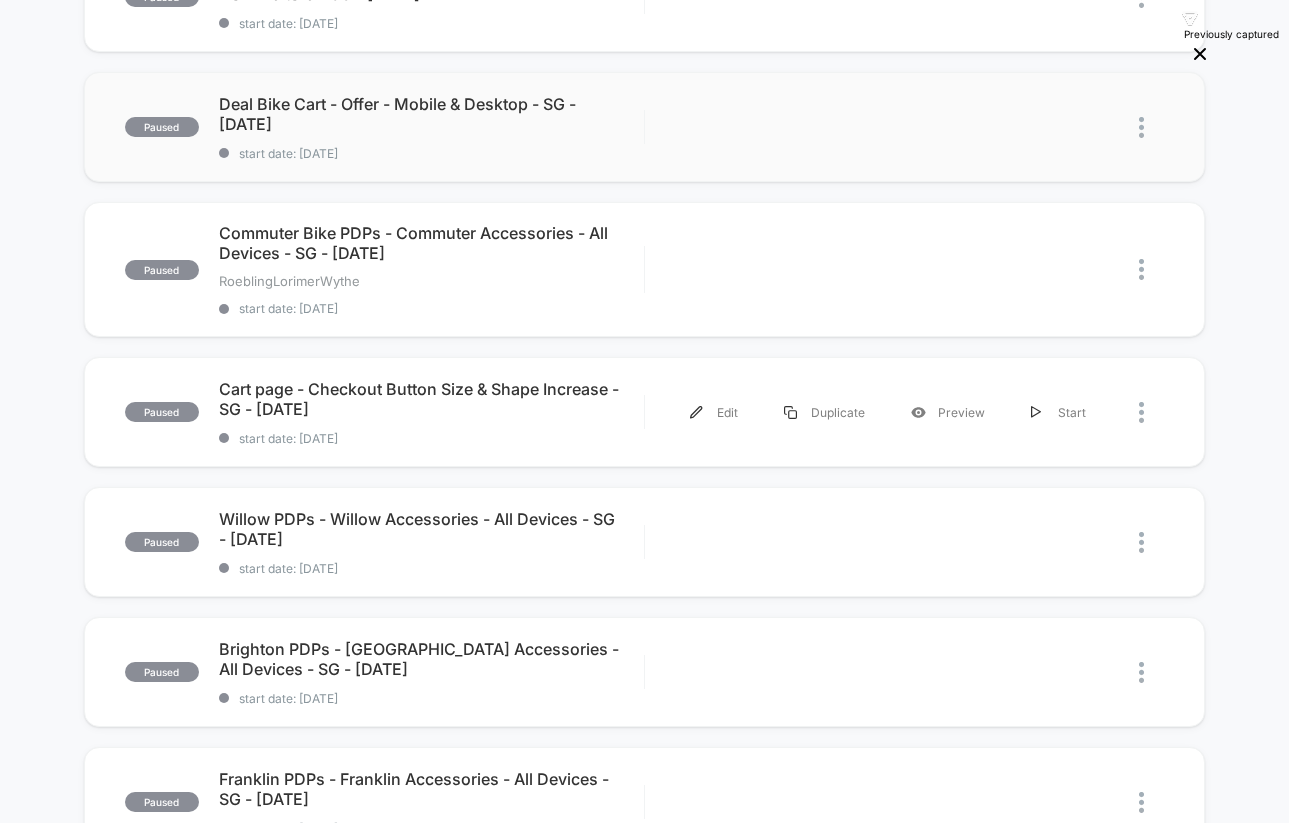 scroll, scrollTop: 288, scrollLeft: 0, axis: vertical 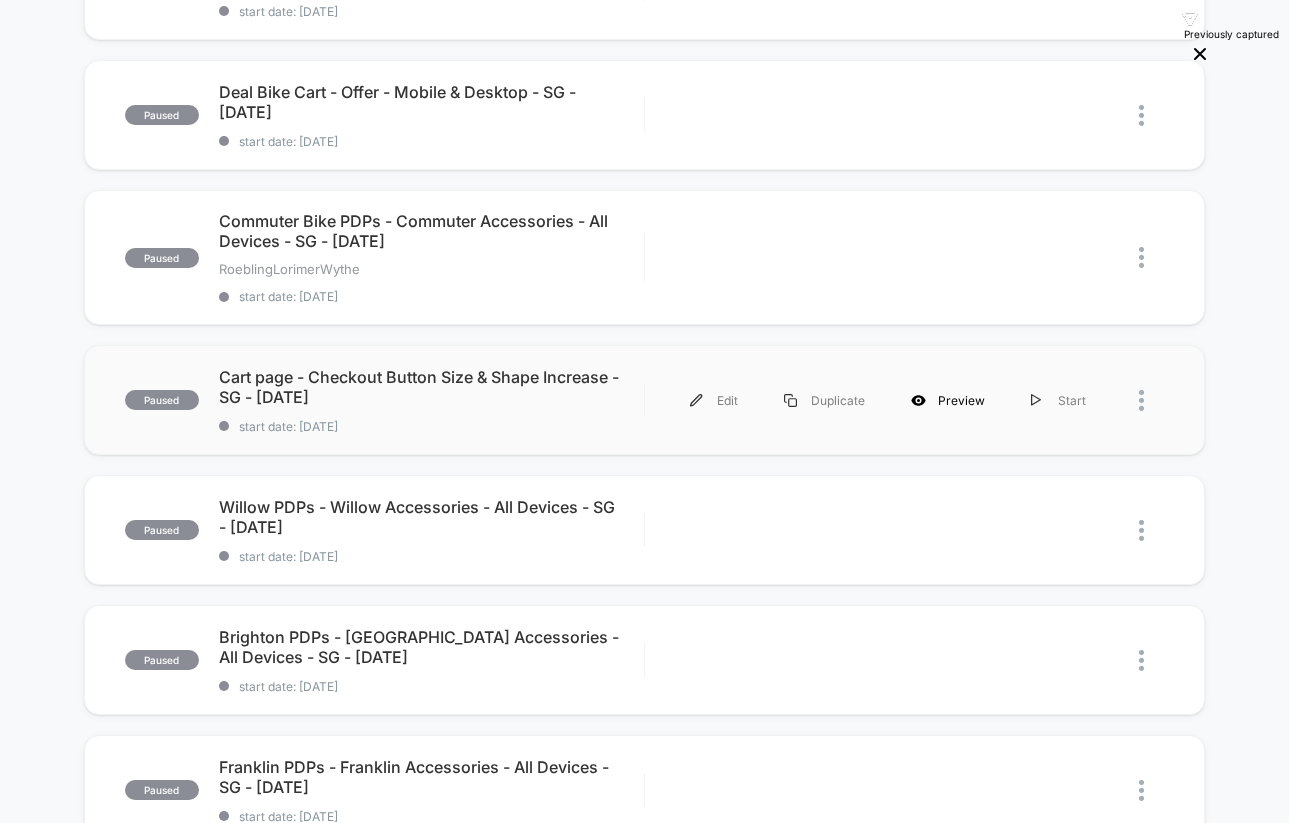 click on "Preview" at bounding box center [948, 400] 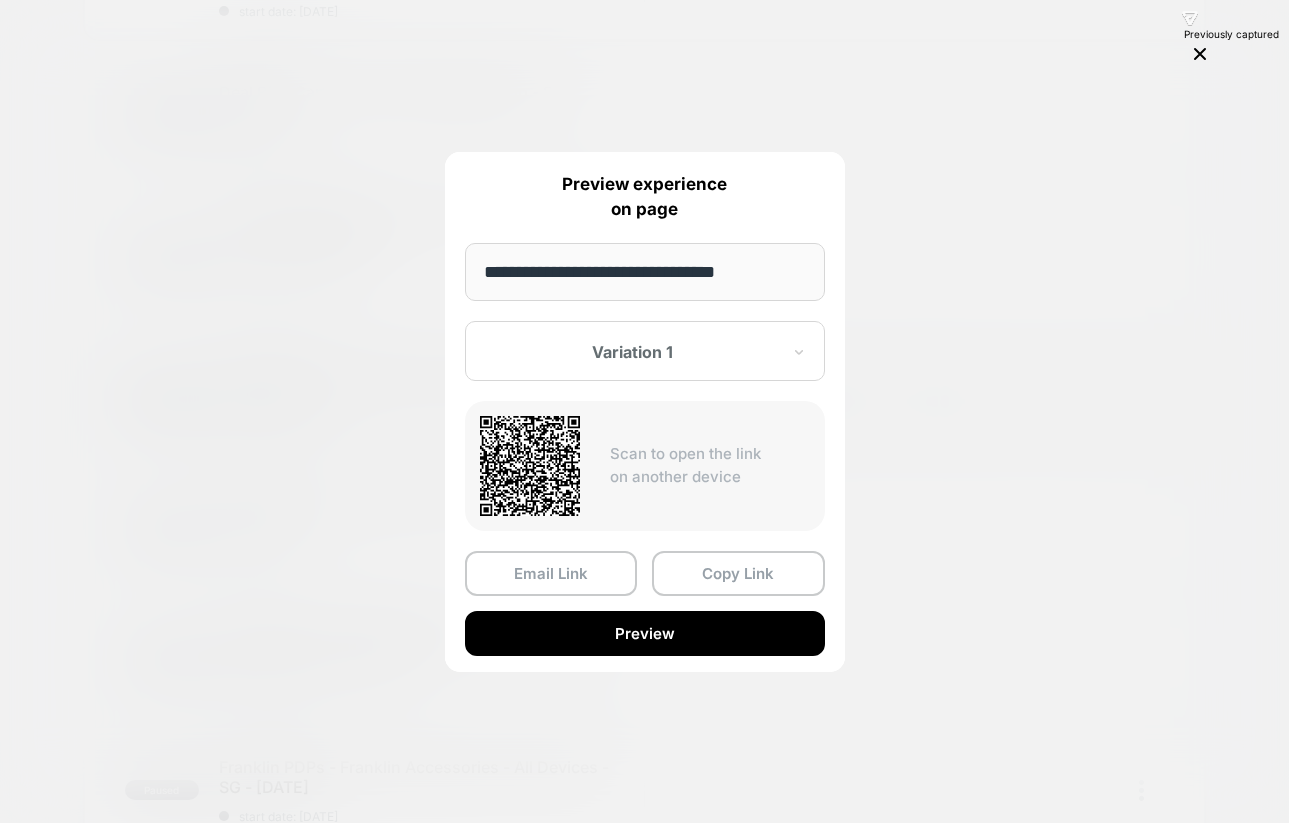 click at bounding box center [644, 411] 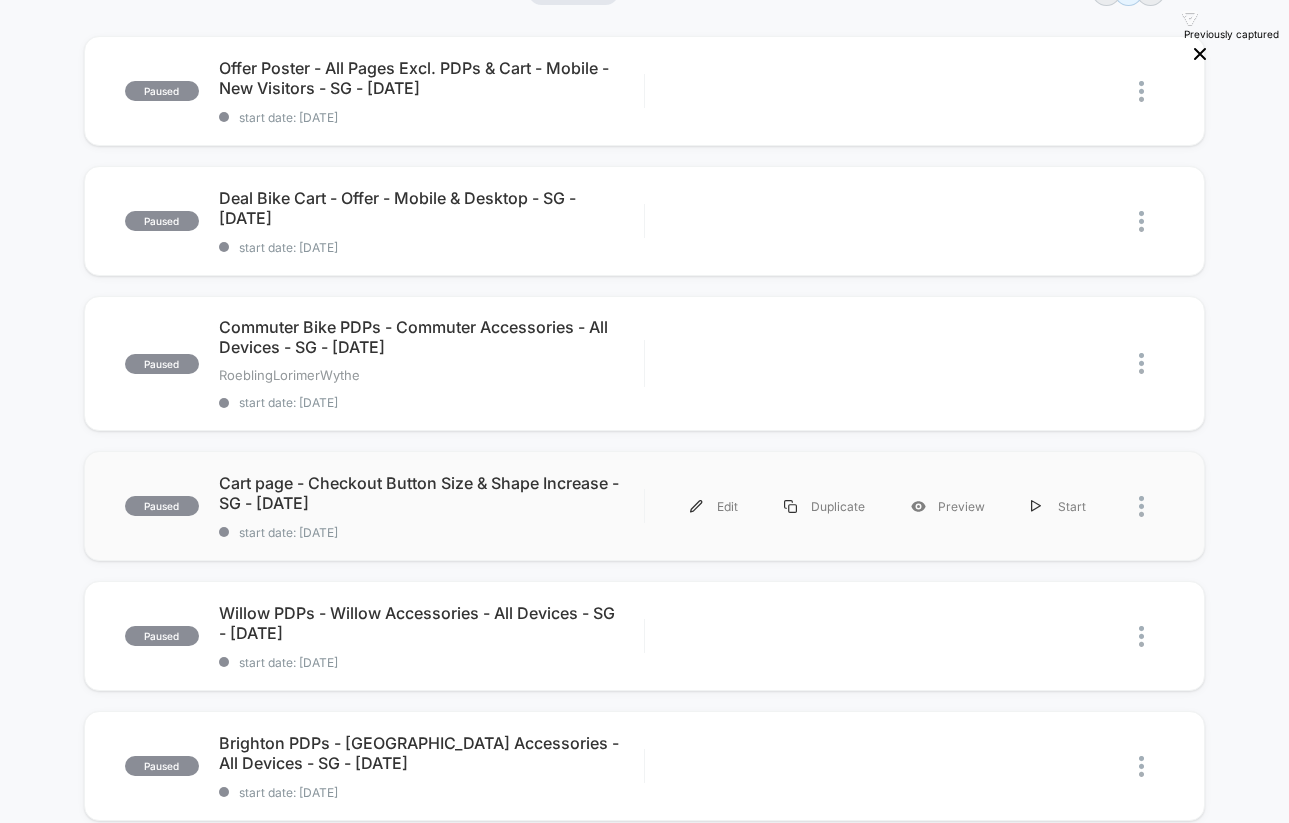 scroll, scrollTop: 0, scrollLeft: 0, axis: both 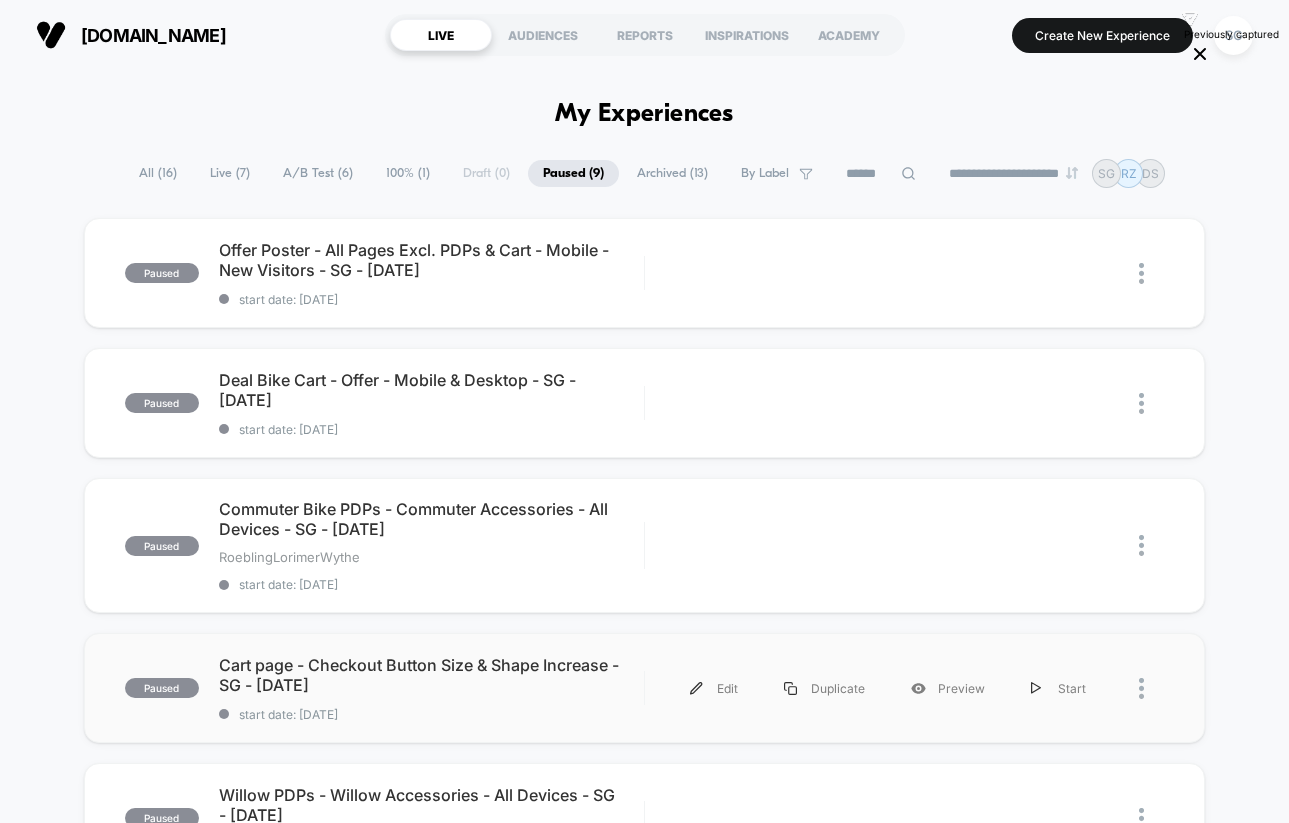 click on "A/B Test ( 6 )" at bounding box center [318, 173] 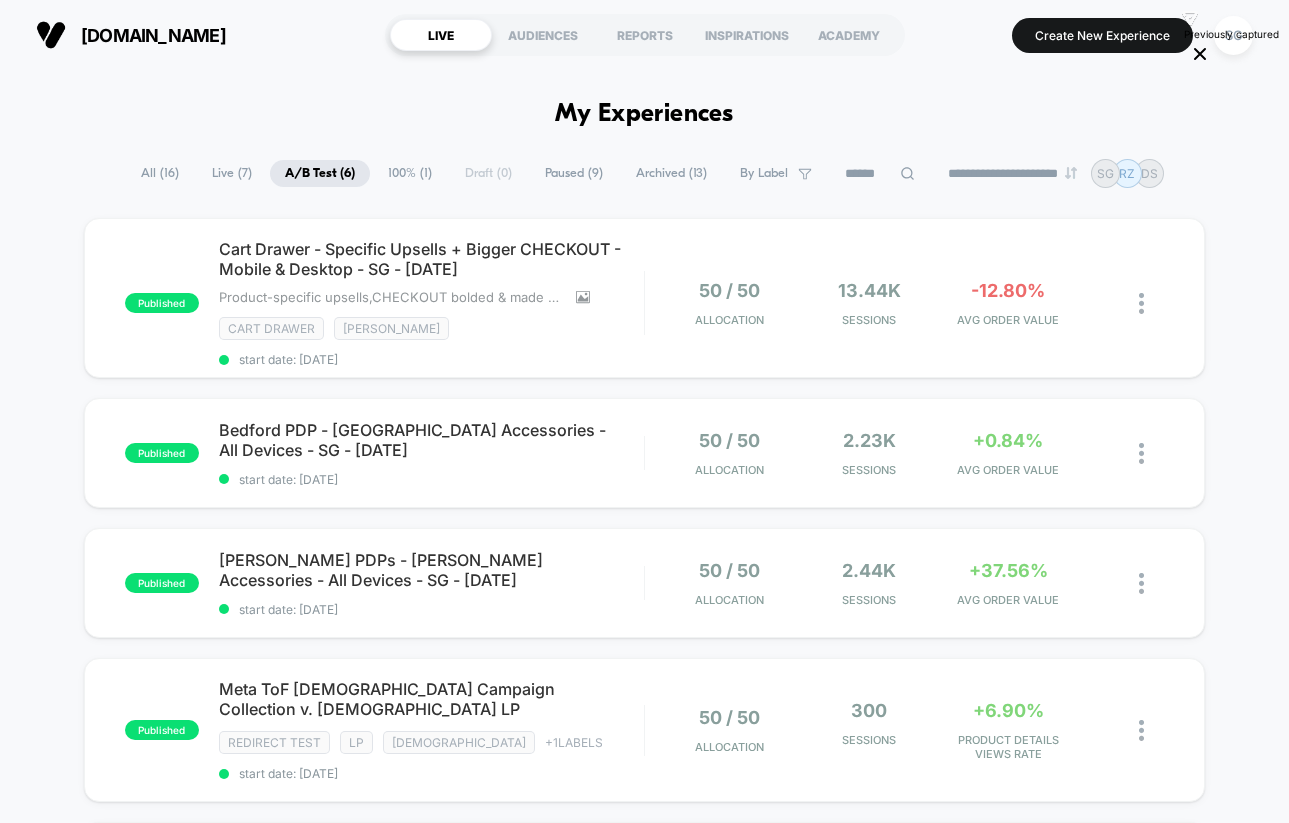 click on "100% ( 1 )" at bounding box center (410, 173) 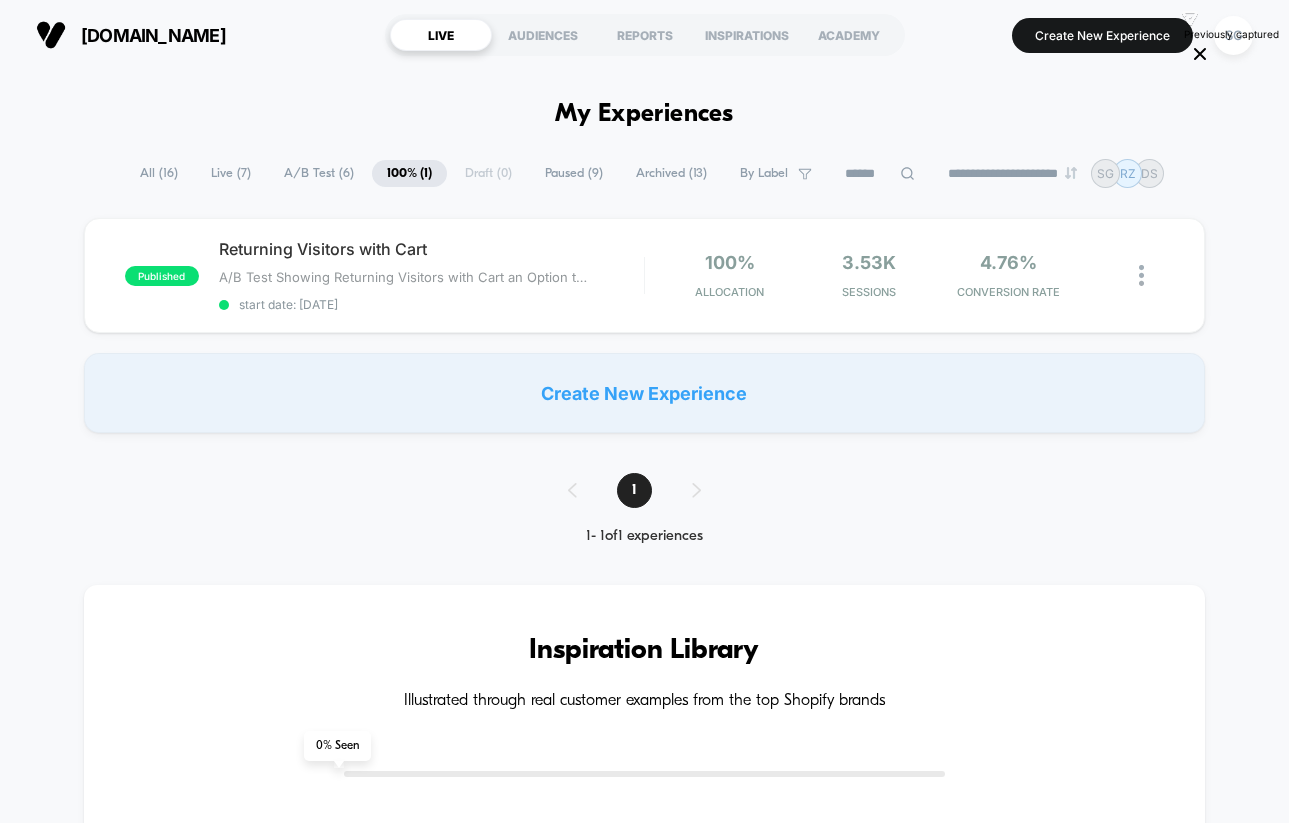 click on "A/B Test ( 6 )" at bounding box center [319, 173] 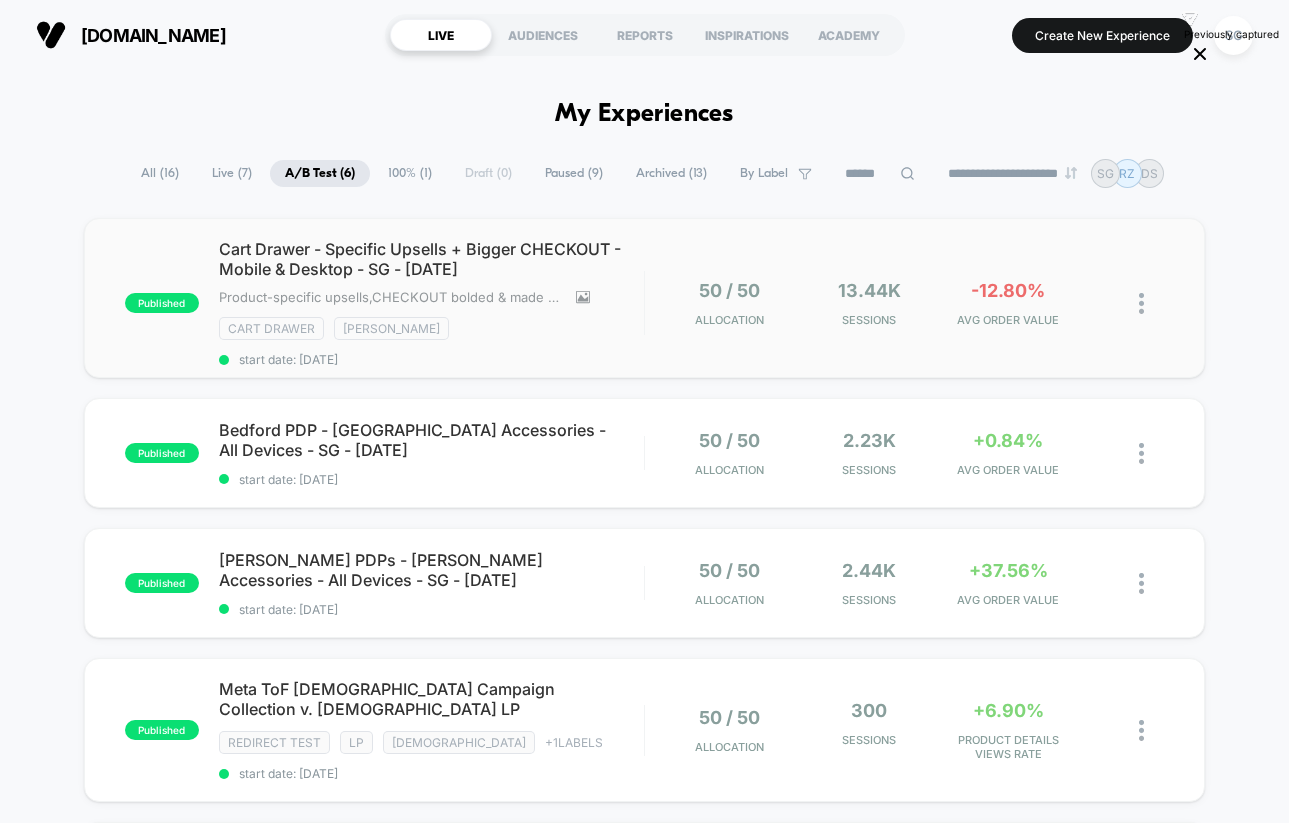 click at bounding box center (1141, 303) 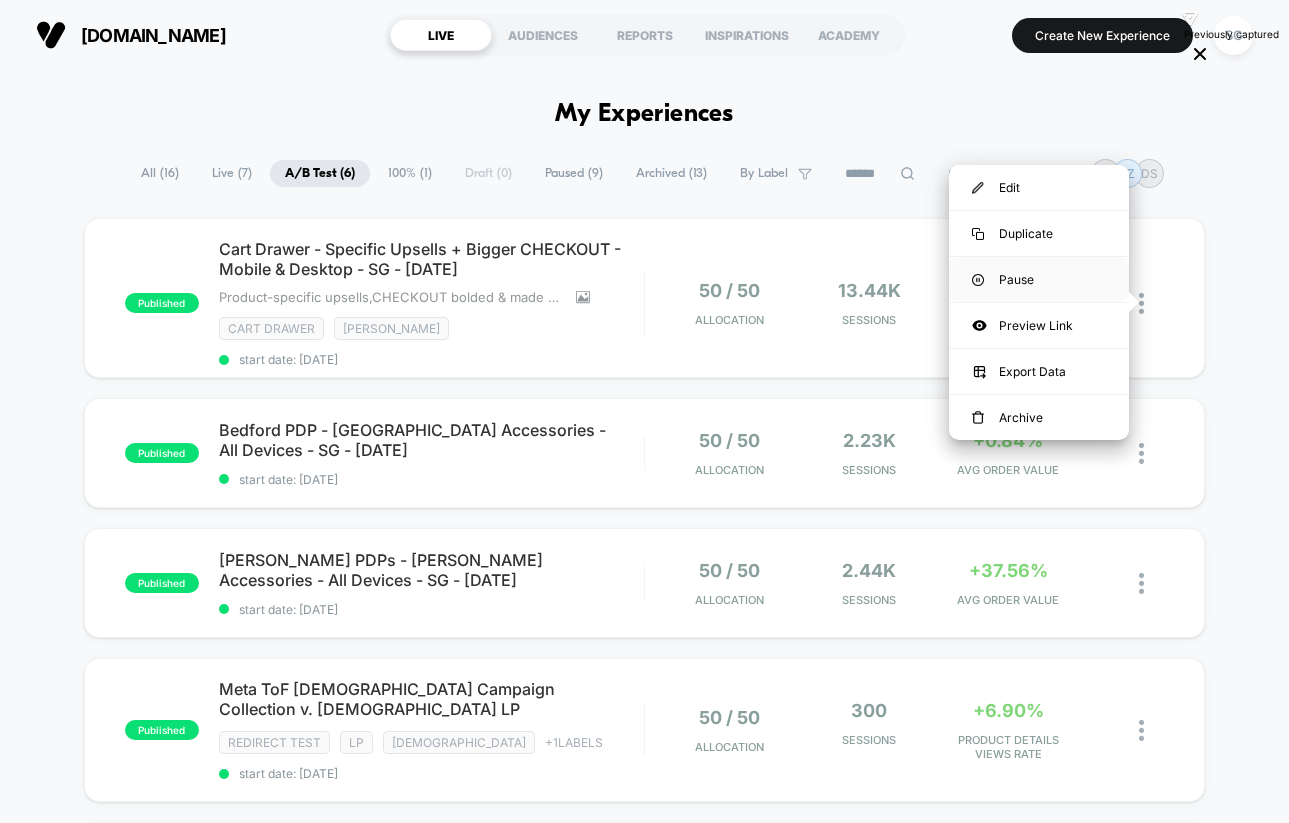 click on "Pause" at bounding box center [1039, 279] 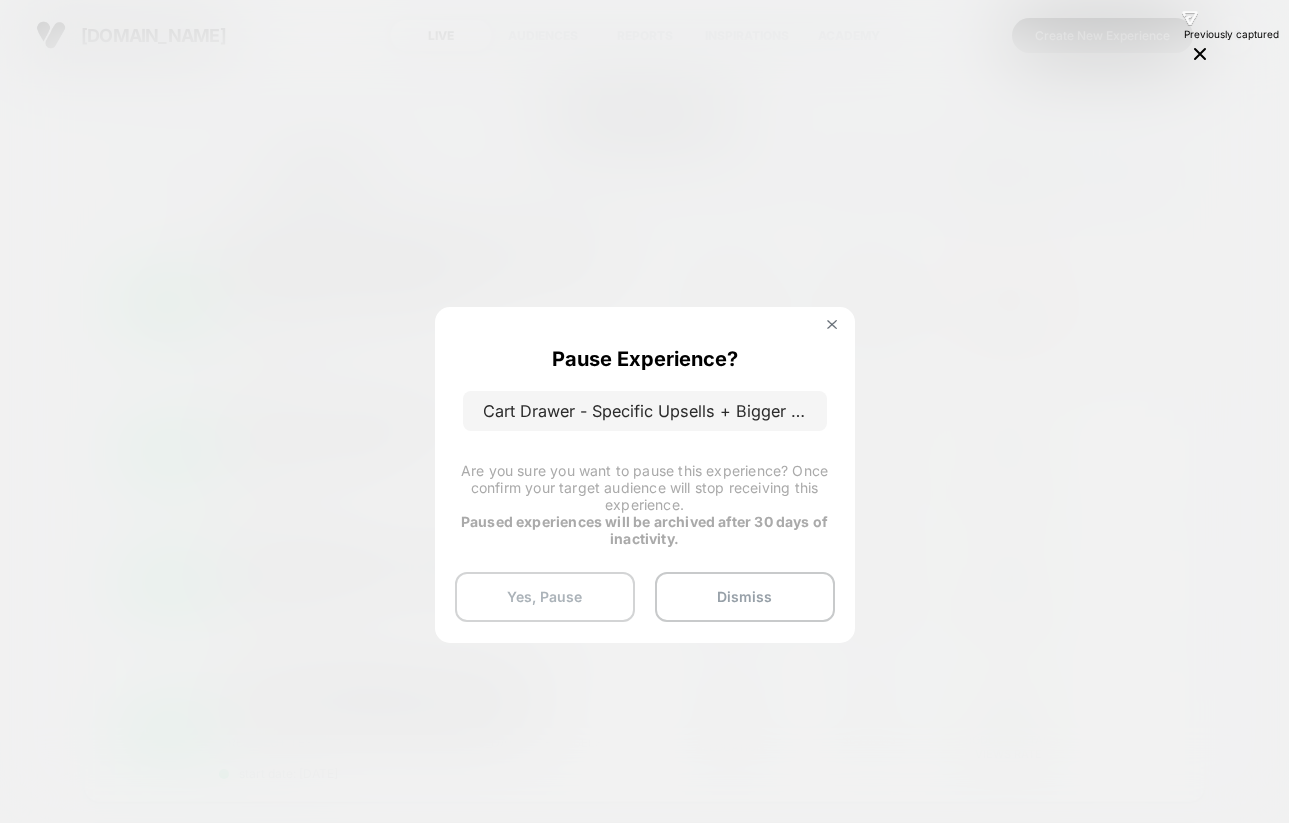 click on "Yes, Pause" at bounding box center [545, 597] 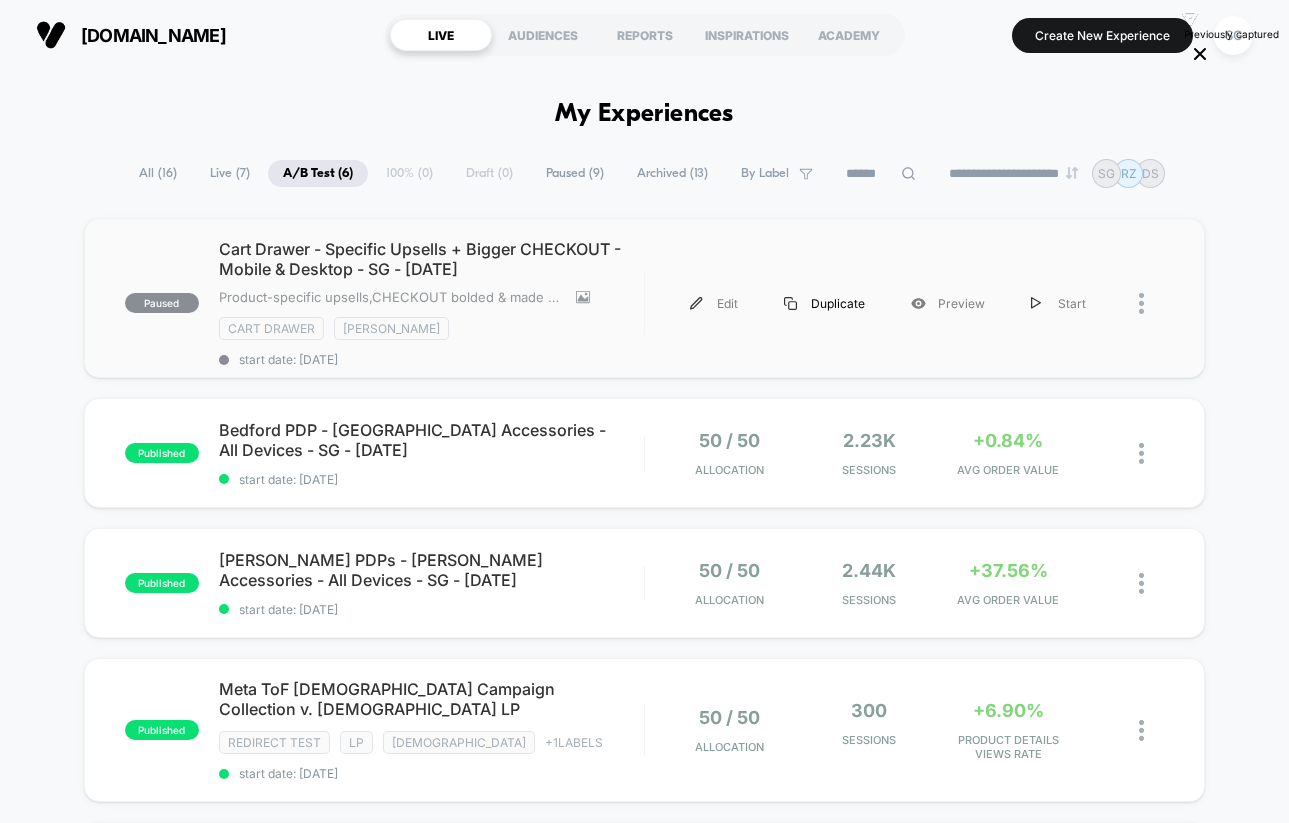 click on "Duplicate" at bounding box center (824, 303) 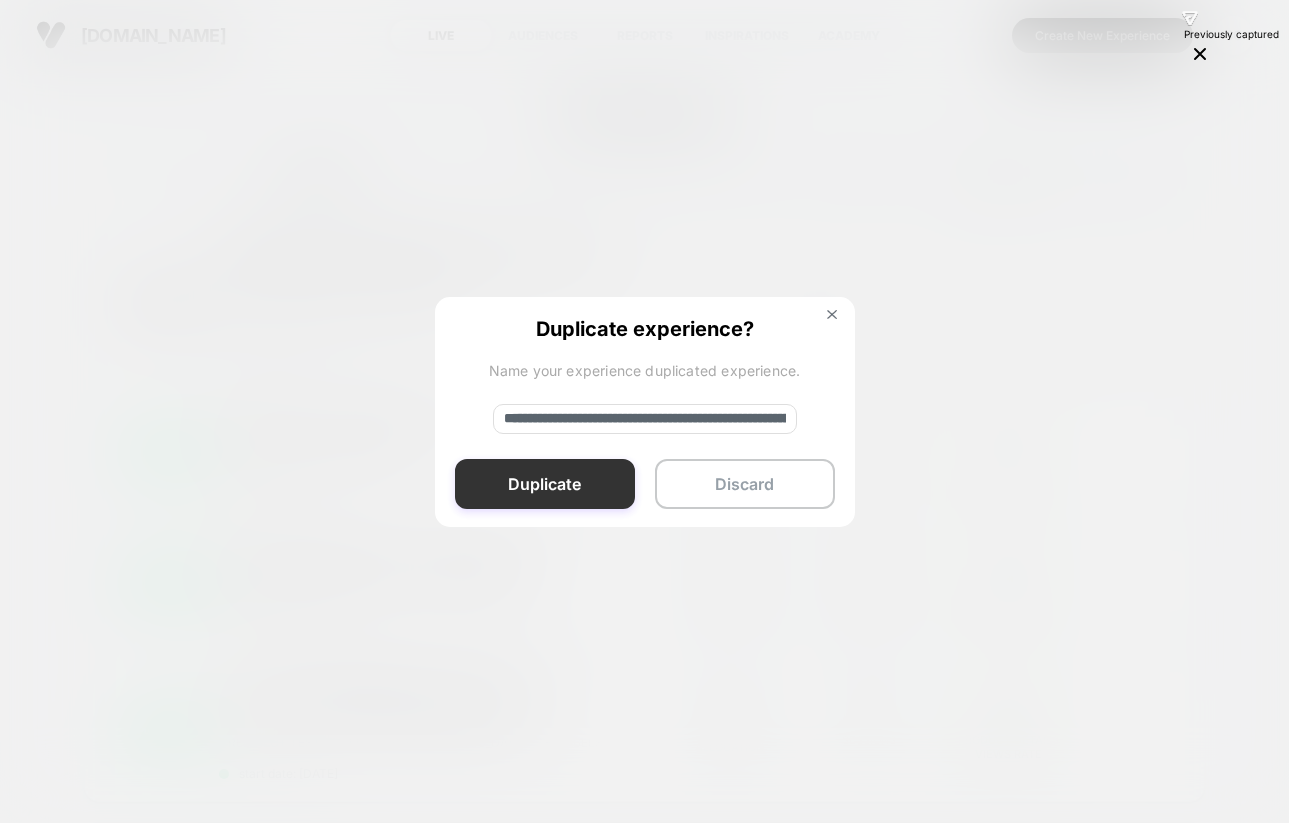 click on "Duplicate" at bounding box center [545, 484] 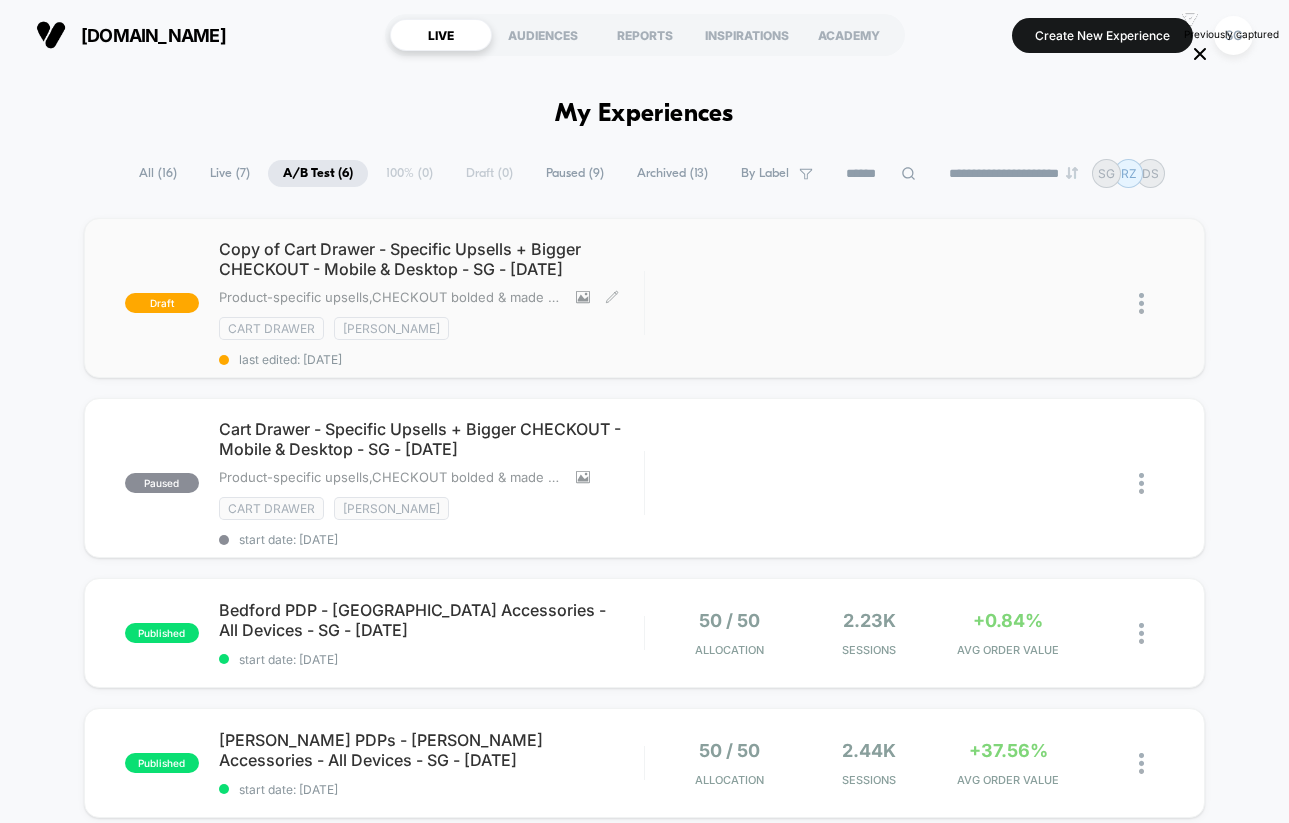 click on "Copy of Cart Drawer - Specific Upsells + Bigger CHECKOUT - Mobile & Desktop - SG - 03.06.2025" at bounding box center [431, 259] 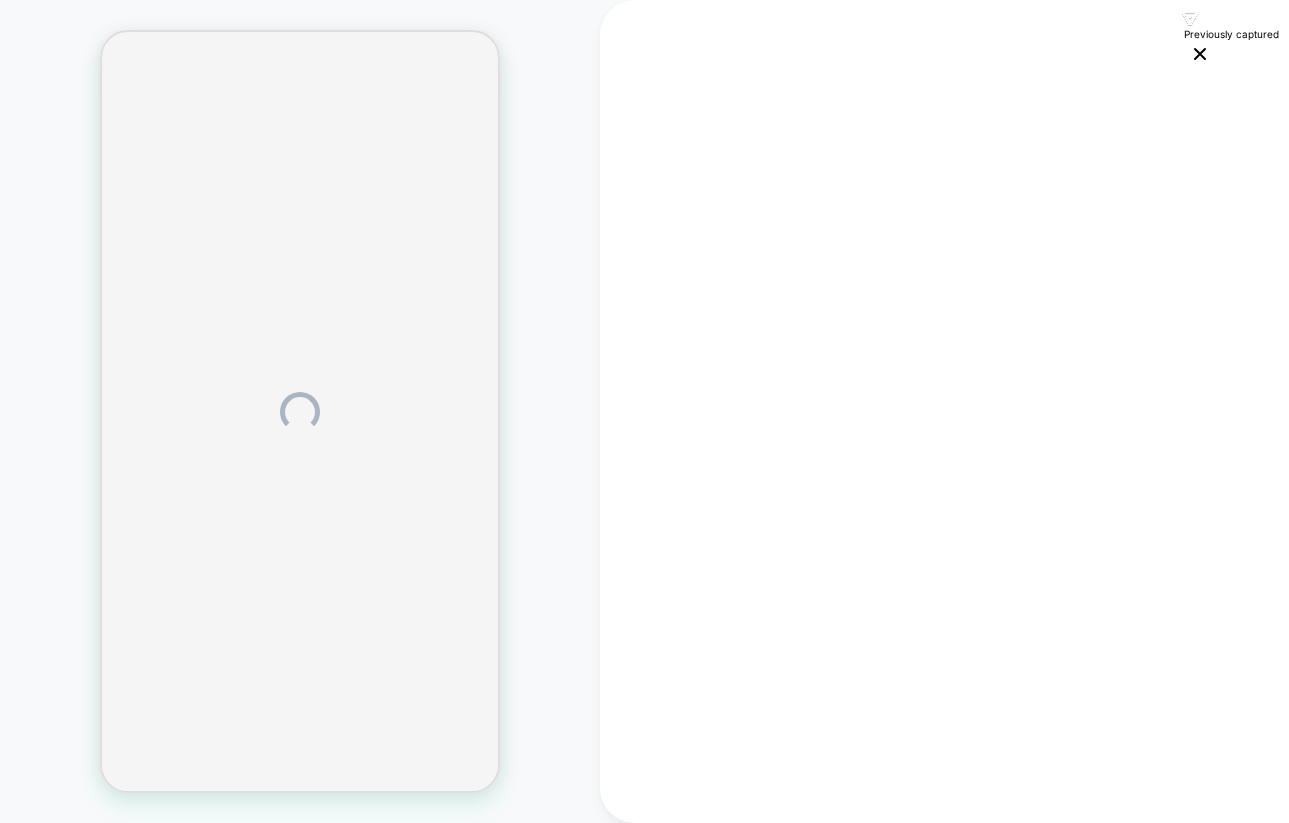 scroll, scrollTop: 0, scrollLeft: 0, axis: both 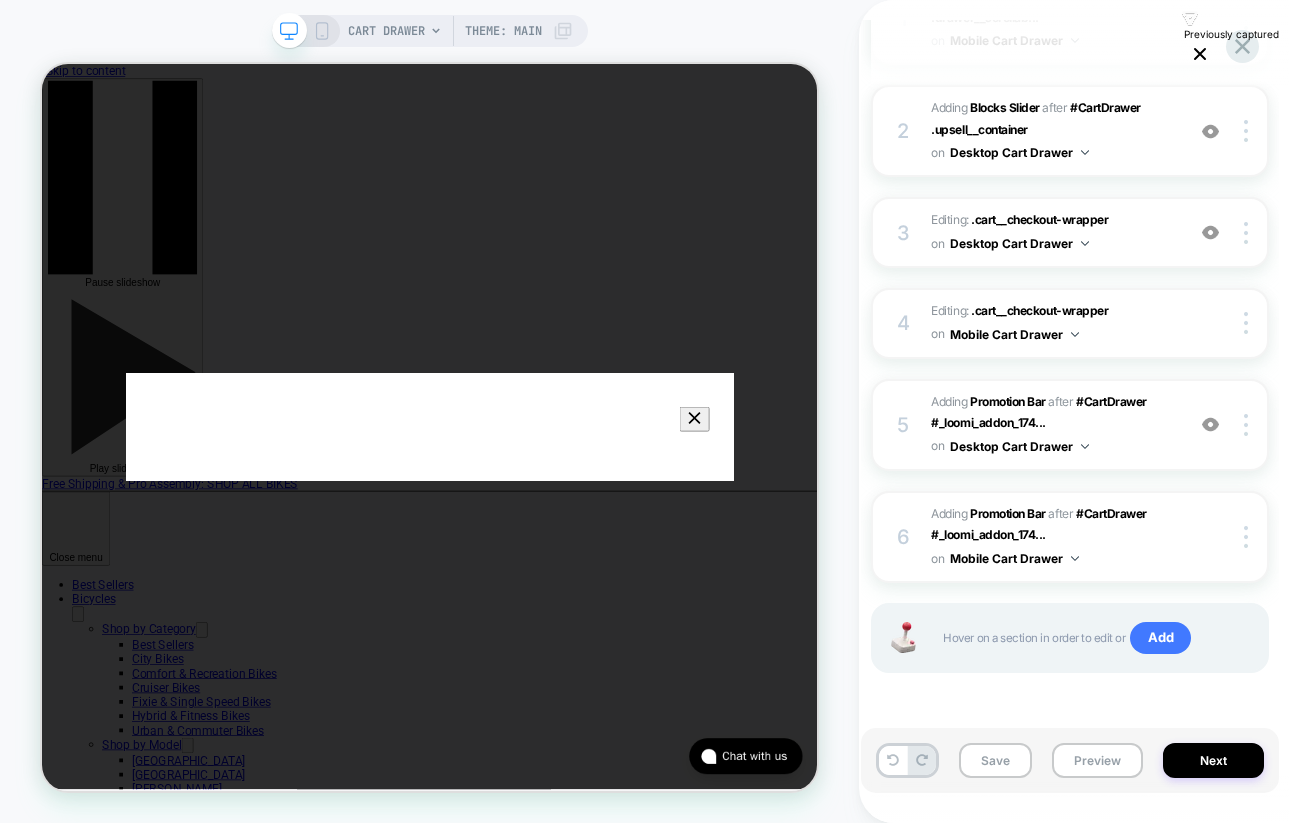 click 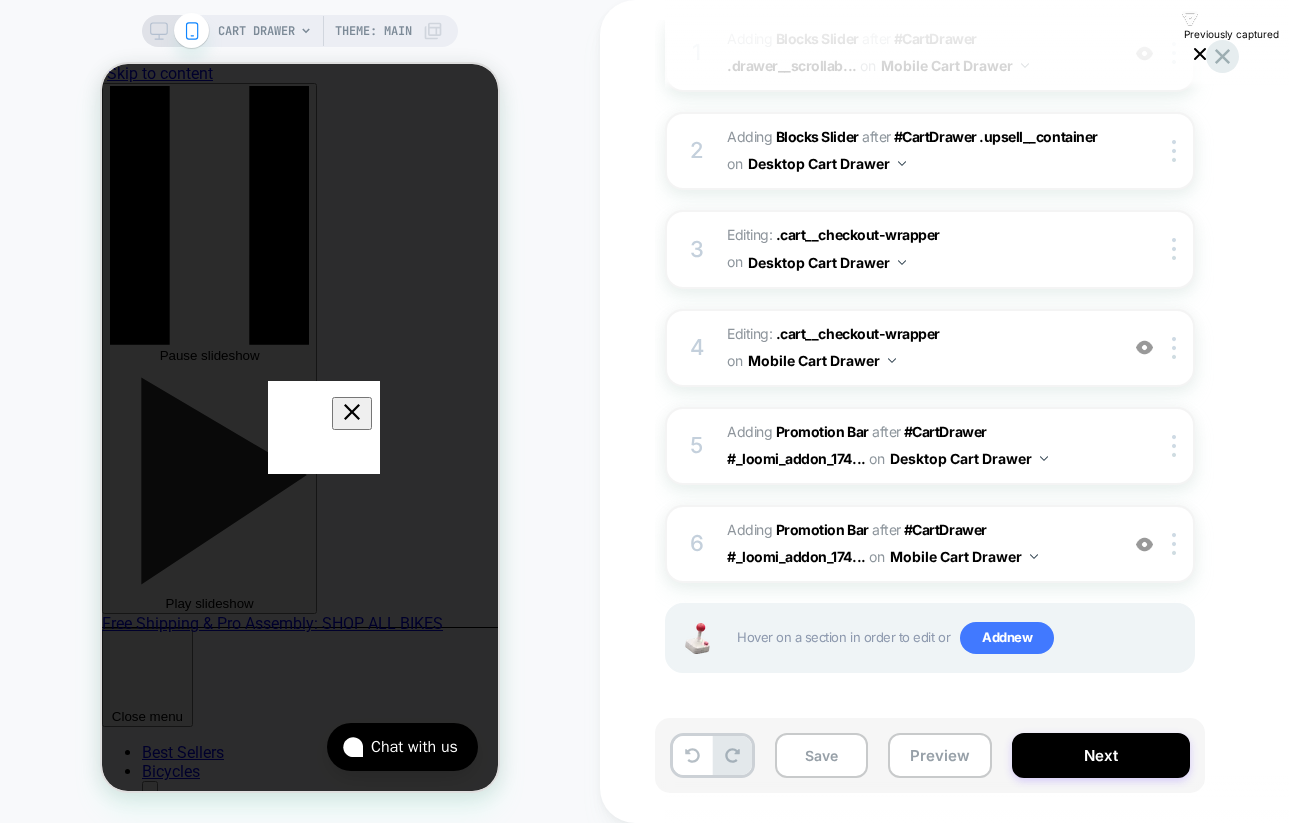 scroll, scrollTop: 0, scrollLeft: 0, axis: both 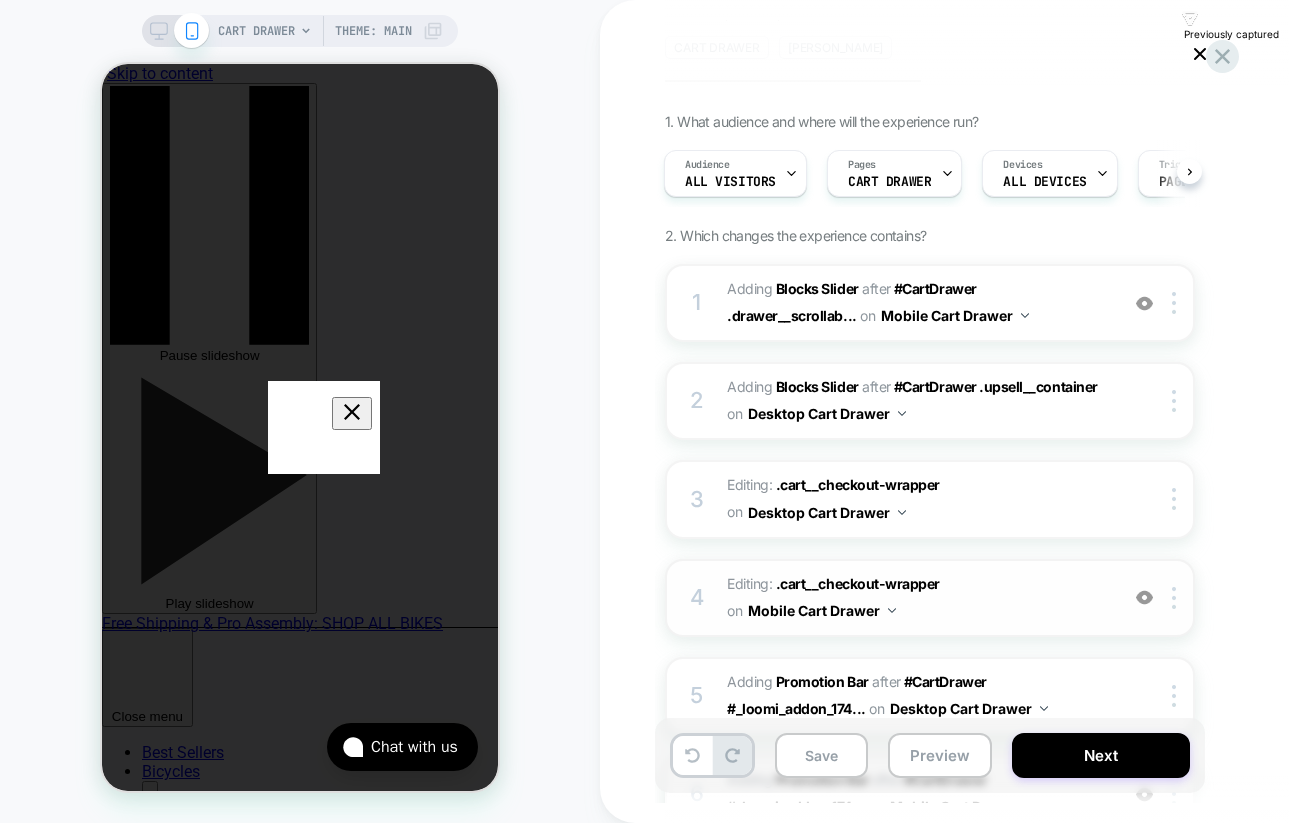 click at bounding box center [1144, 597] 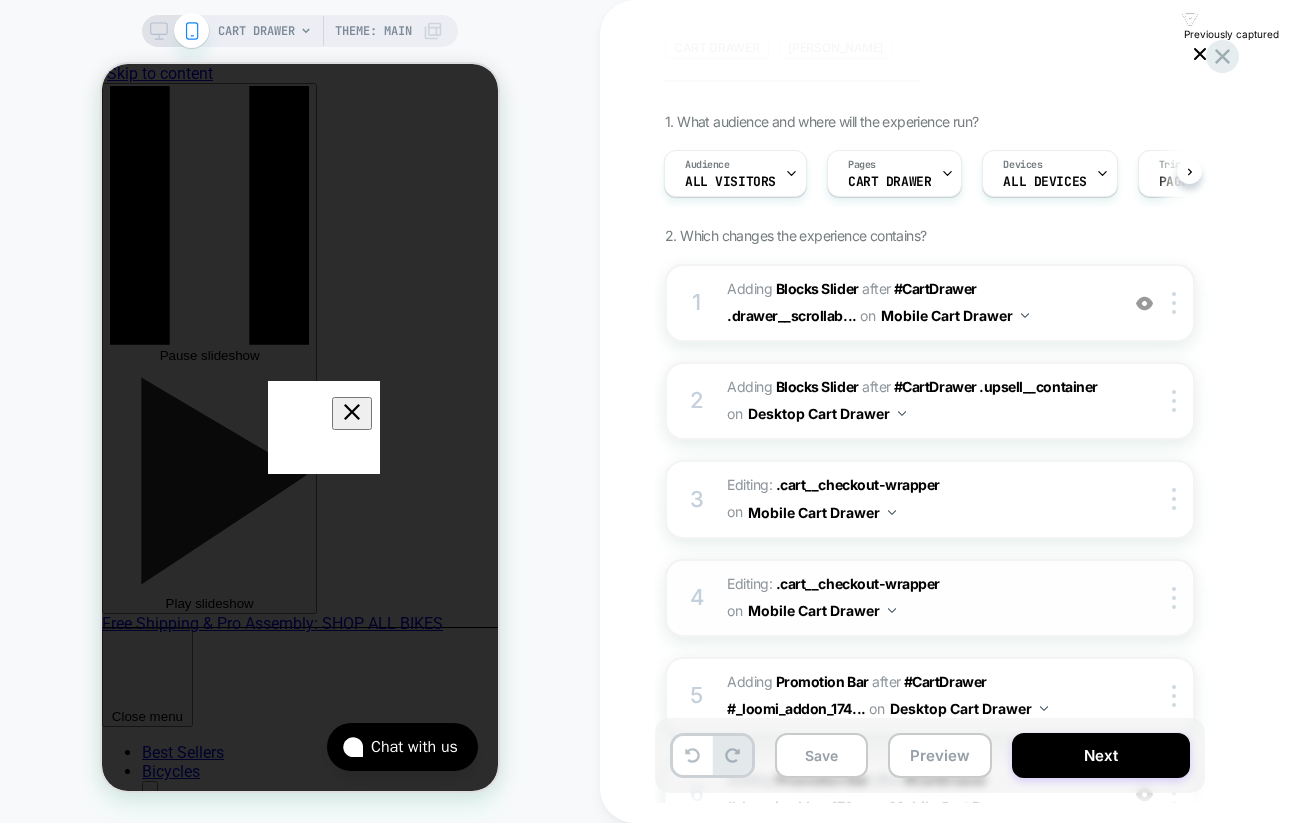 scroll 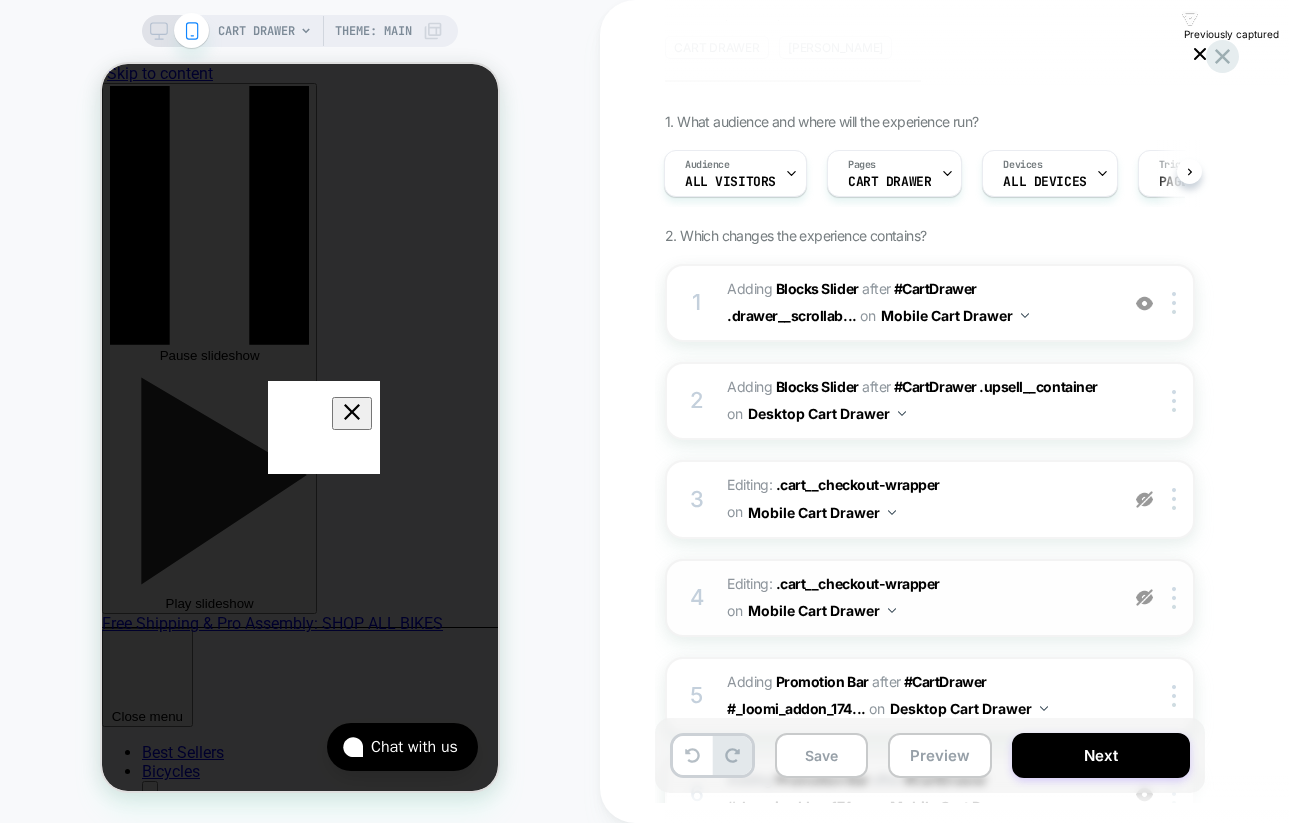 click at bounding box center [1144, 597] 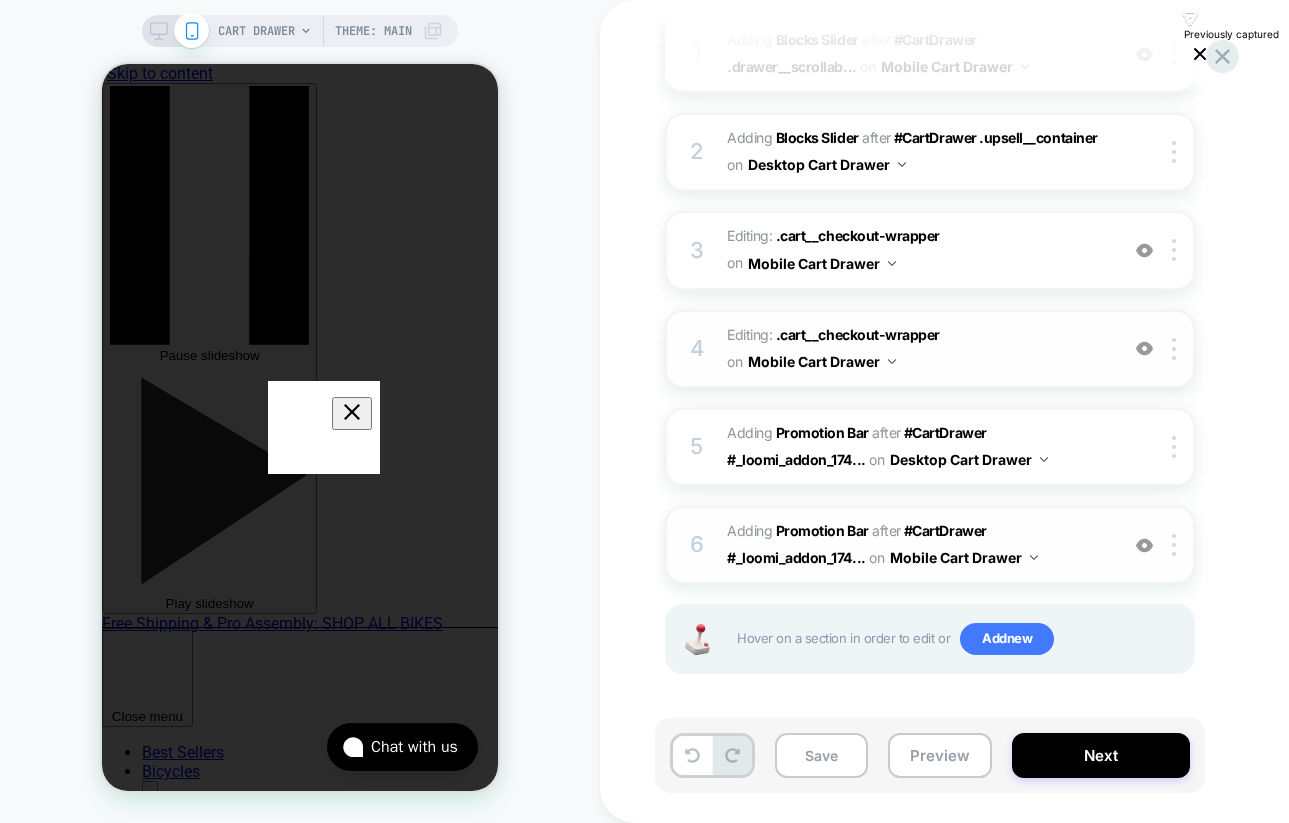 scroll, scrollTop: 0, scrollLeft: 288, axis: horizontal 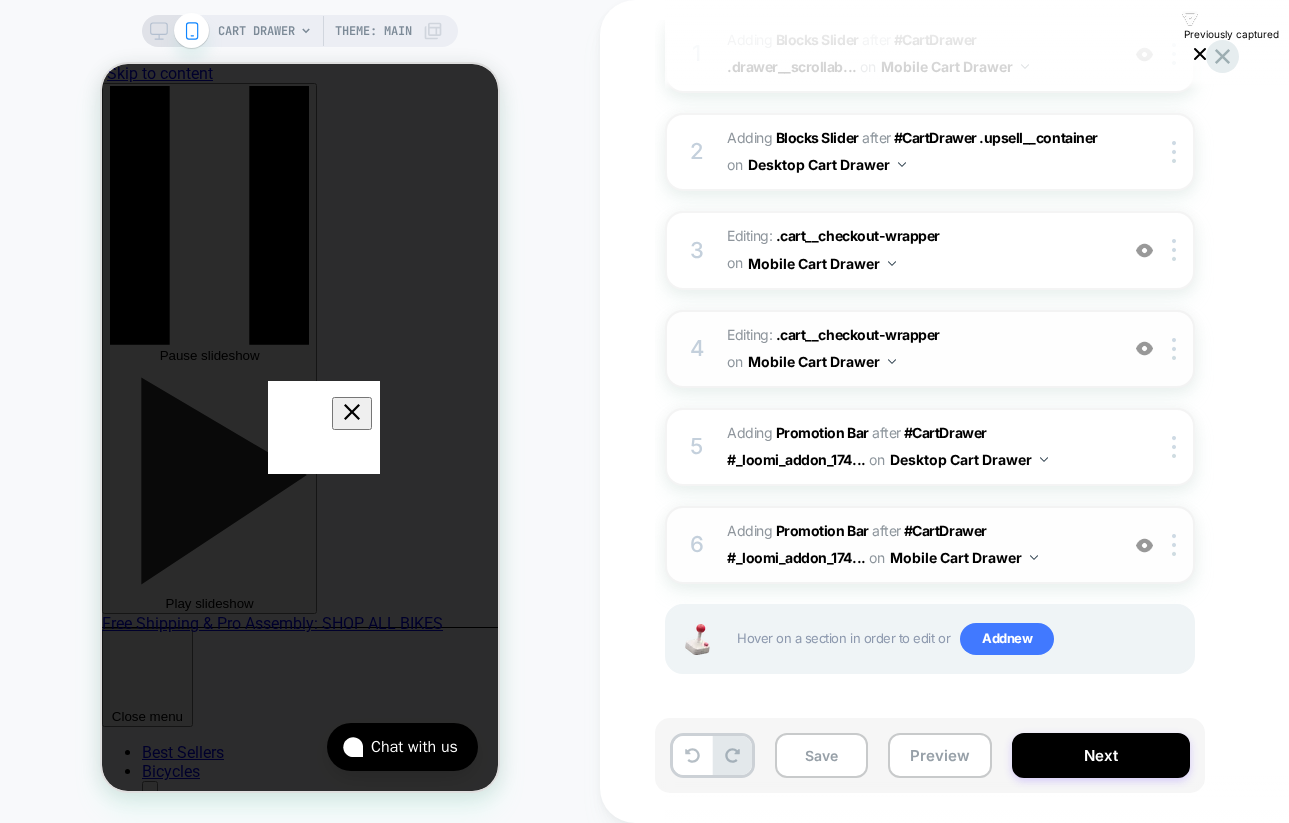 click at bounding box center (1144, 545) 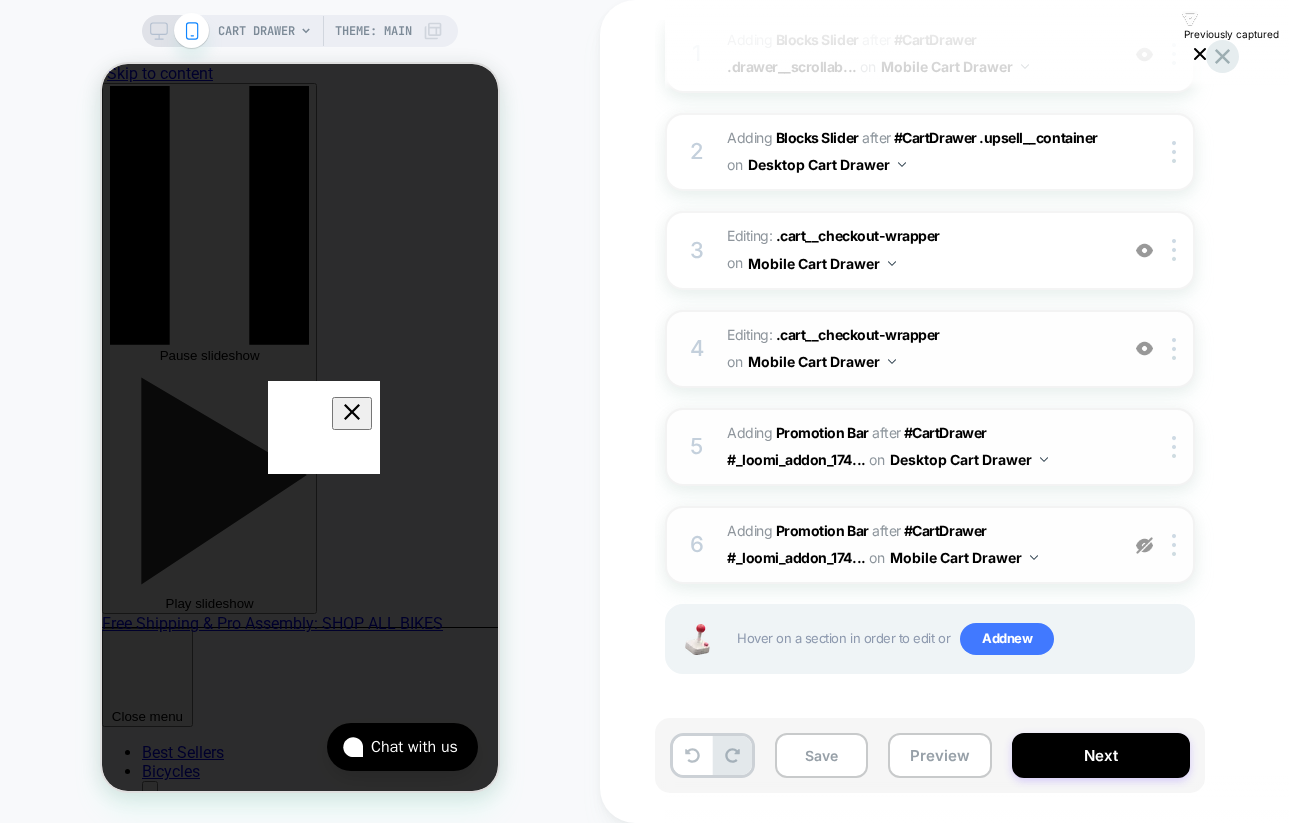 scroll, scrollTop: 0, scrollLeft: 0, axis: both 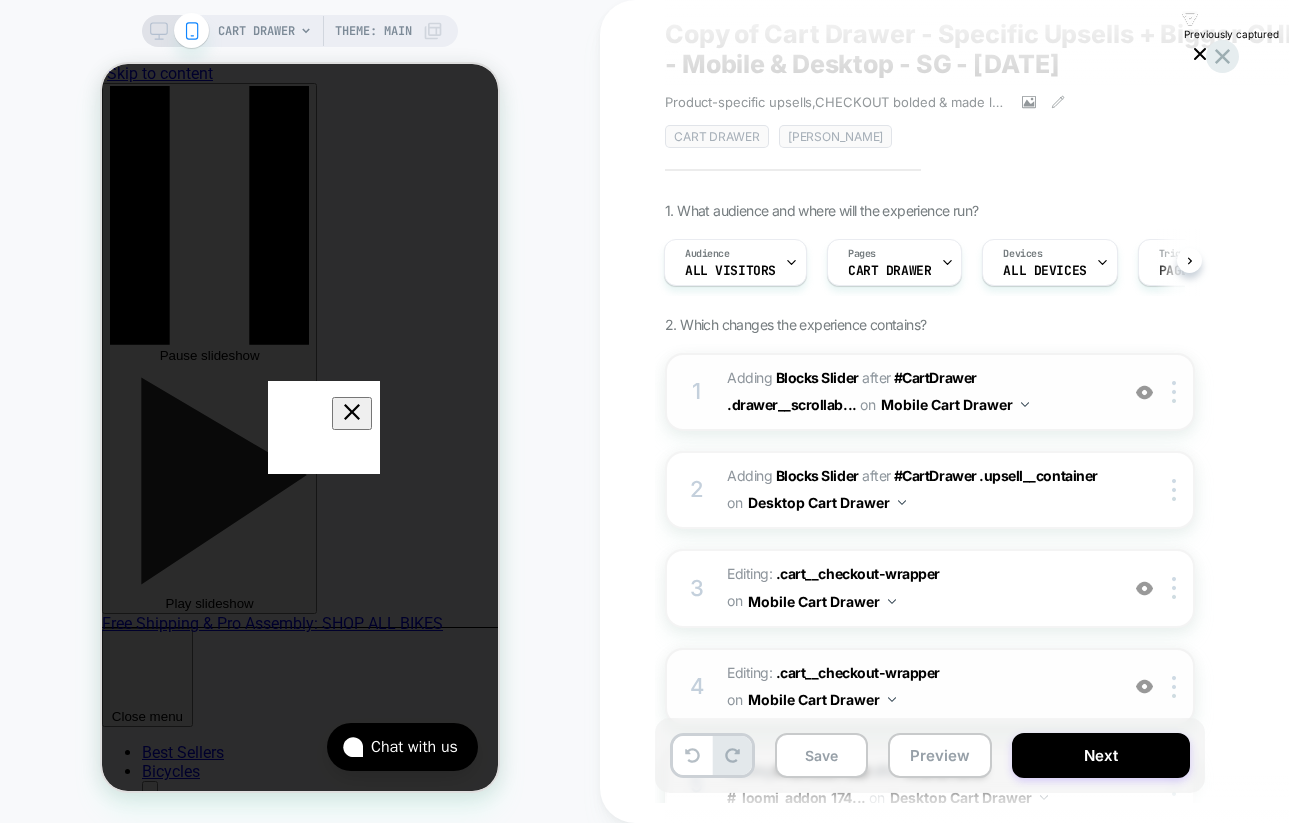 click at bounding box center [1144, 392] 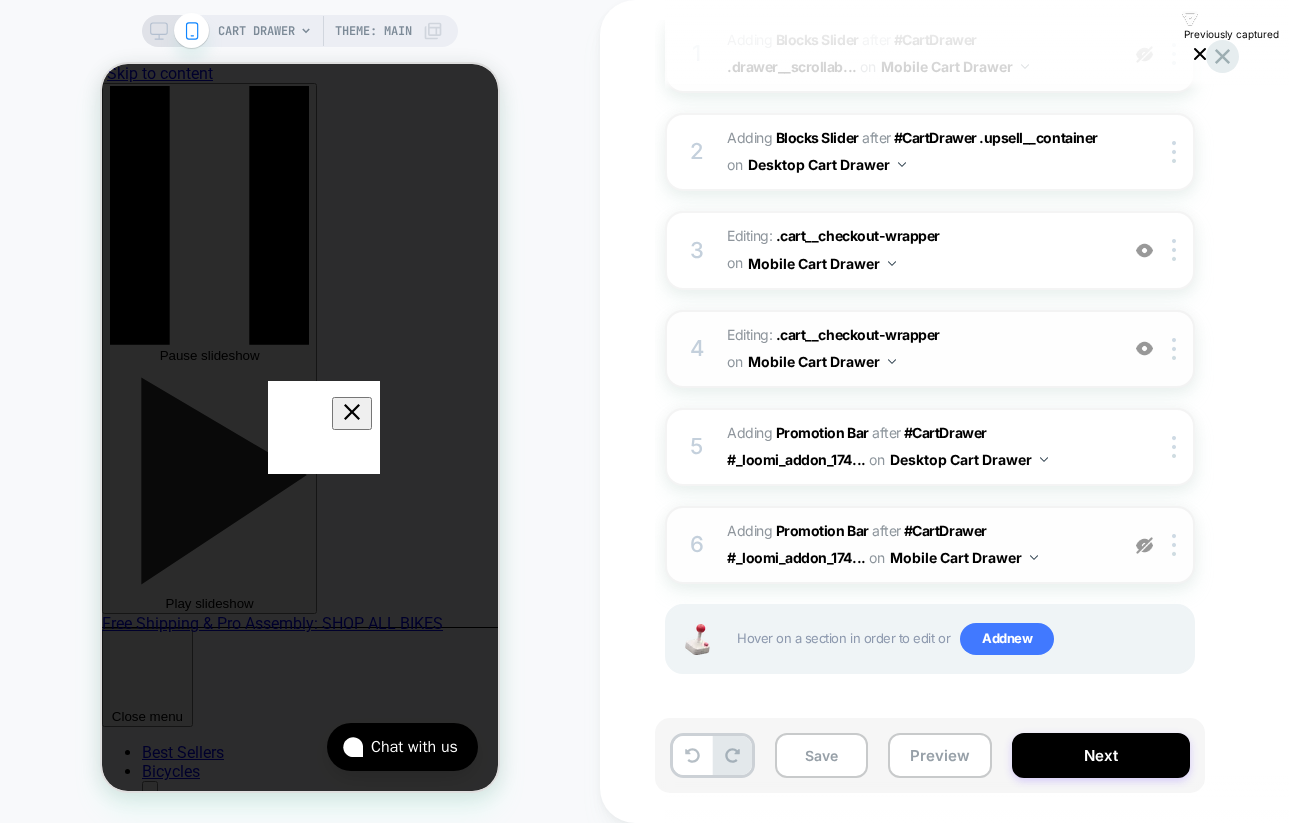 scroll, scrollTop: 0, scrollLeft: 0, axis: both 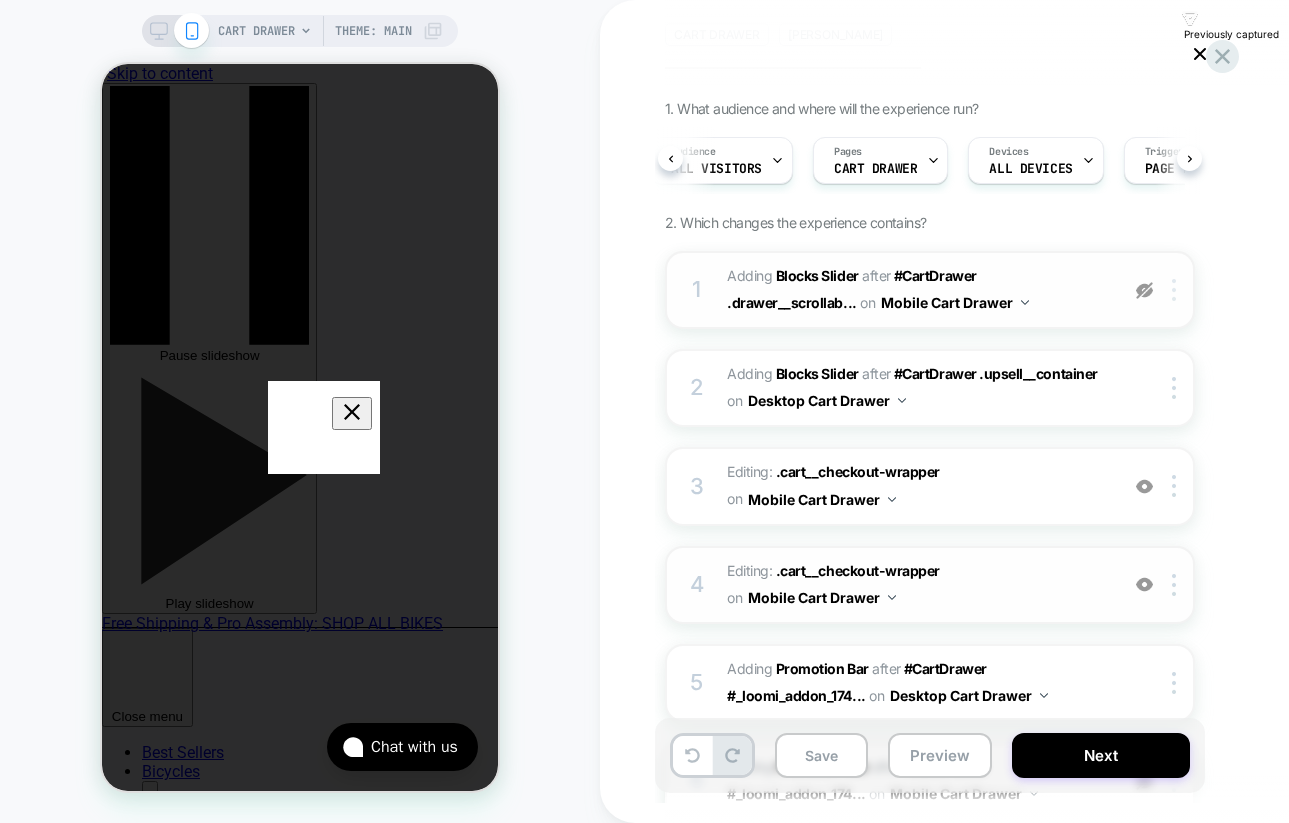 click at bounding box center (1174, 290) 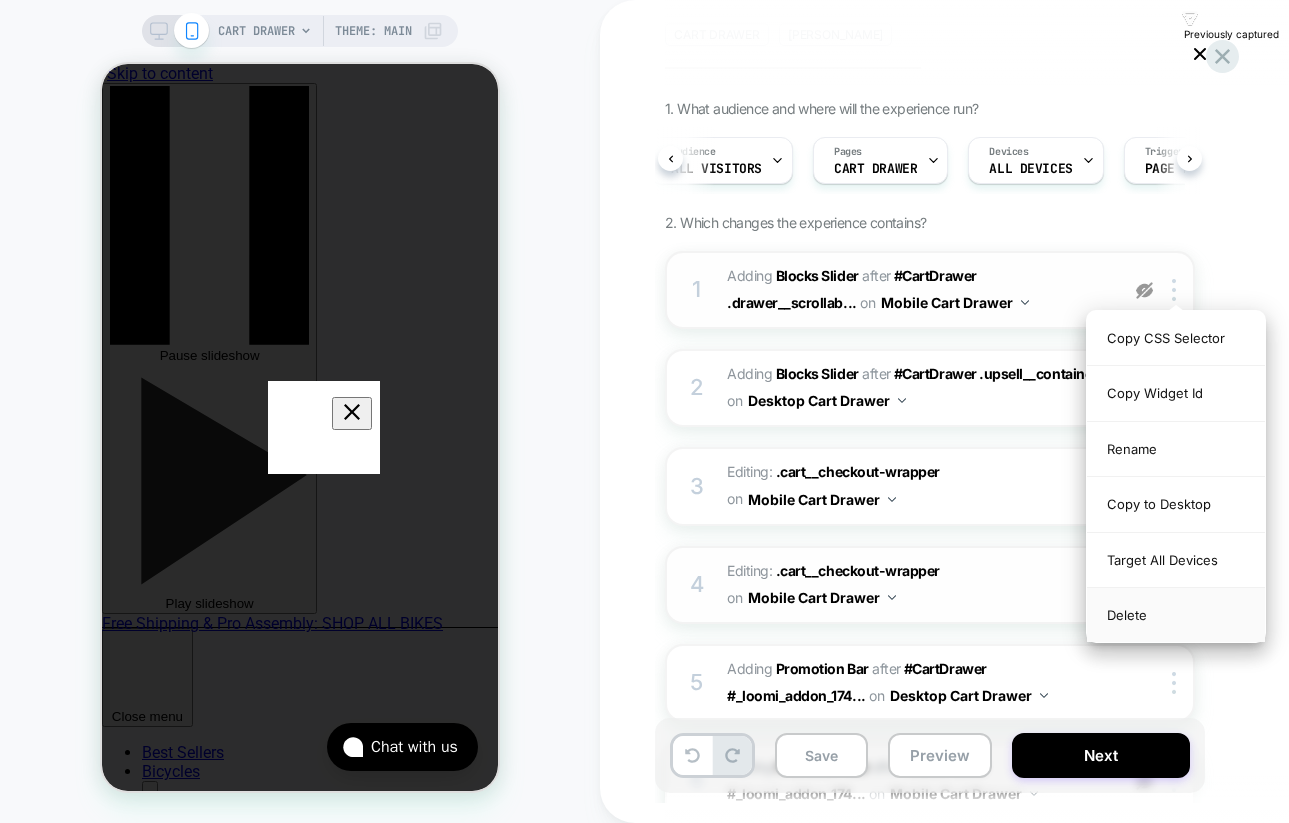 click on "Delete" at bounding box center (1176, 615) 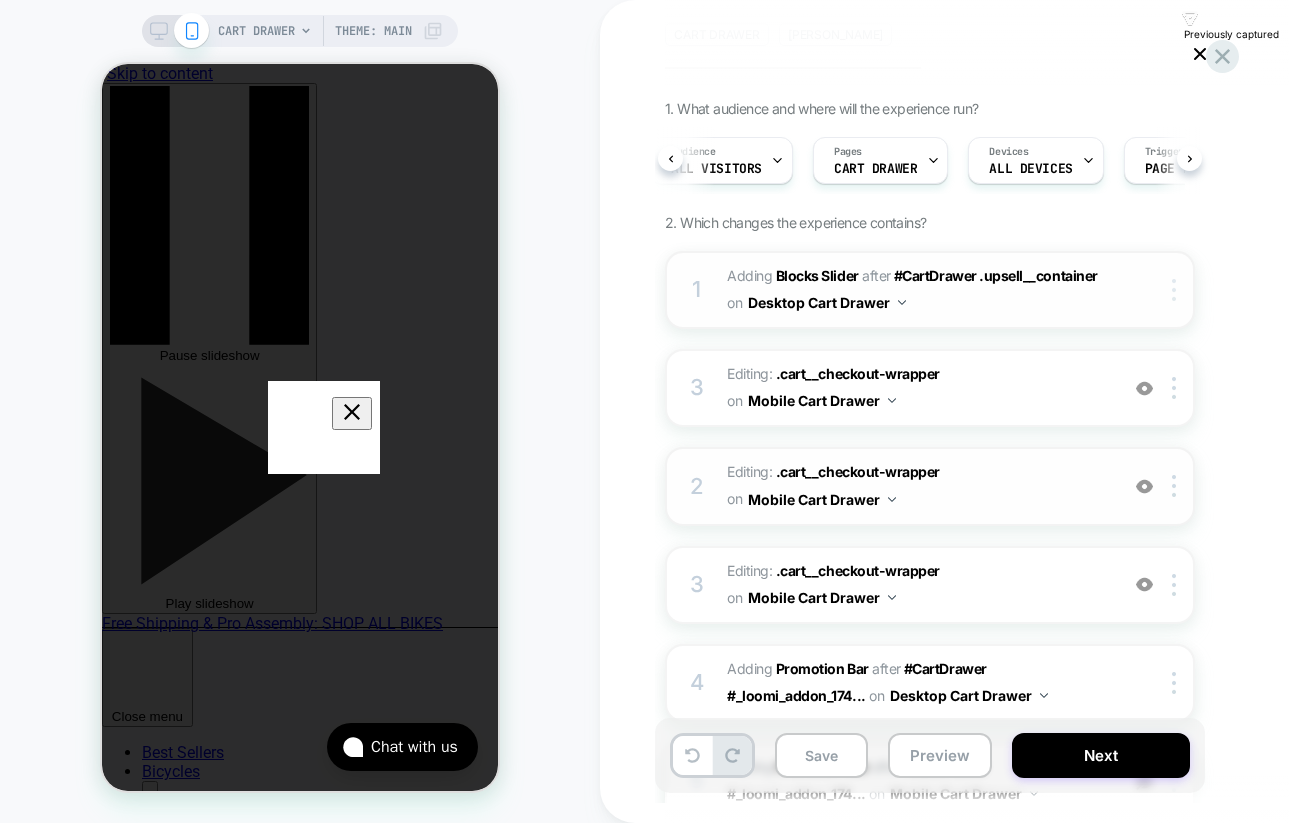 click at bounding box center (1174, 290) 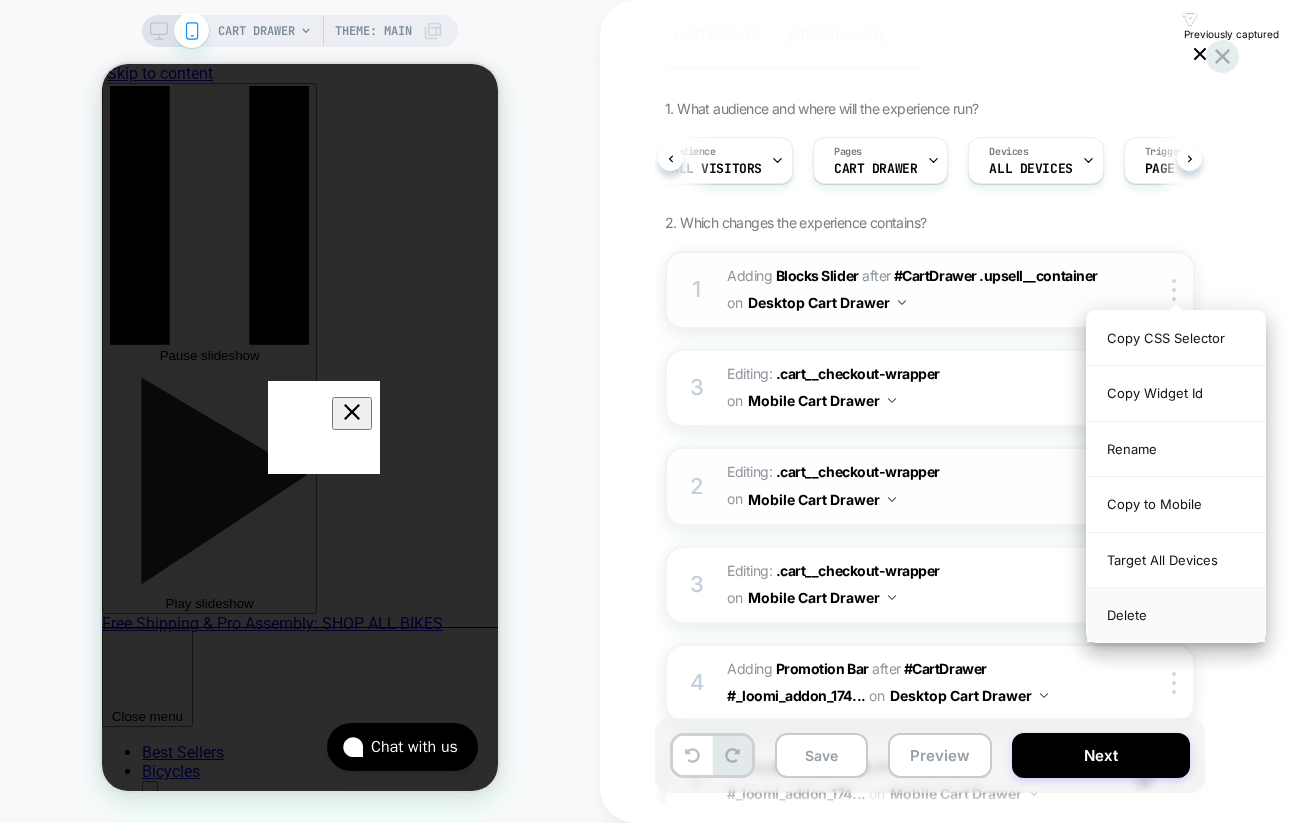click on "Delete" at bounding box center (1176, 615) 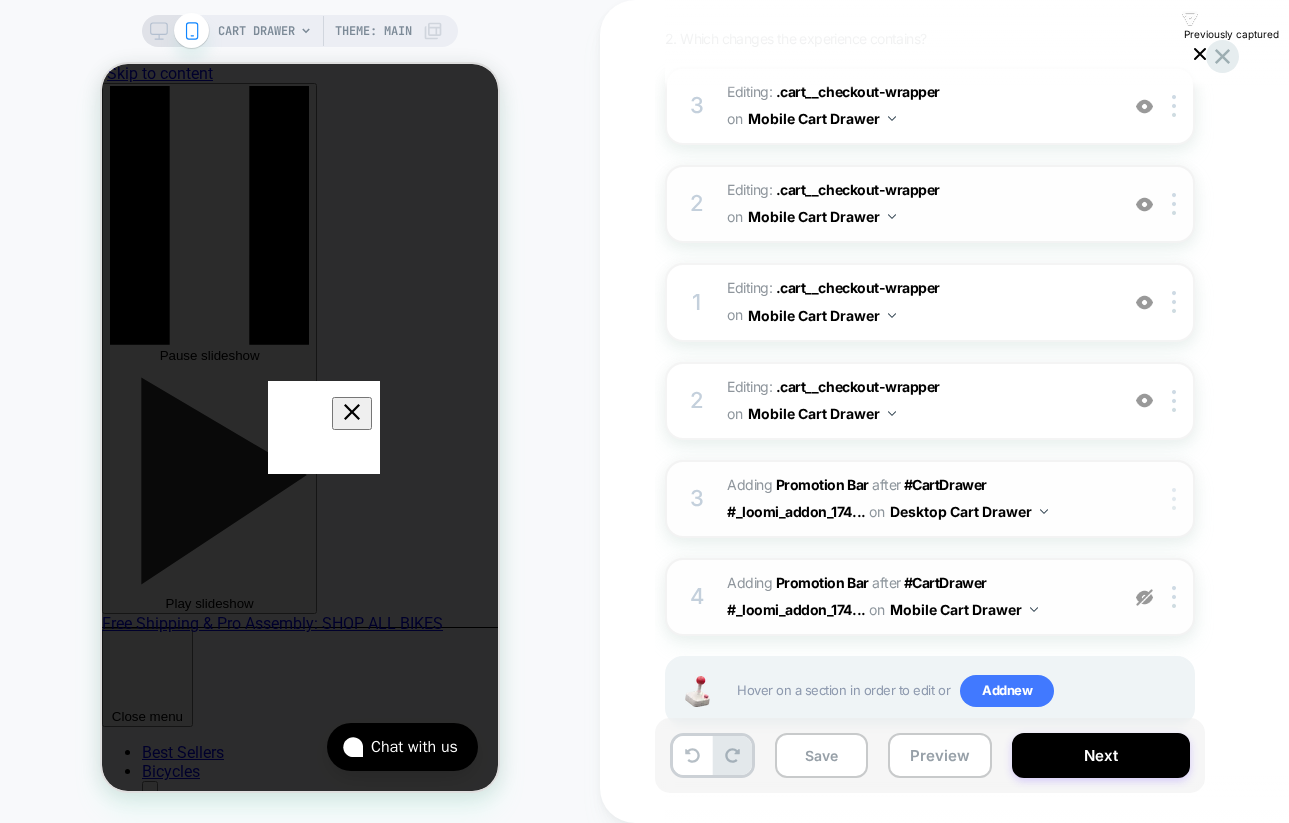 click at bounding box center (1174, 499) 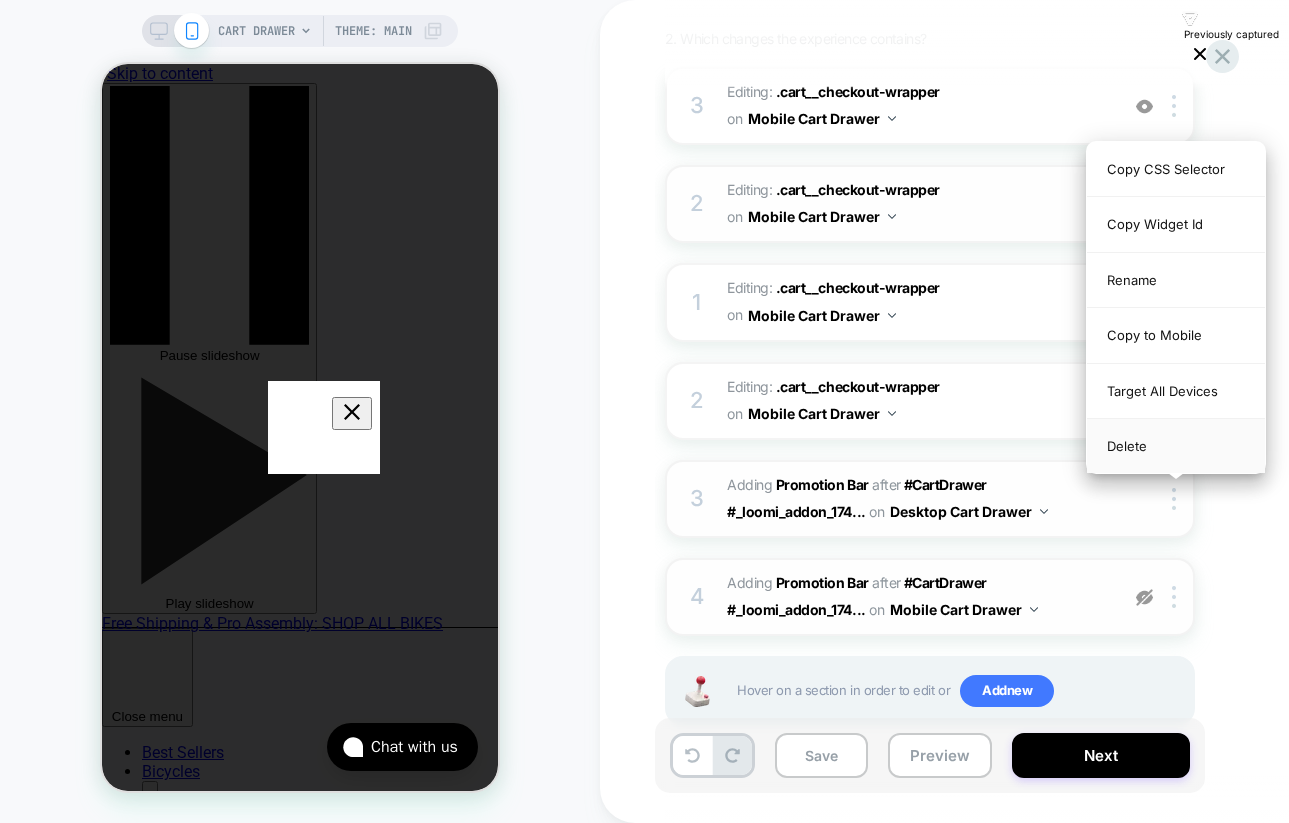 click on "Delete" at bounding box center [1176, 446] 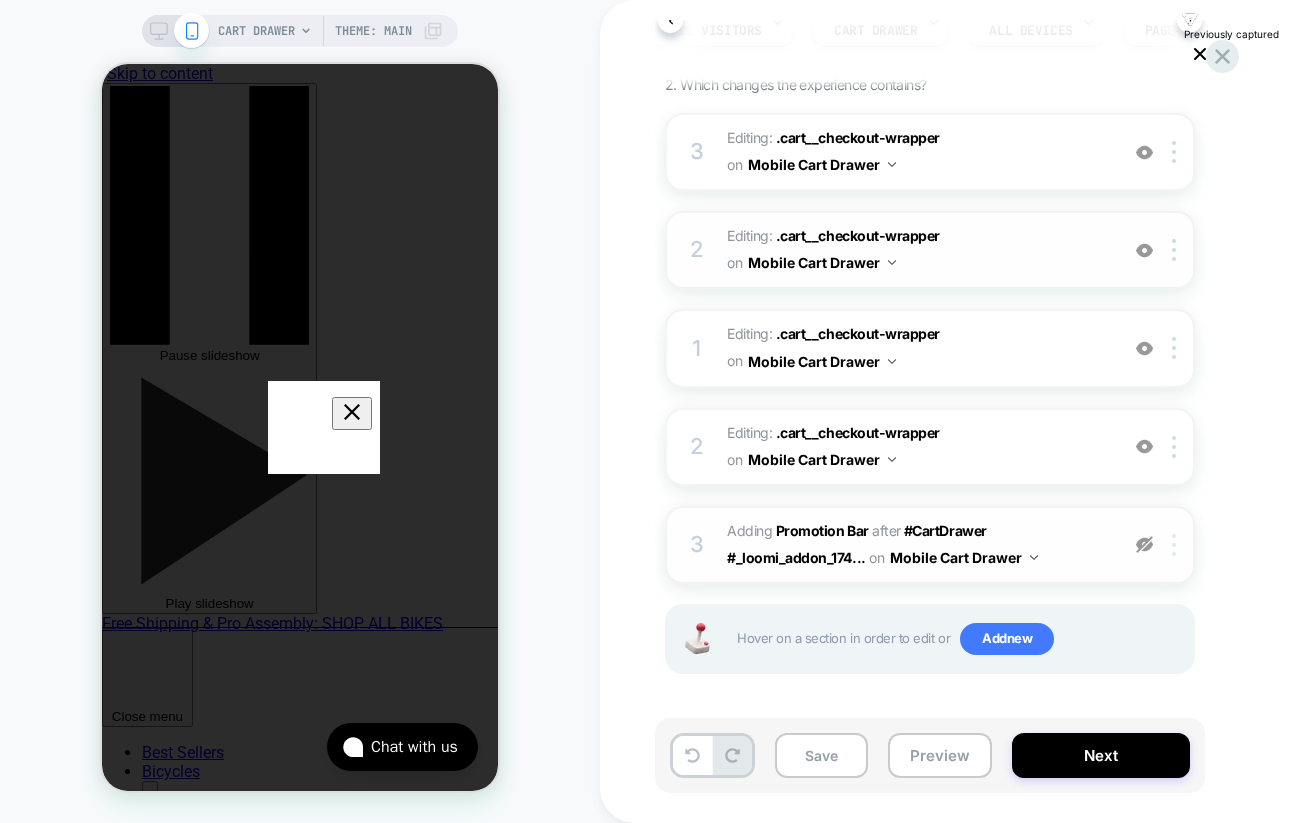 click at bounding box center (1174, 545) 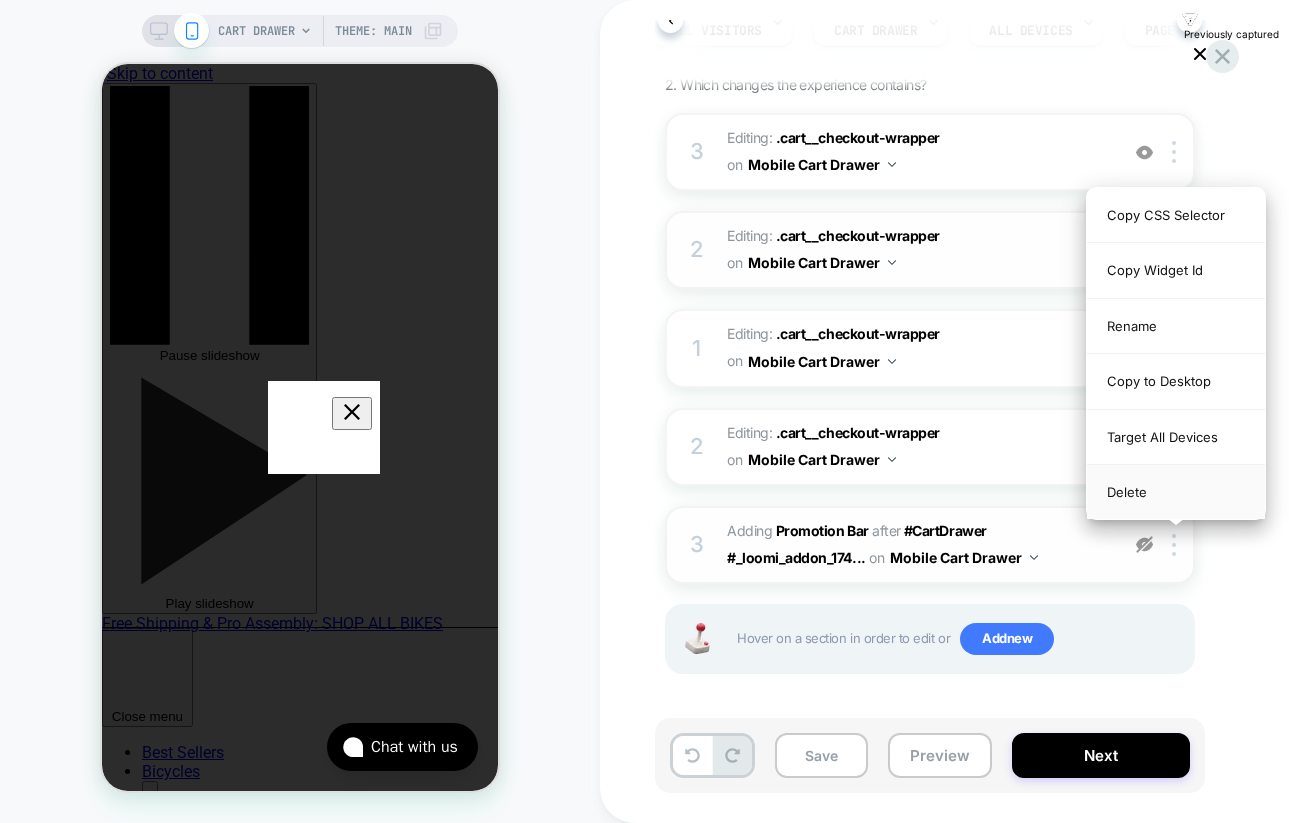 click on "Delete" at bounding box center (1176, 492) 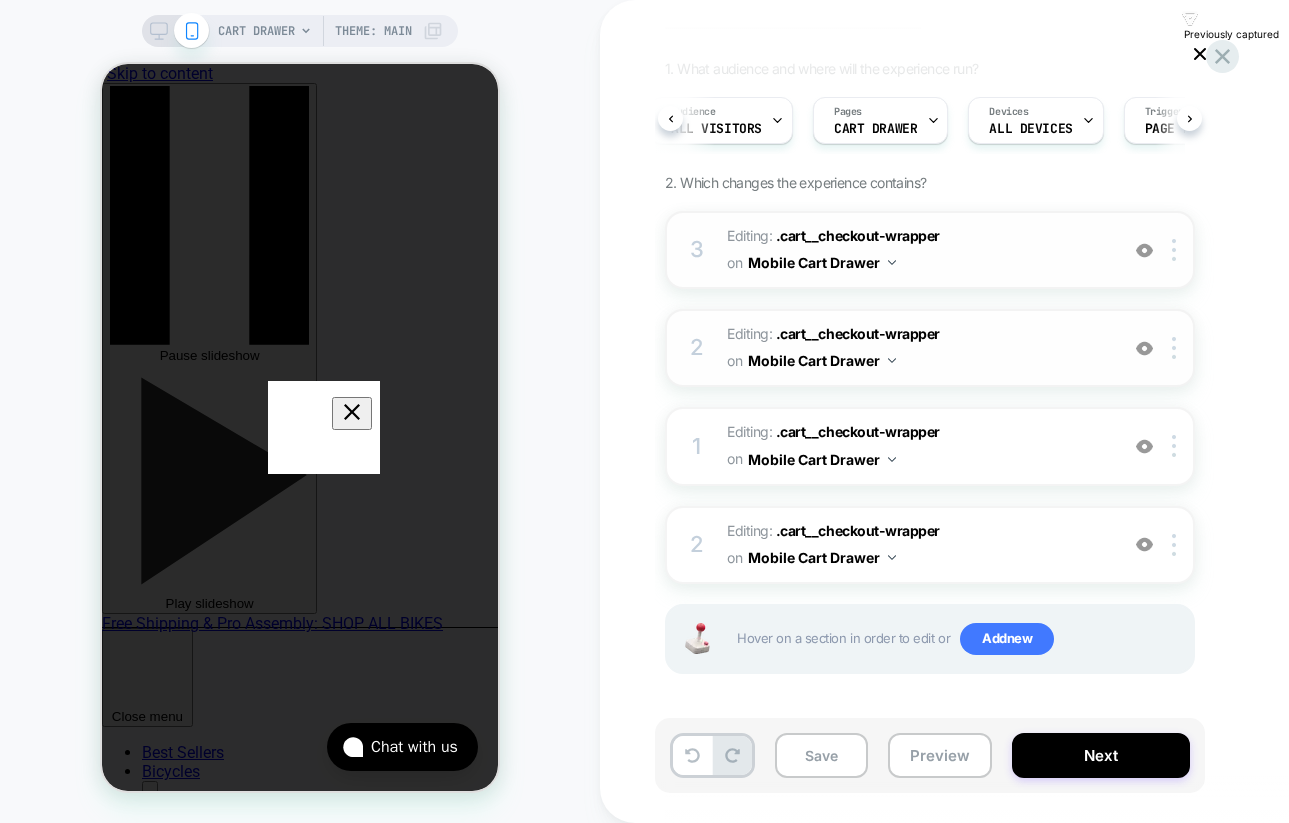click at bounding box center (1144, 250) 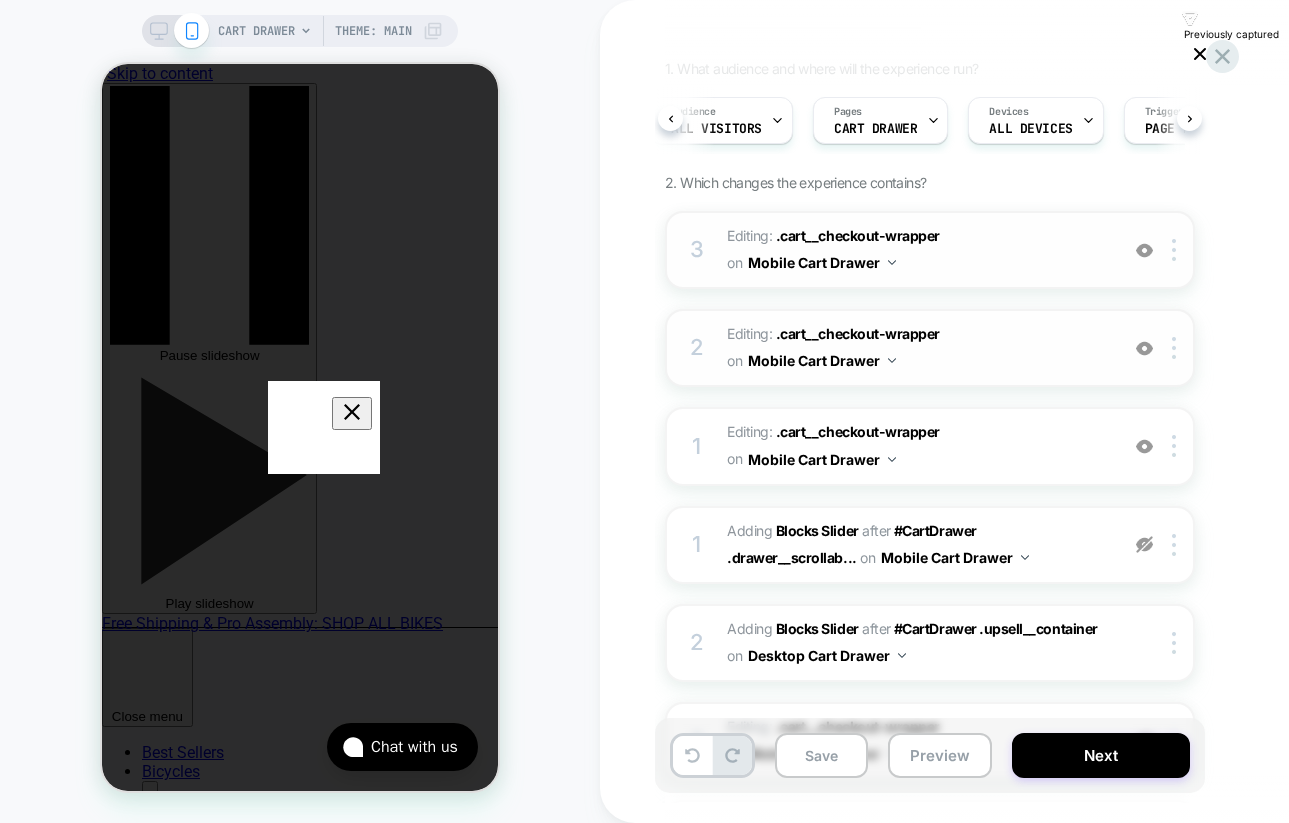 click at bounding box center [1144, 250] 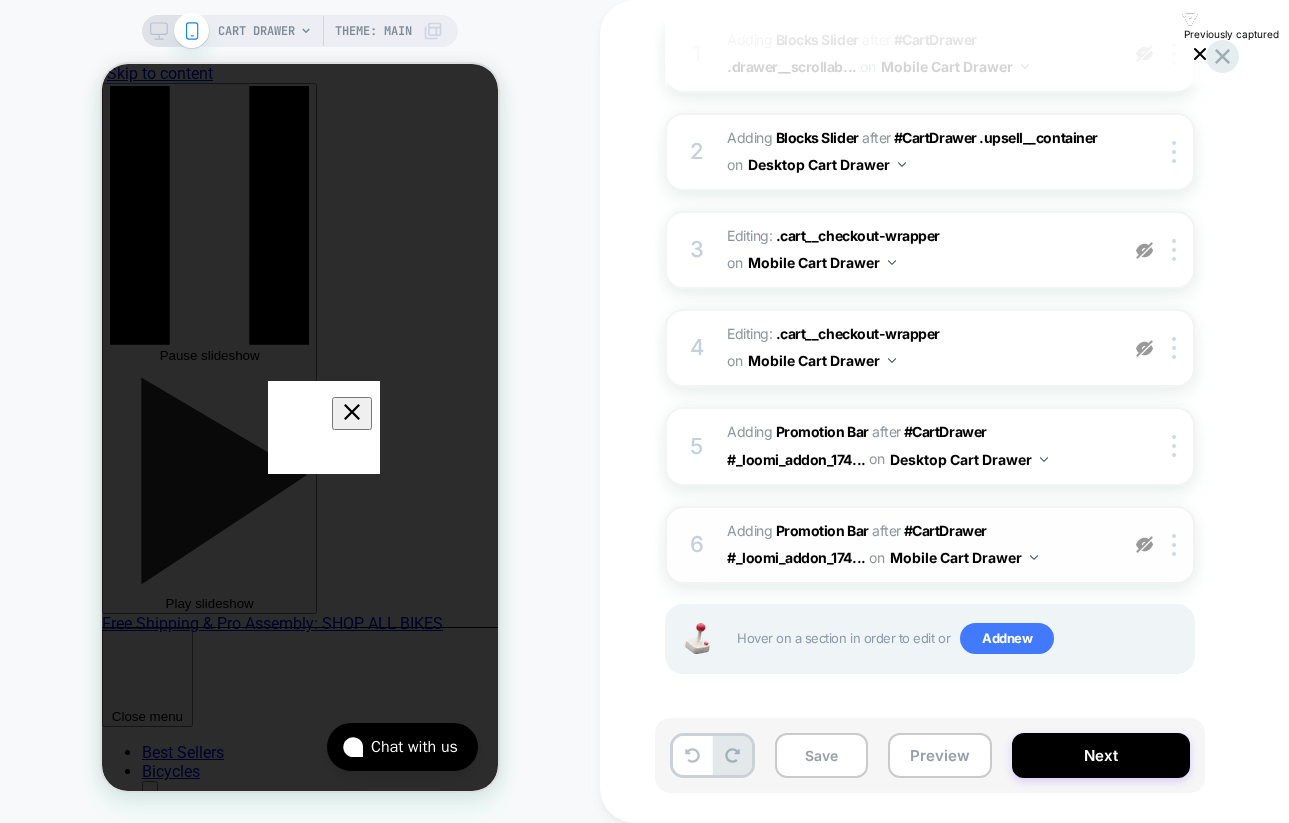 click at bounding box center [1144, 544] 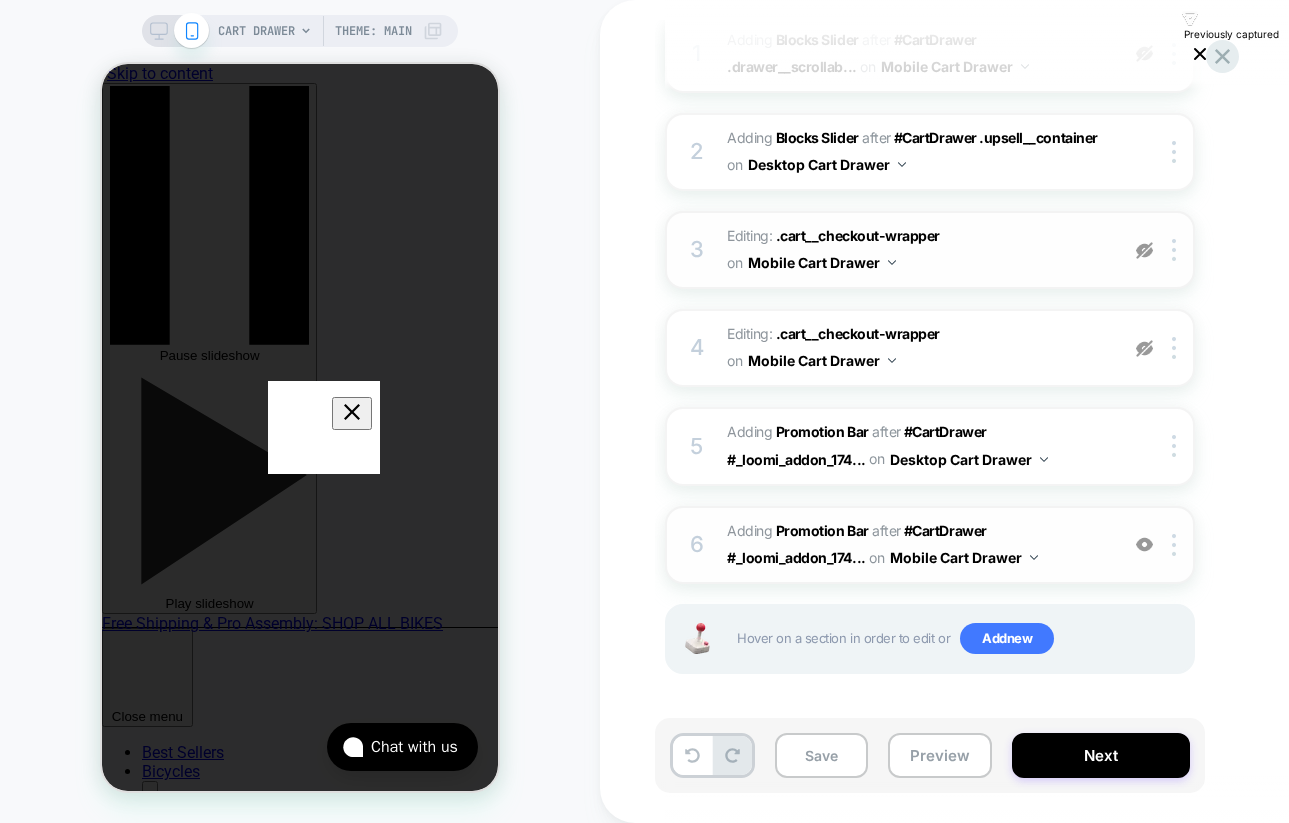 click at bounding box center (1144, 250) 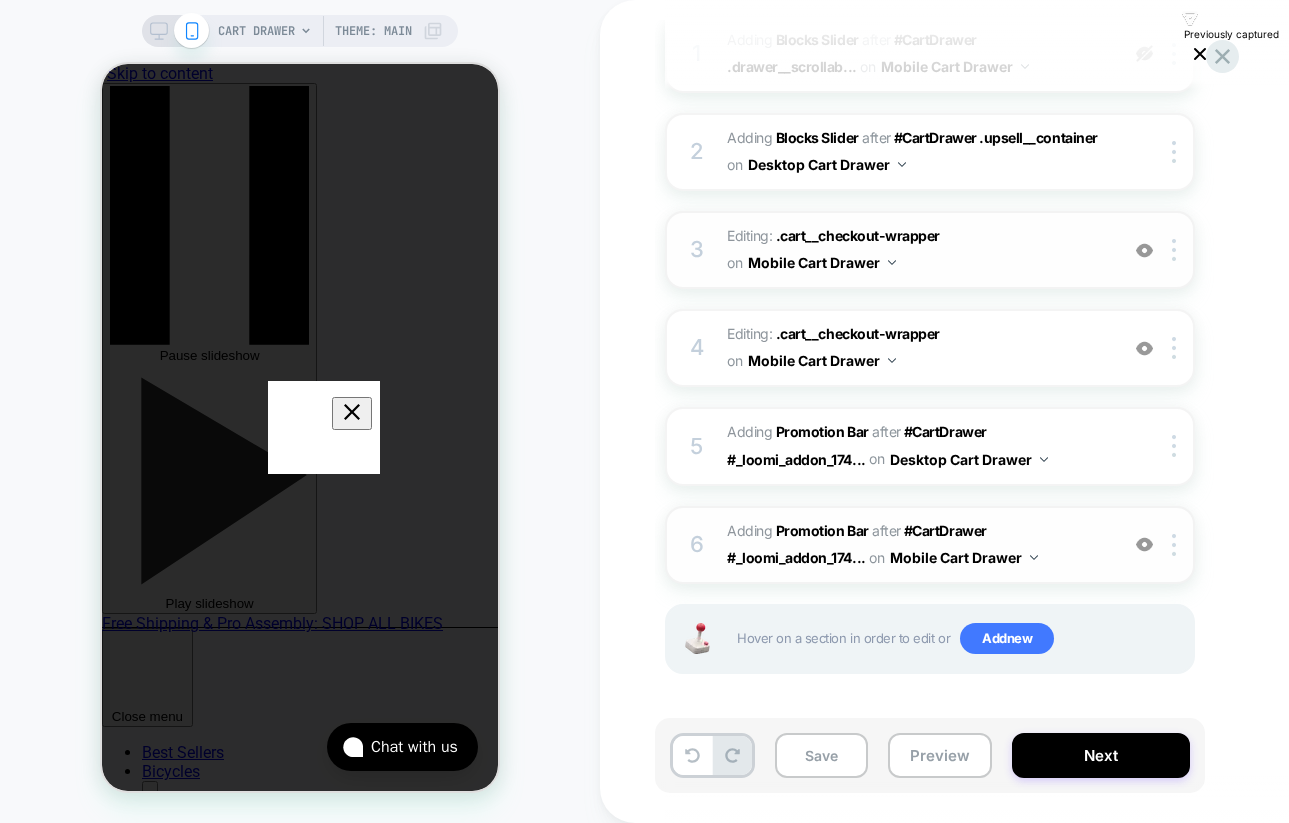 click at bounding box center [1144, 250] 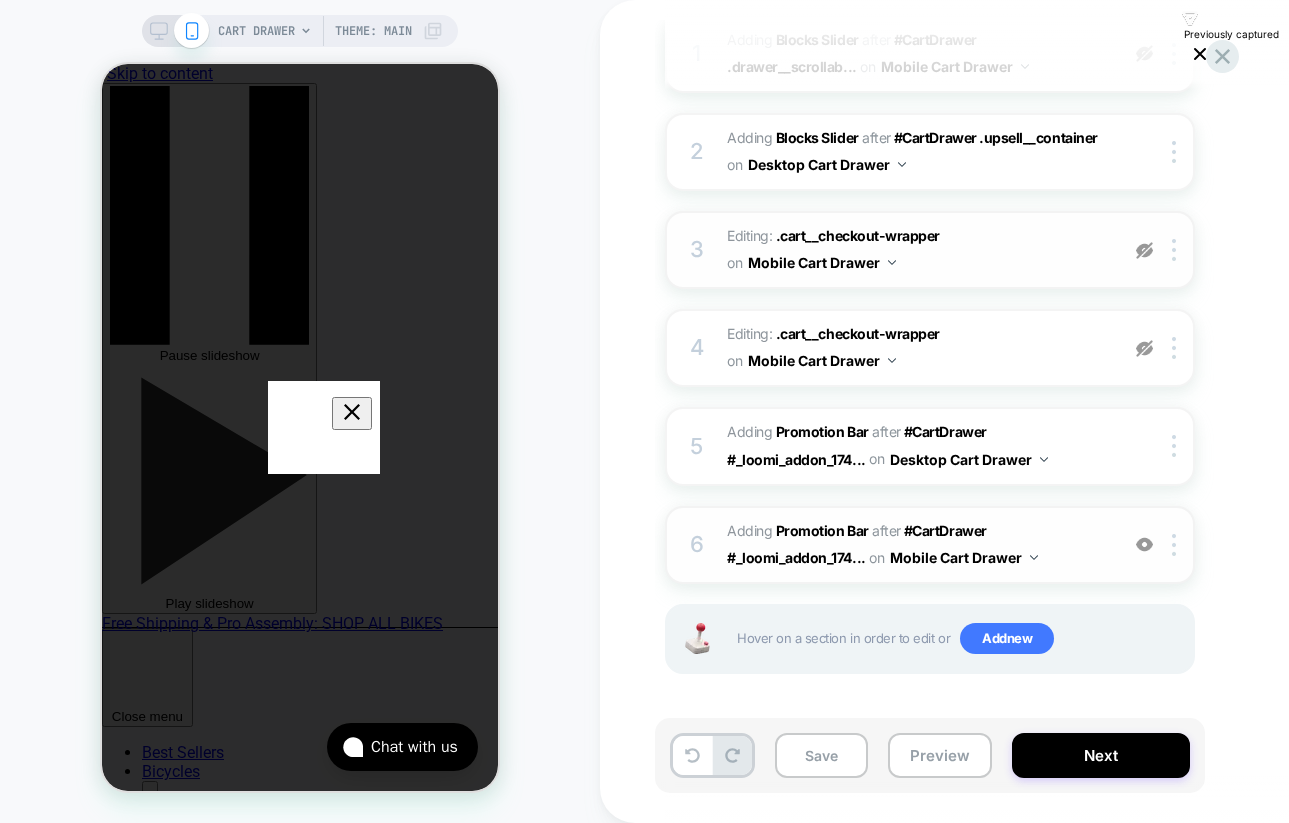 click at bounding box center [1144, 250] 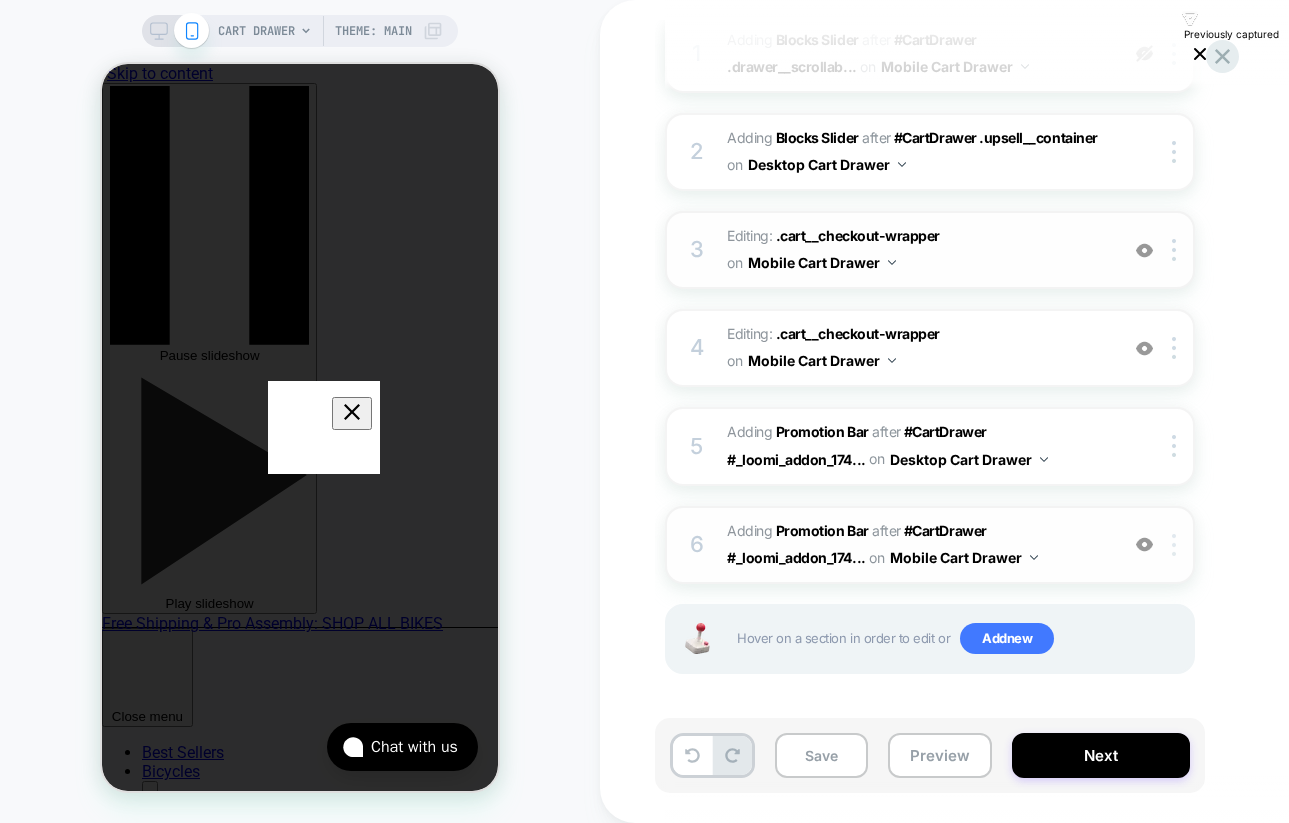 click at bounding box center (1177, 545) 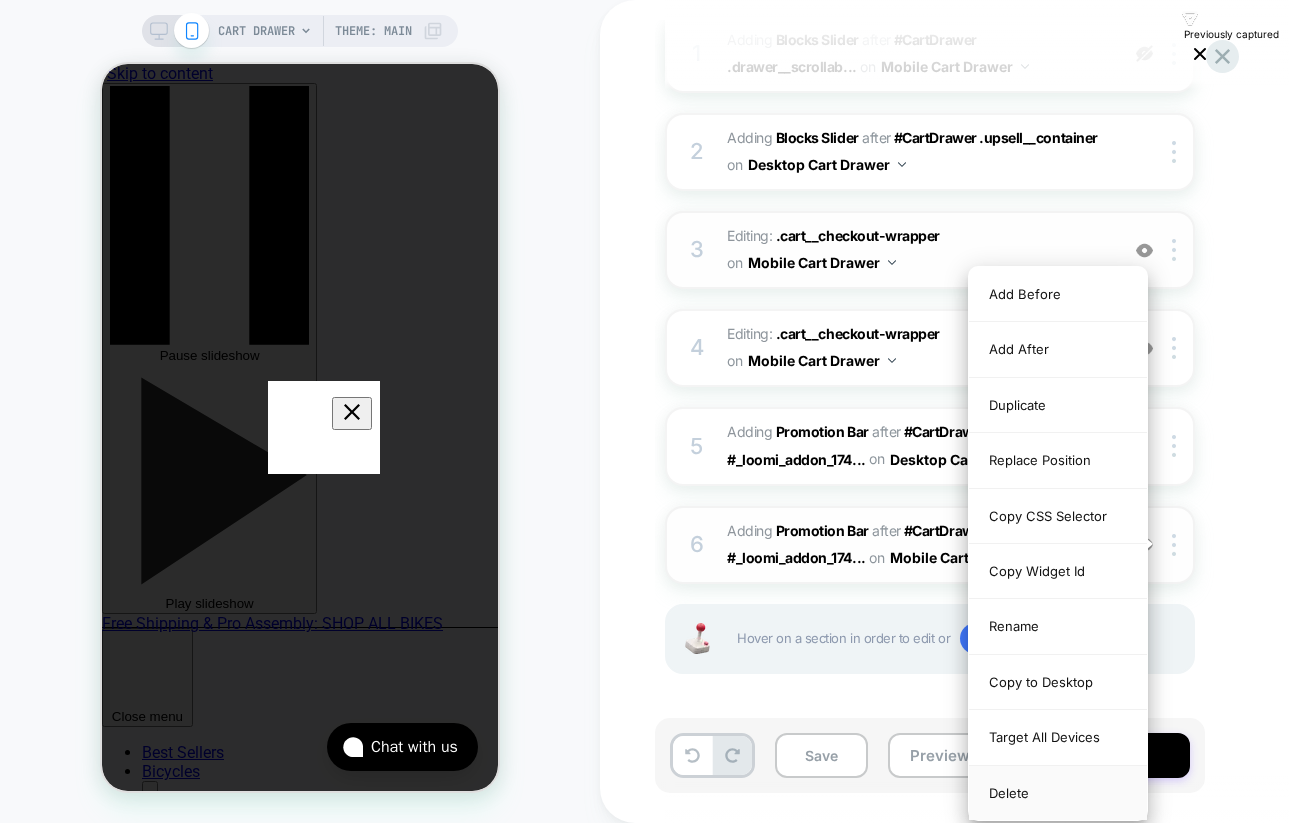 click on "Delete" at bounding box center (1058, 793) 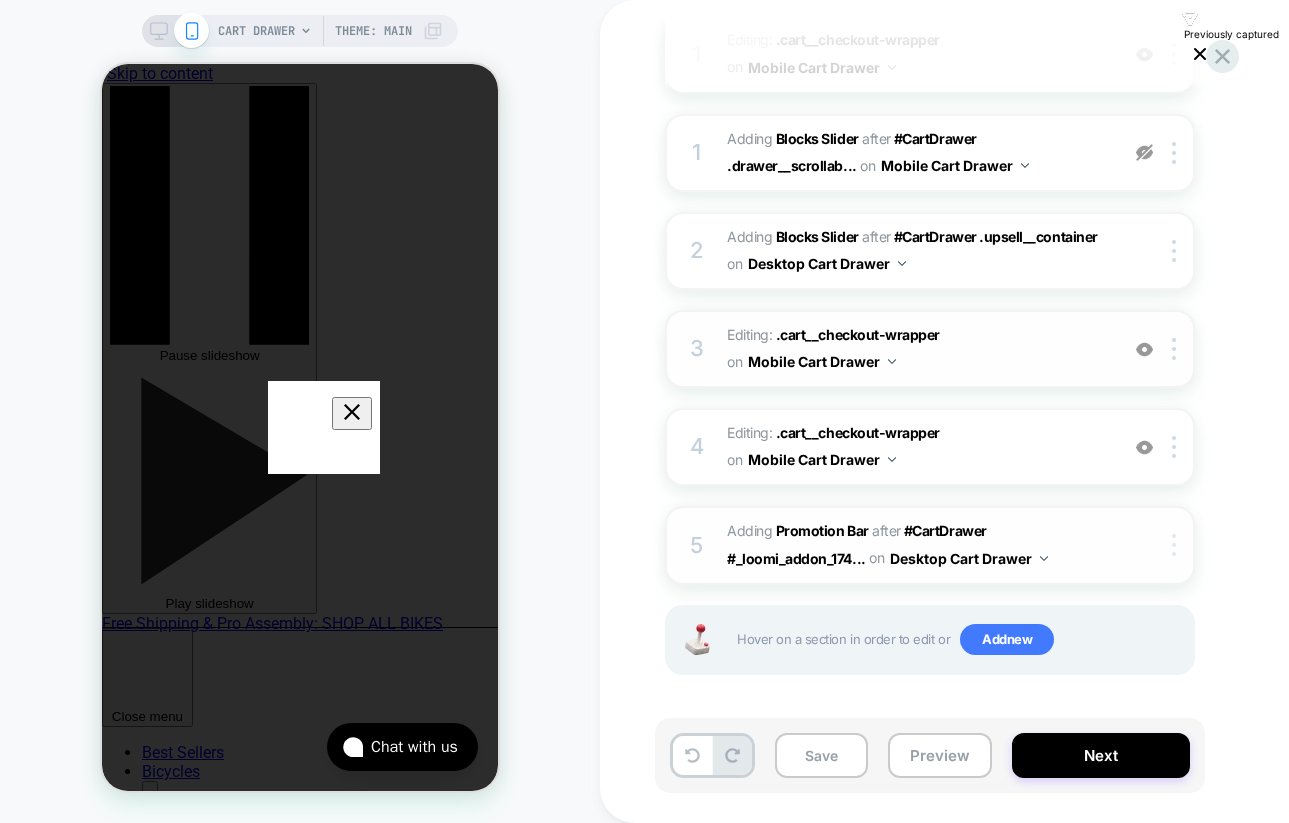 click at bounding box center (1177, 545) 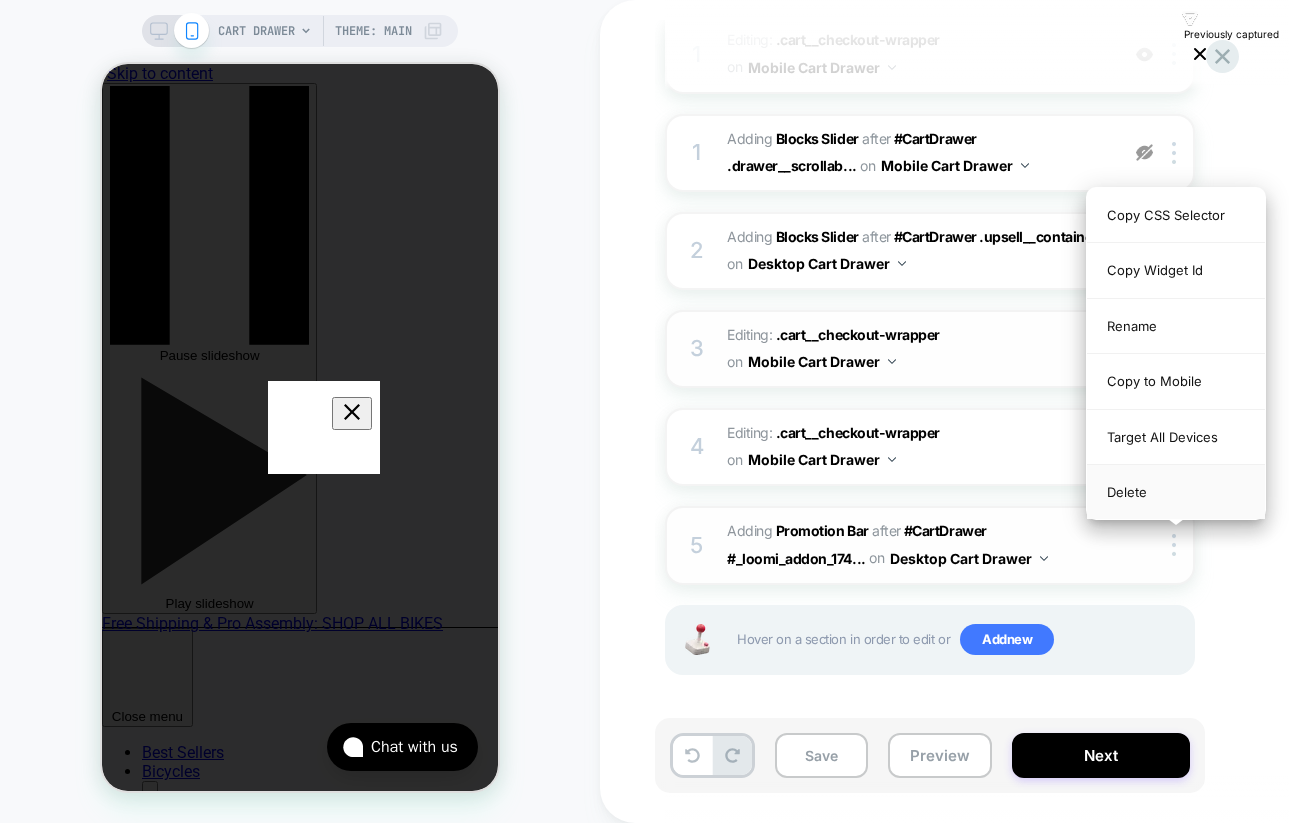 click on "Delete" at bounding box center (1176, 492) 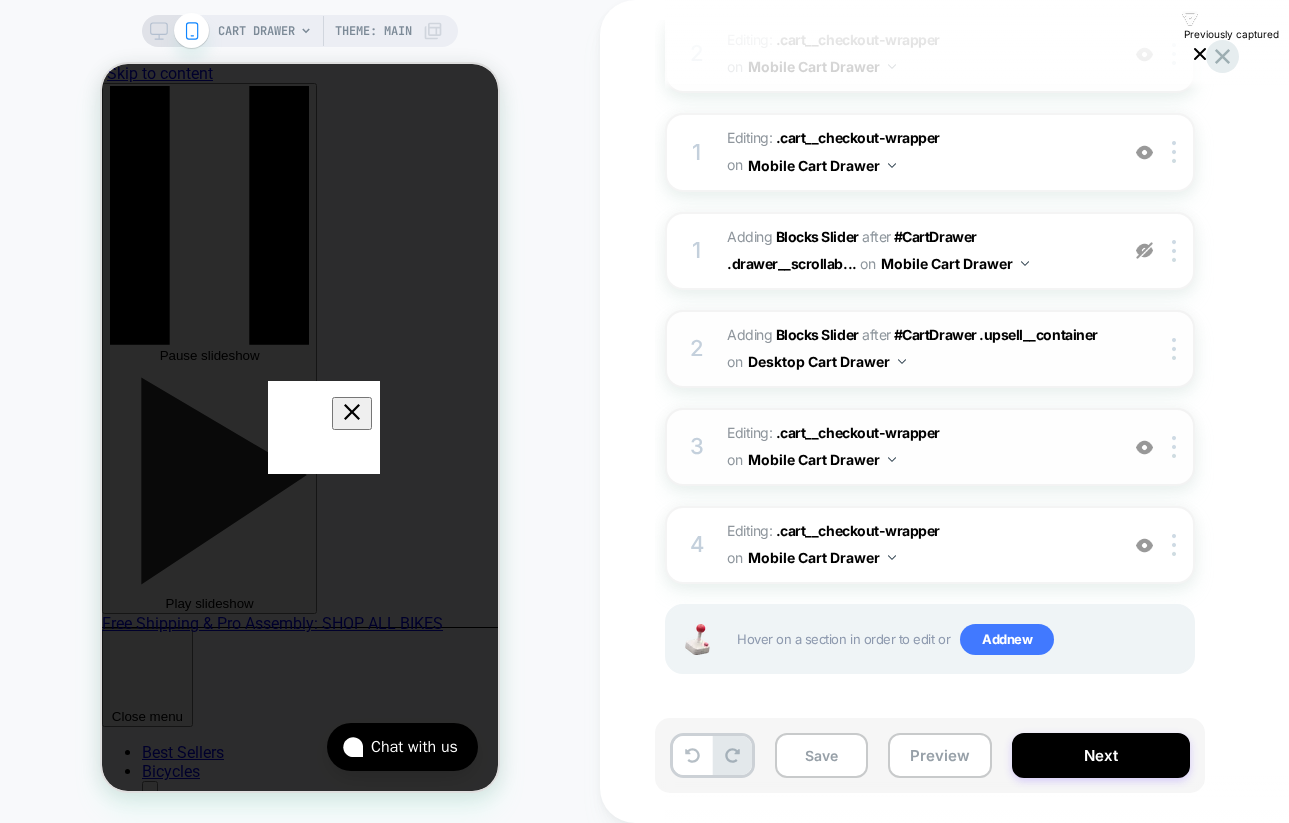 scroll, scrollTop: 0, scrollLeft: 192, axis: horizontal 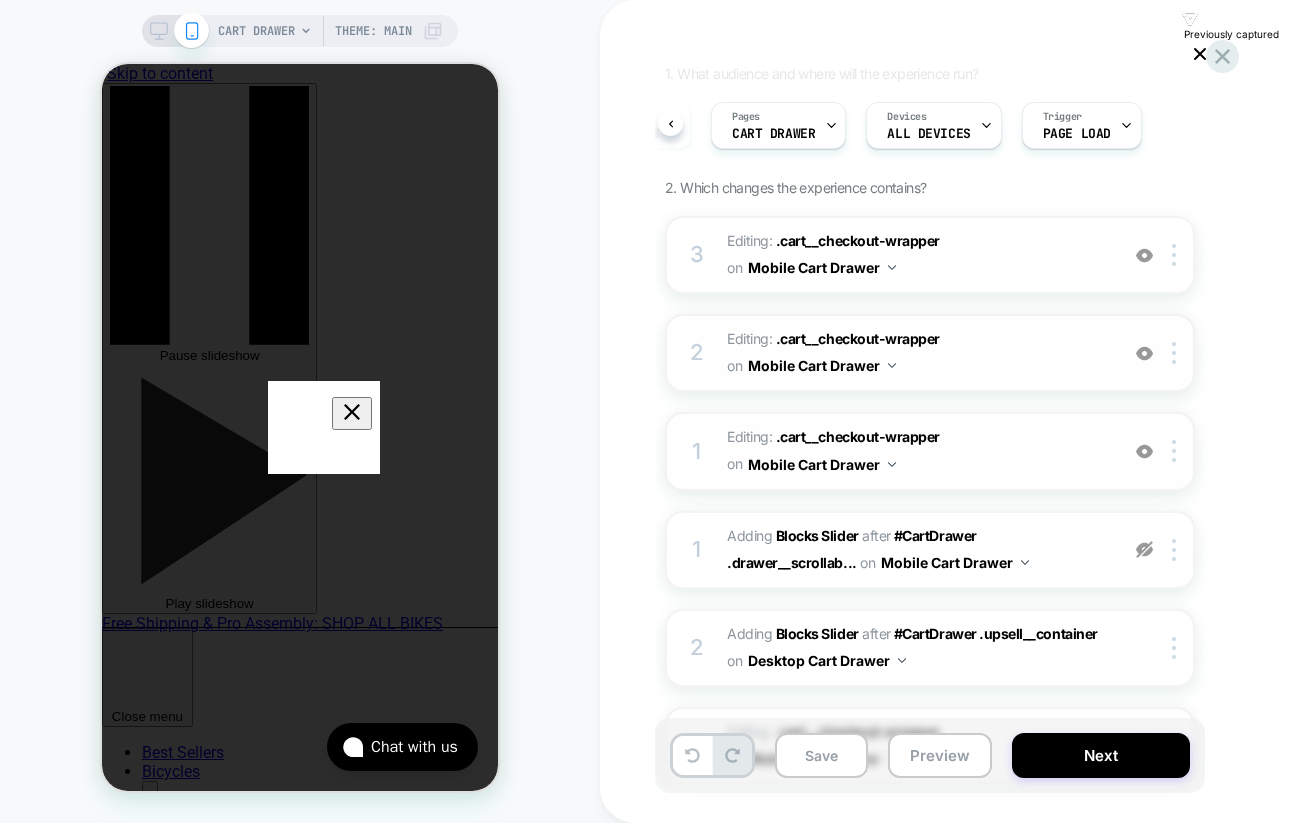 click at bounding box center [1144, 451] 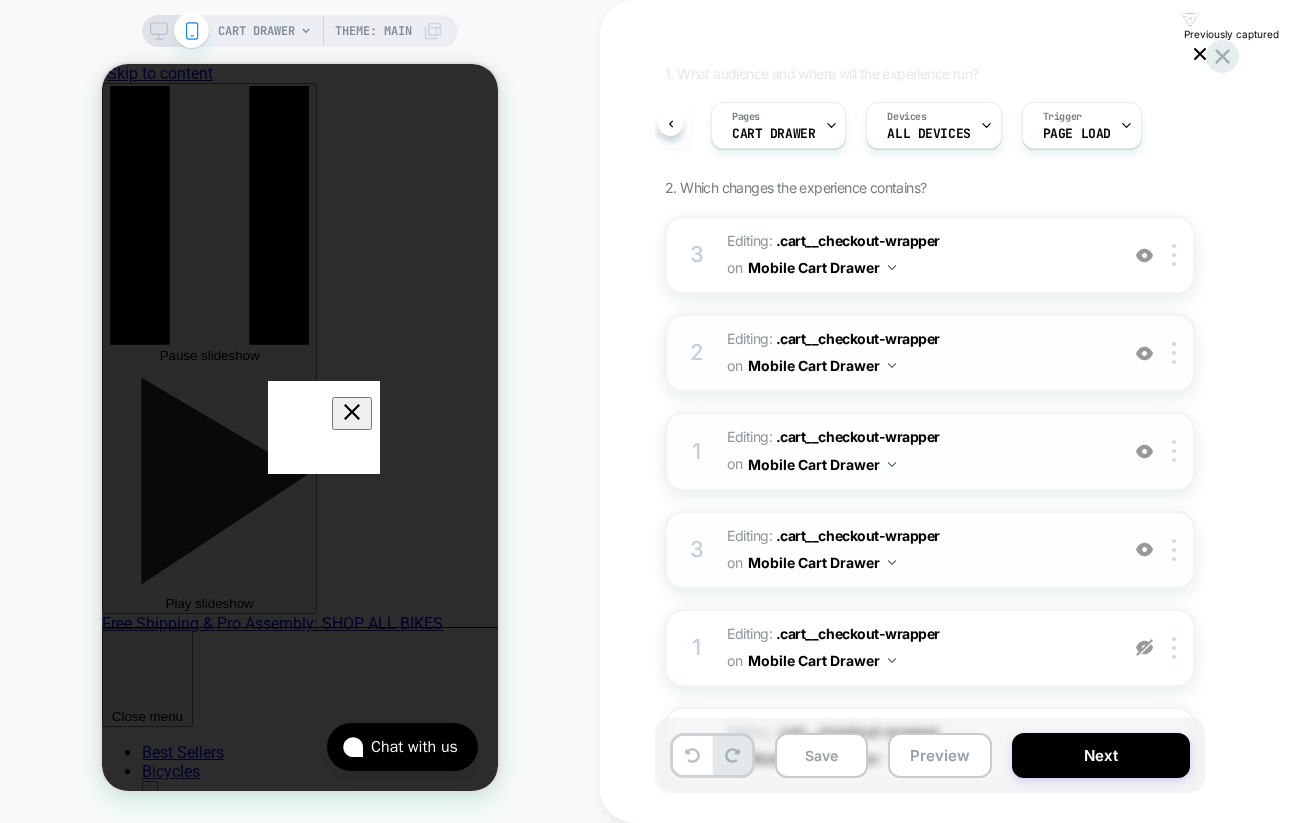 click at bounding box center [1144, 451] 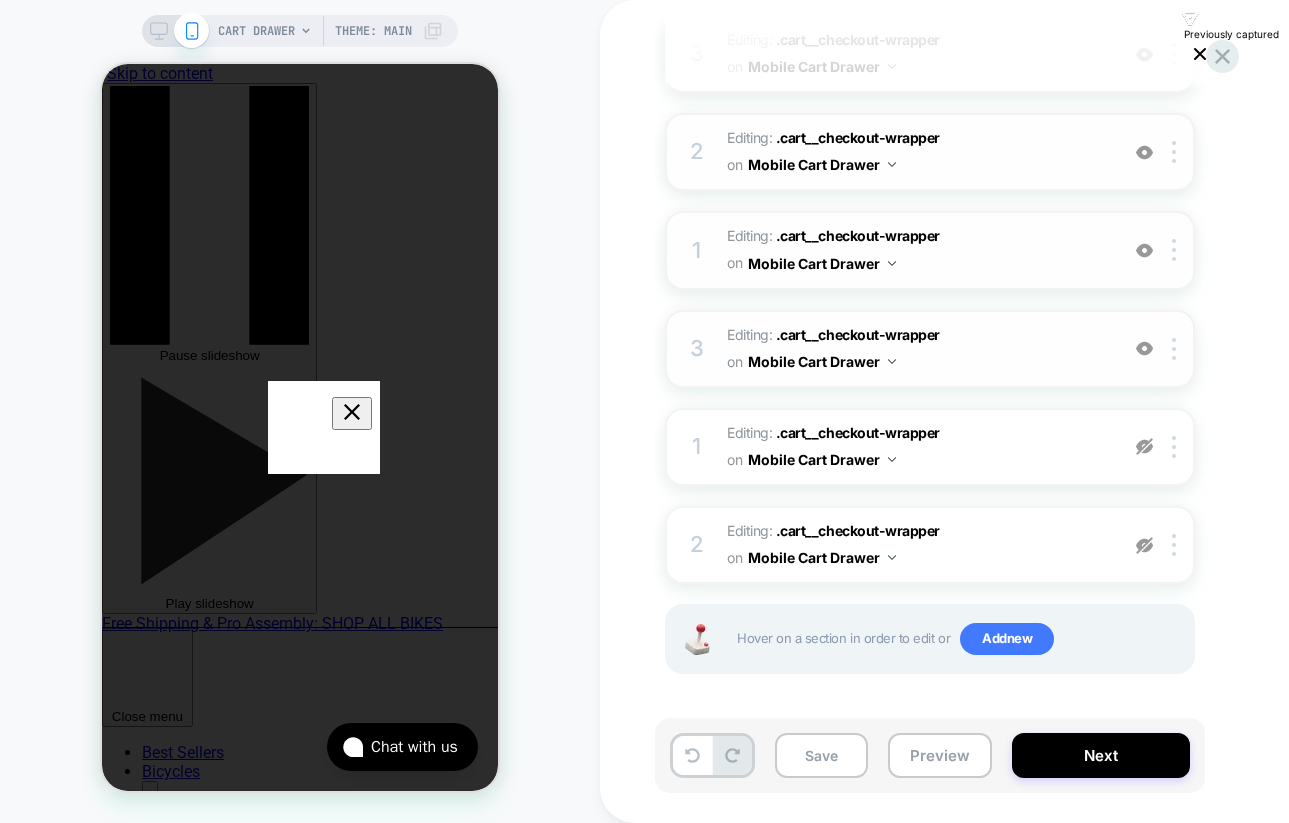 click at bounding box center (1144, 446) 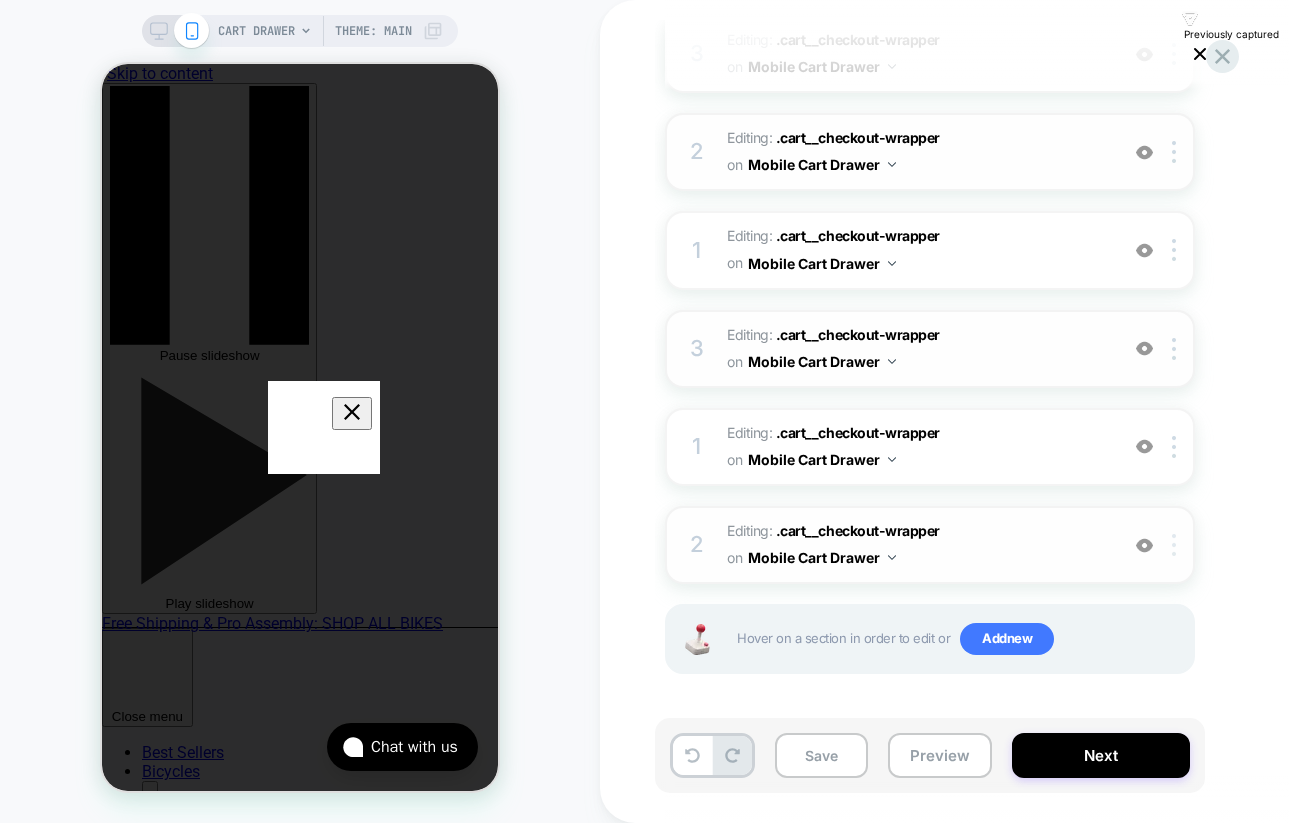 click at bounding box center (1174, 545) 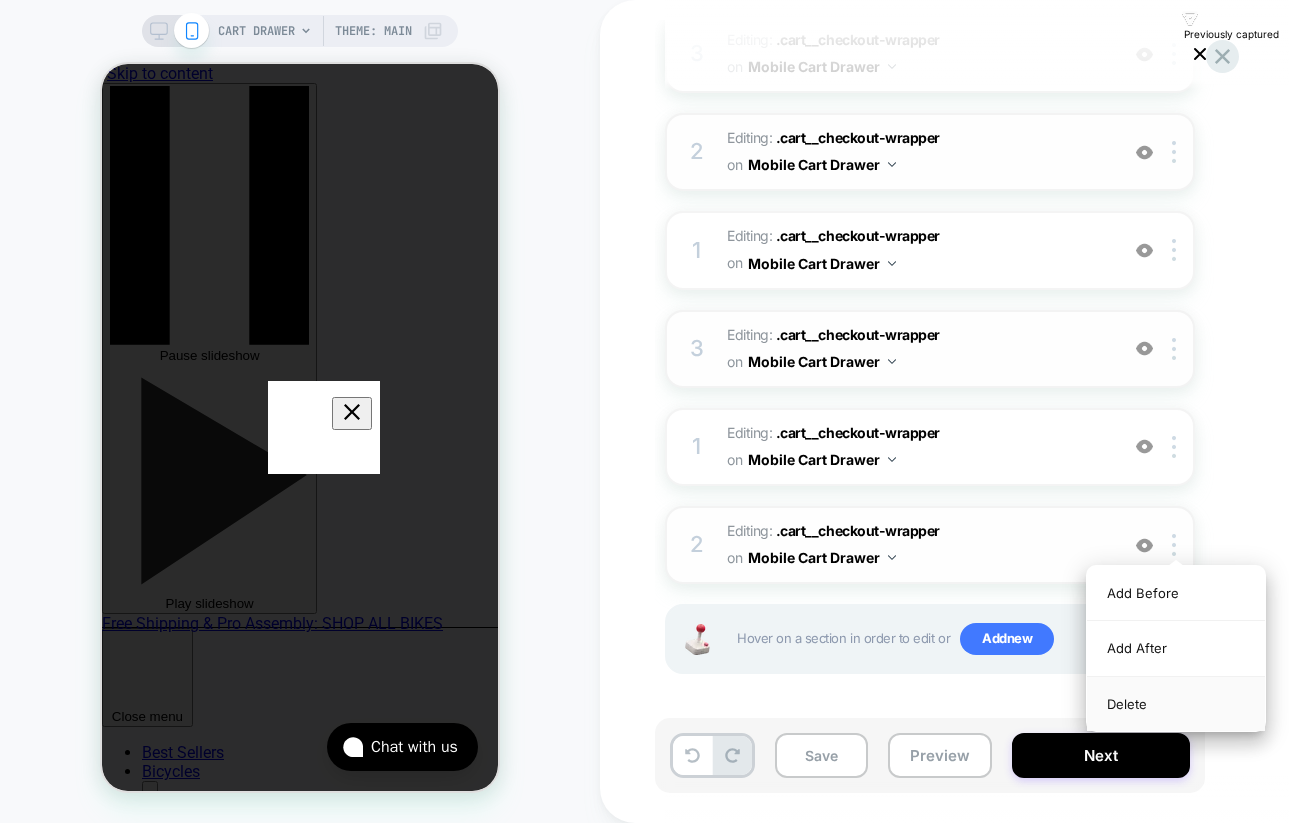 click on "Delete" at bounding box center (1176, 704) 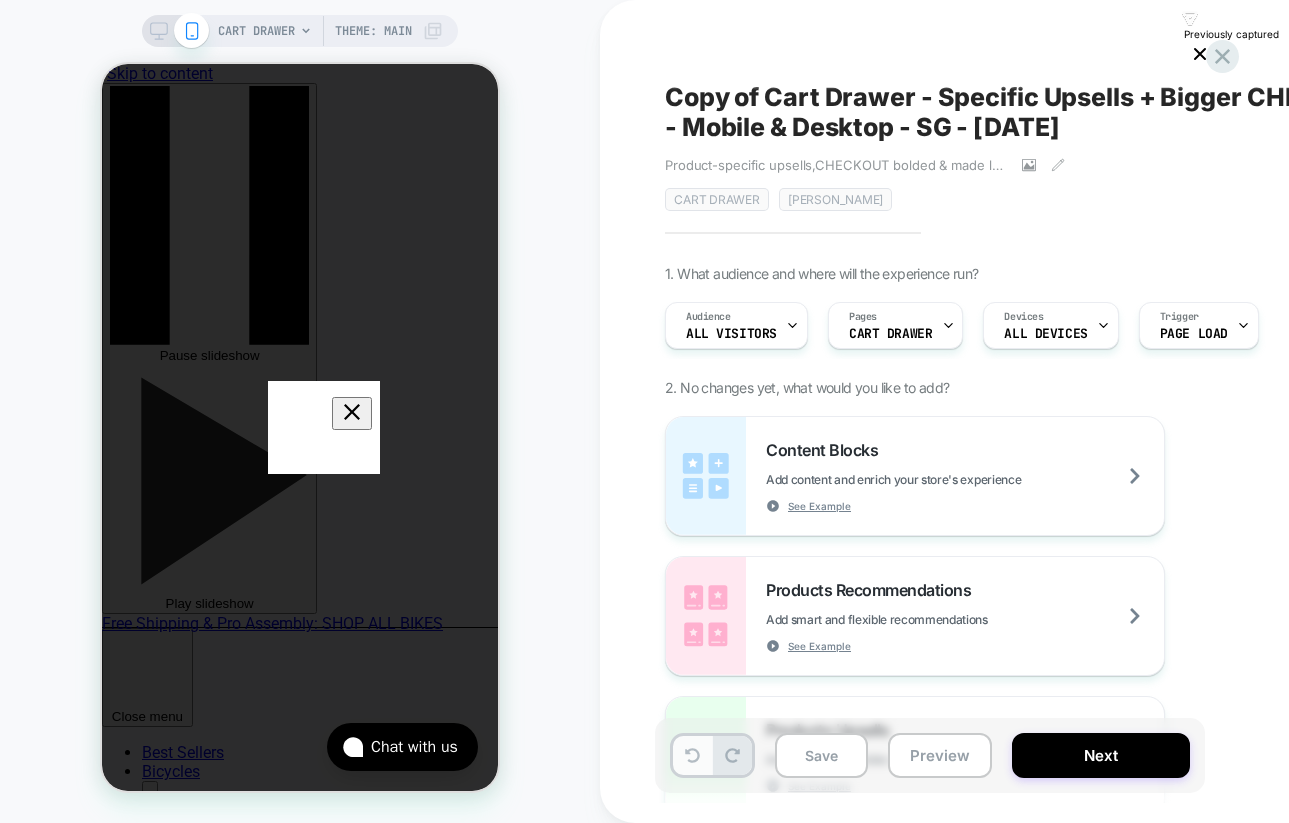 click at bounding box center (692, 755) 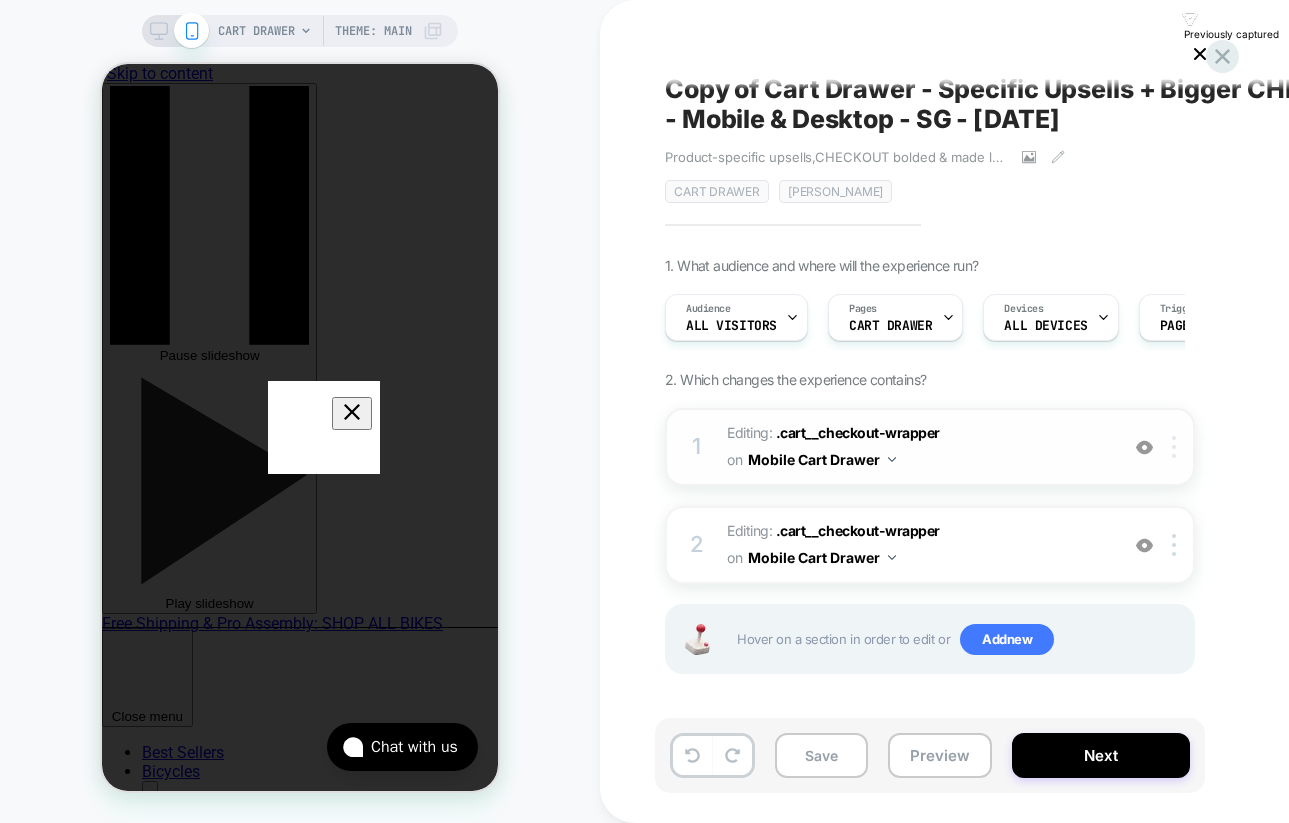 click at bounding box center (1174, 447) 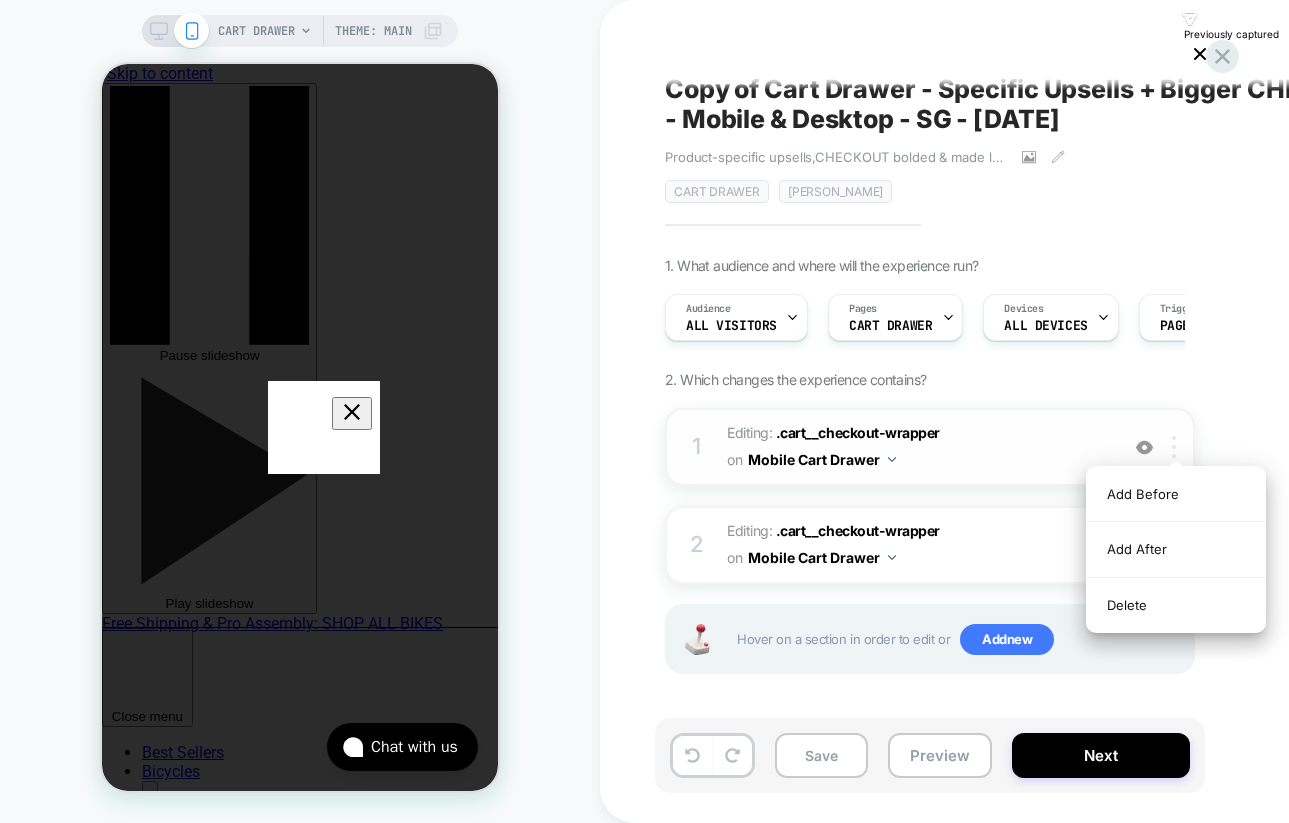 click at bounding box center [1174, 447] 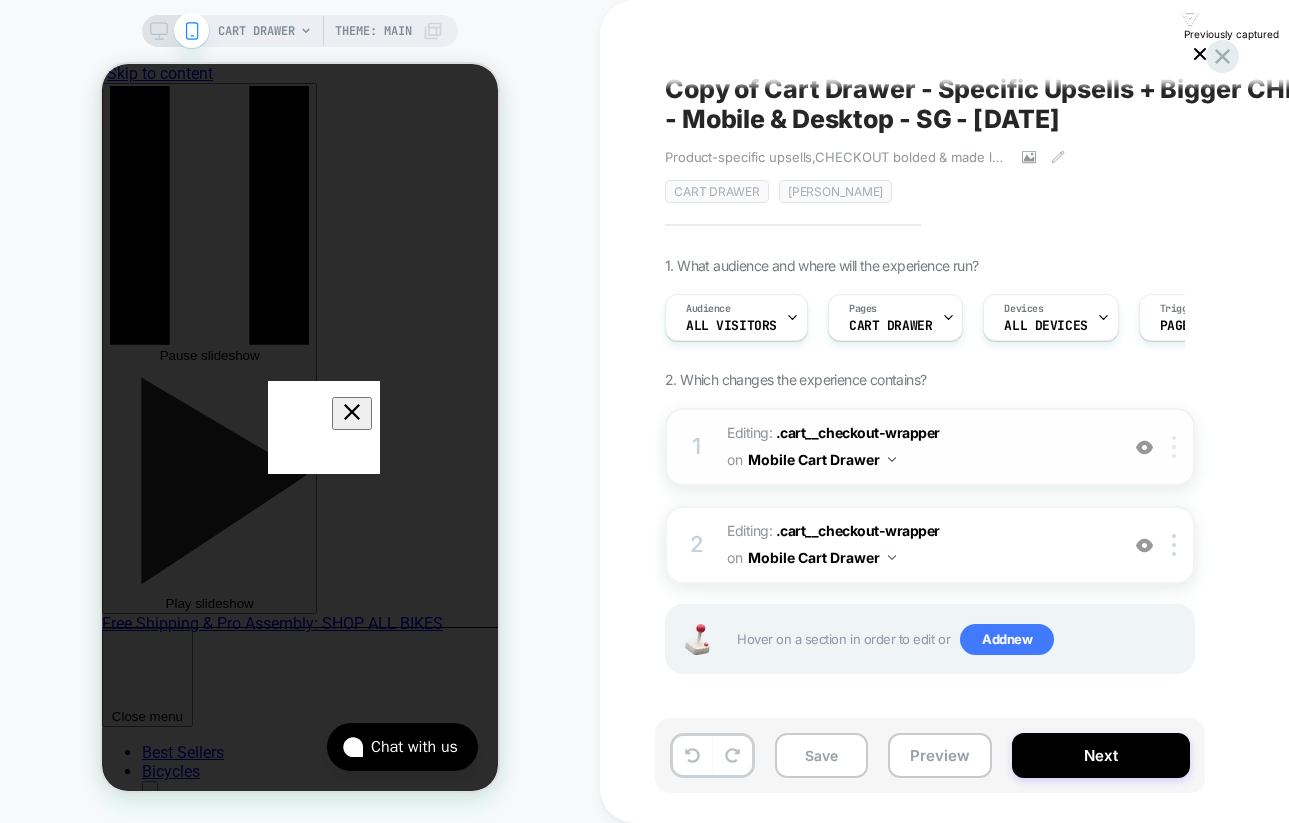 click at bounding box center [1174, 447] 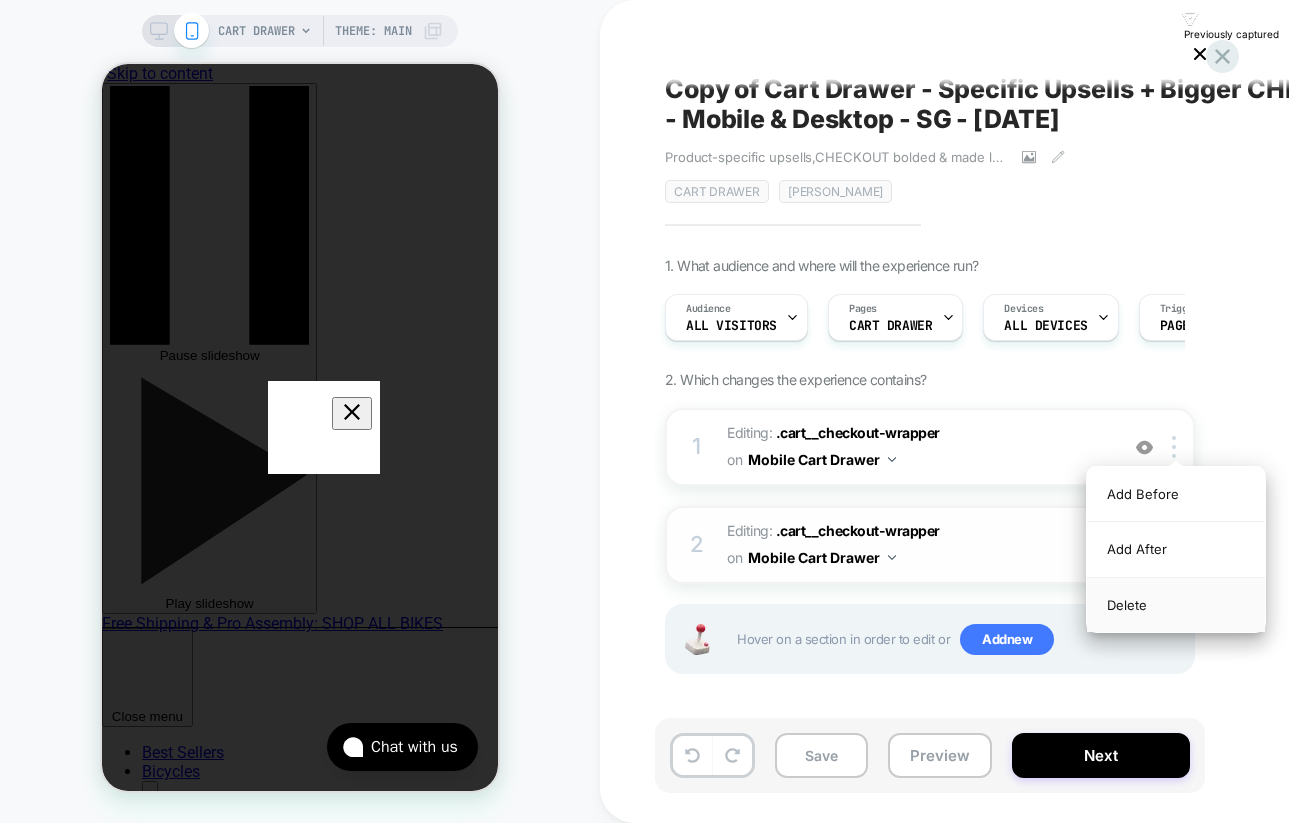 click on "Delete" at bounding box center (1176, 605) 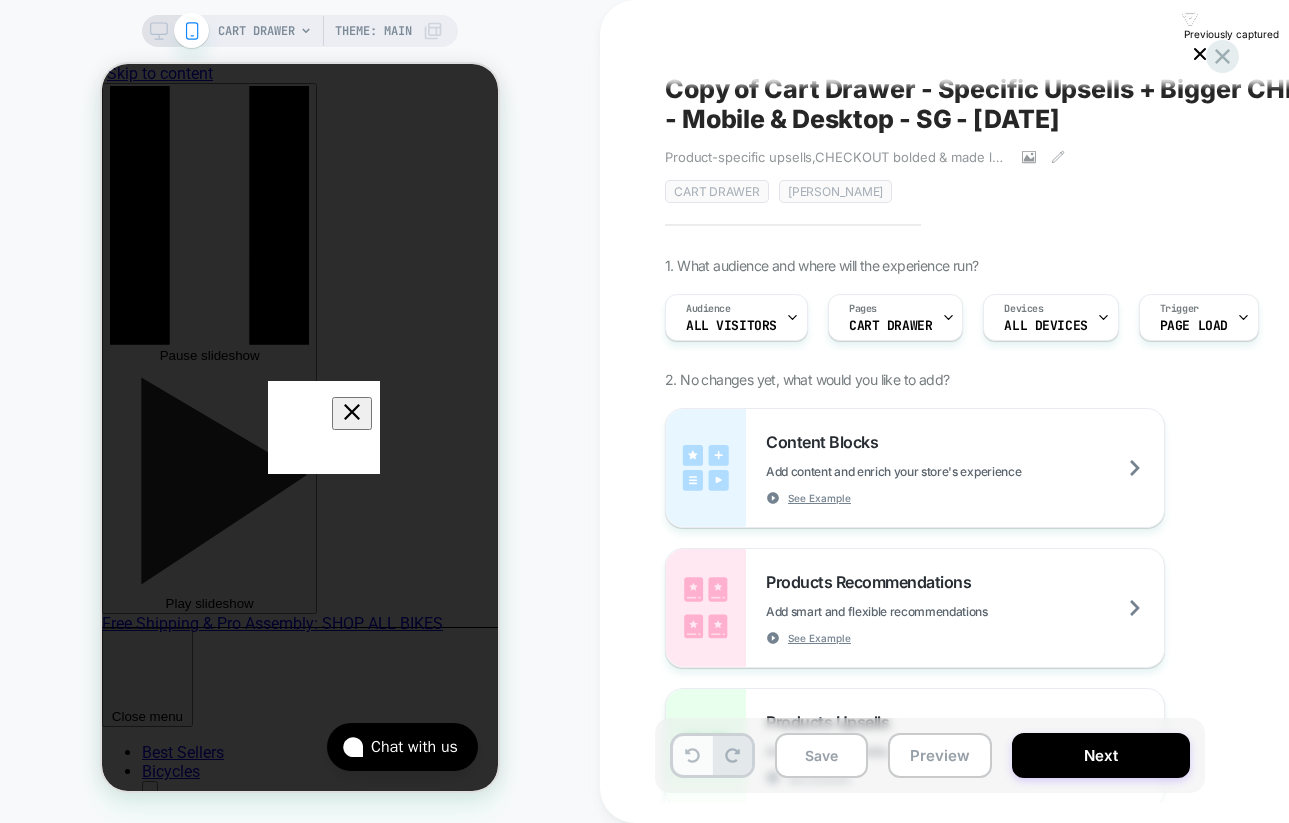 click 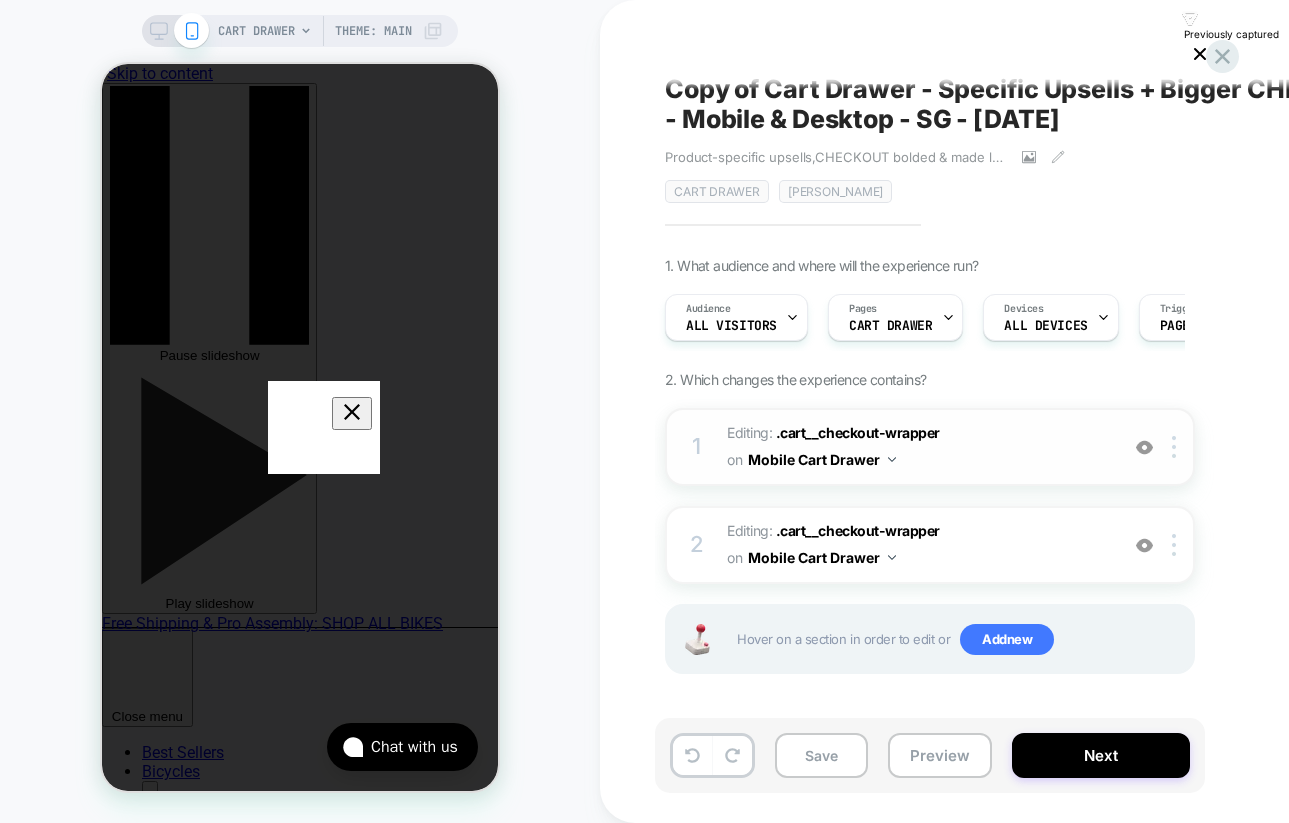 click at bounding box center (892, 459) 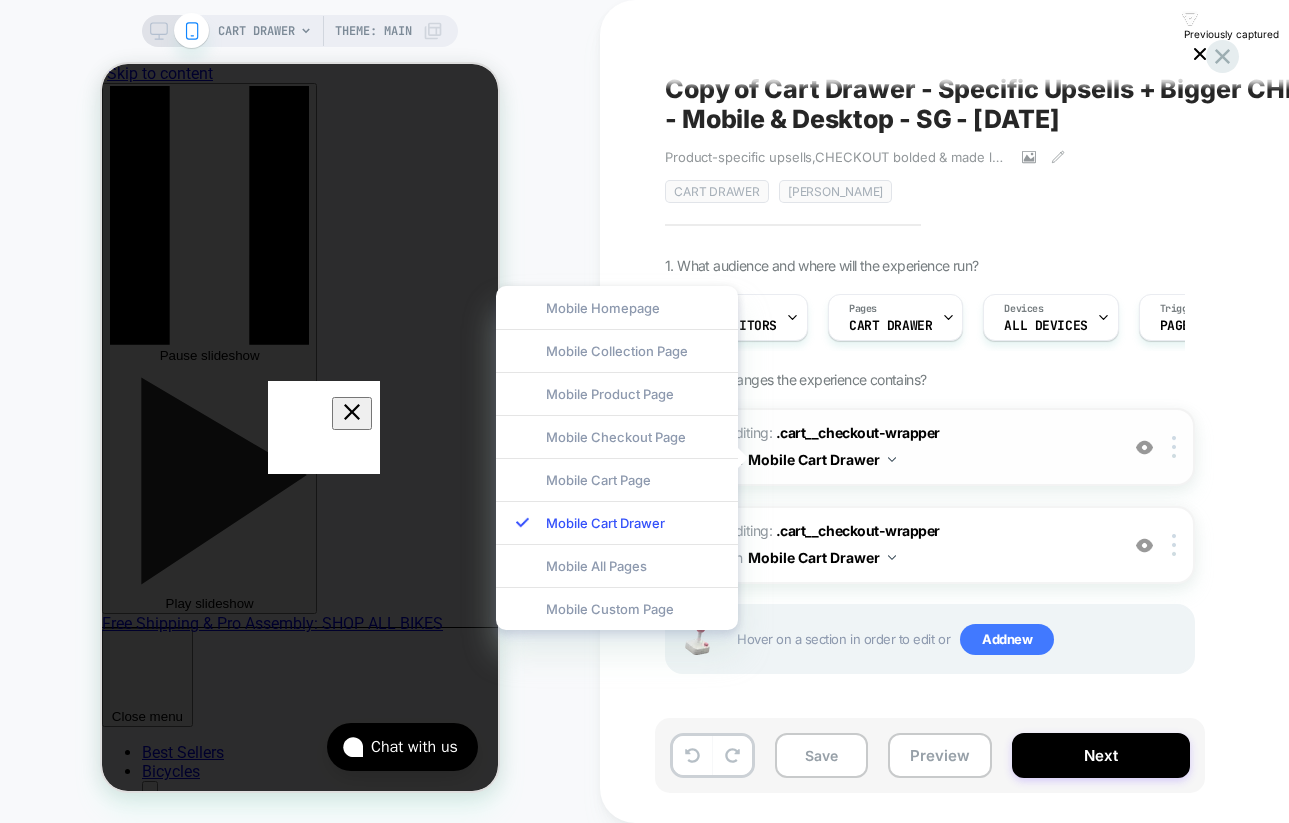 click at bounding box center [892, 459] 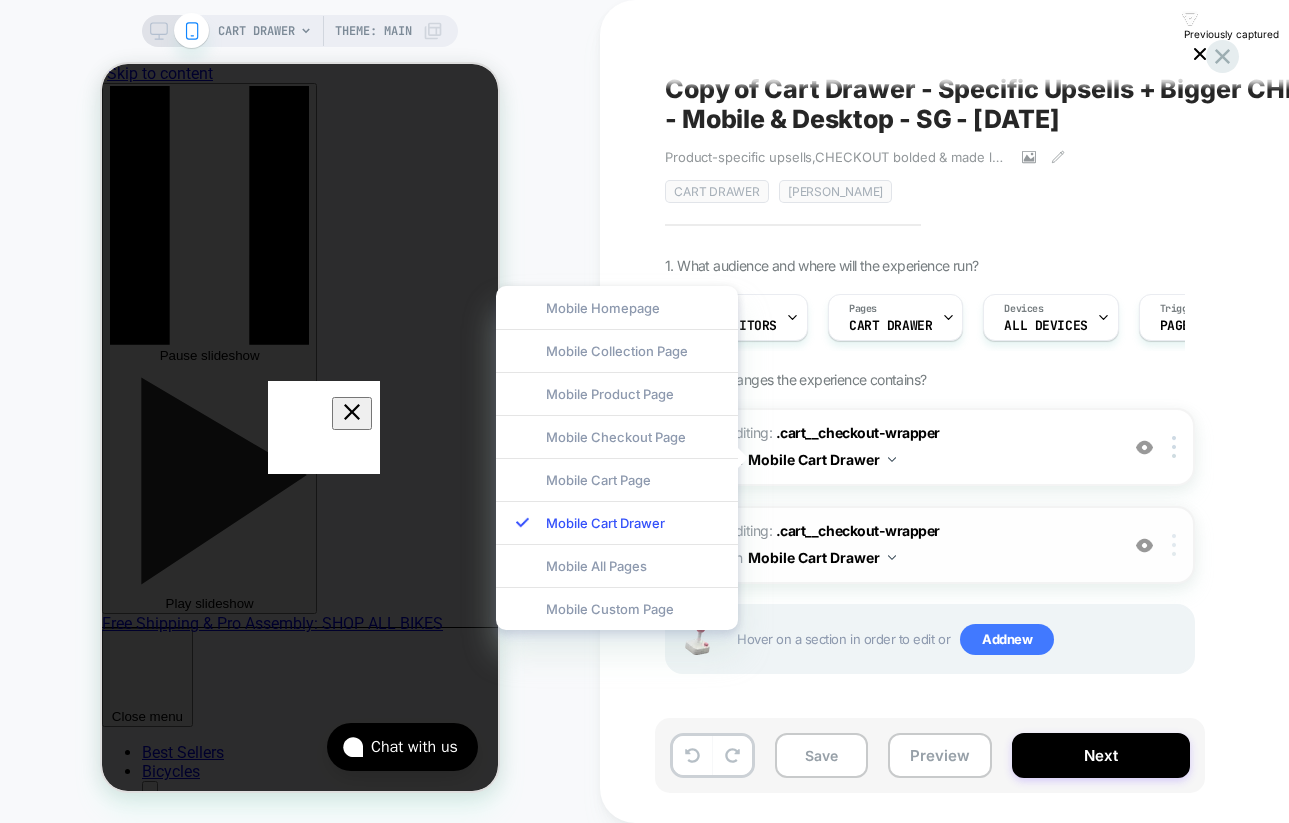 click at bounding box center (1177, 545) 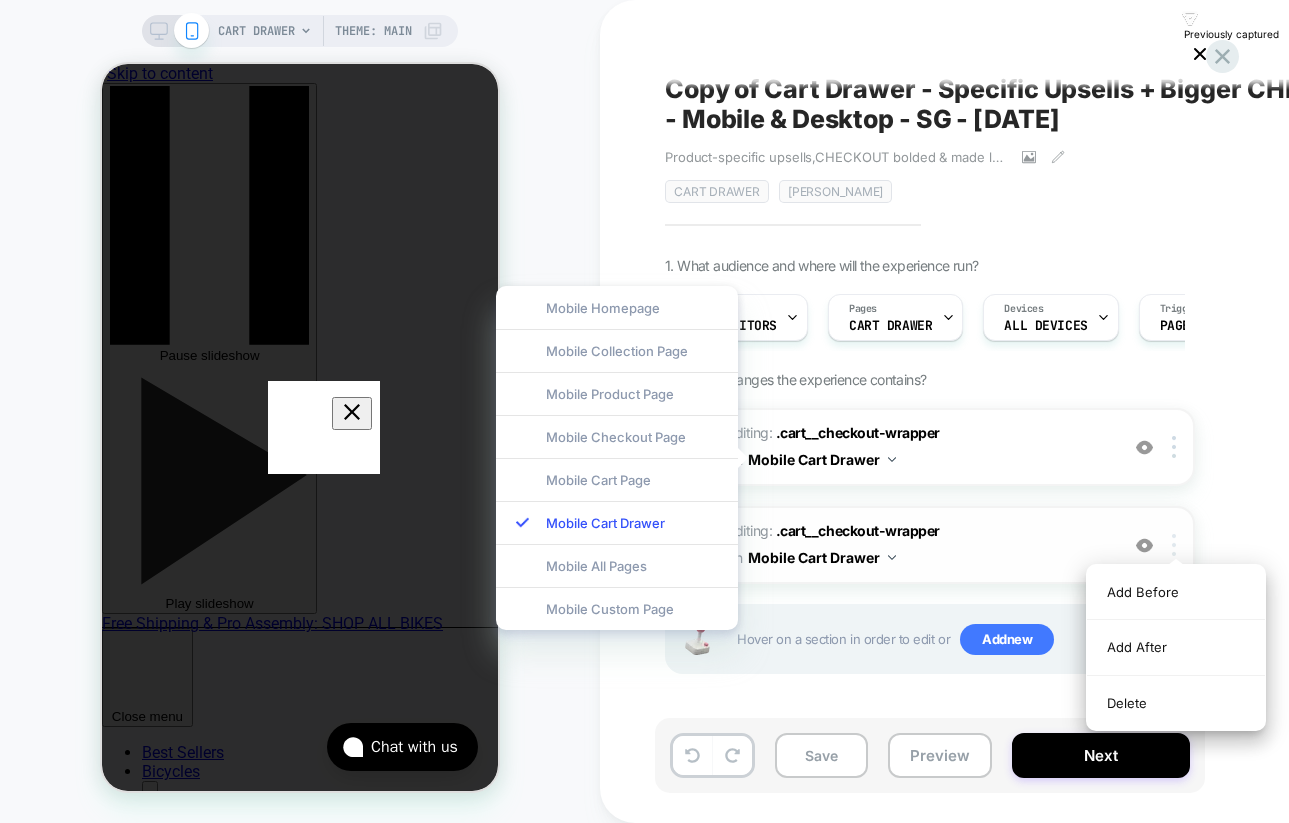 click at bounding box center [1177, 545] 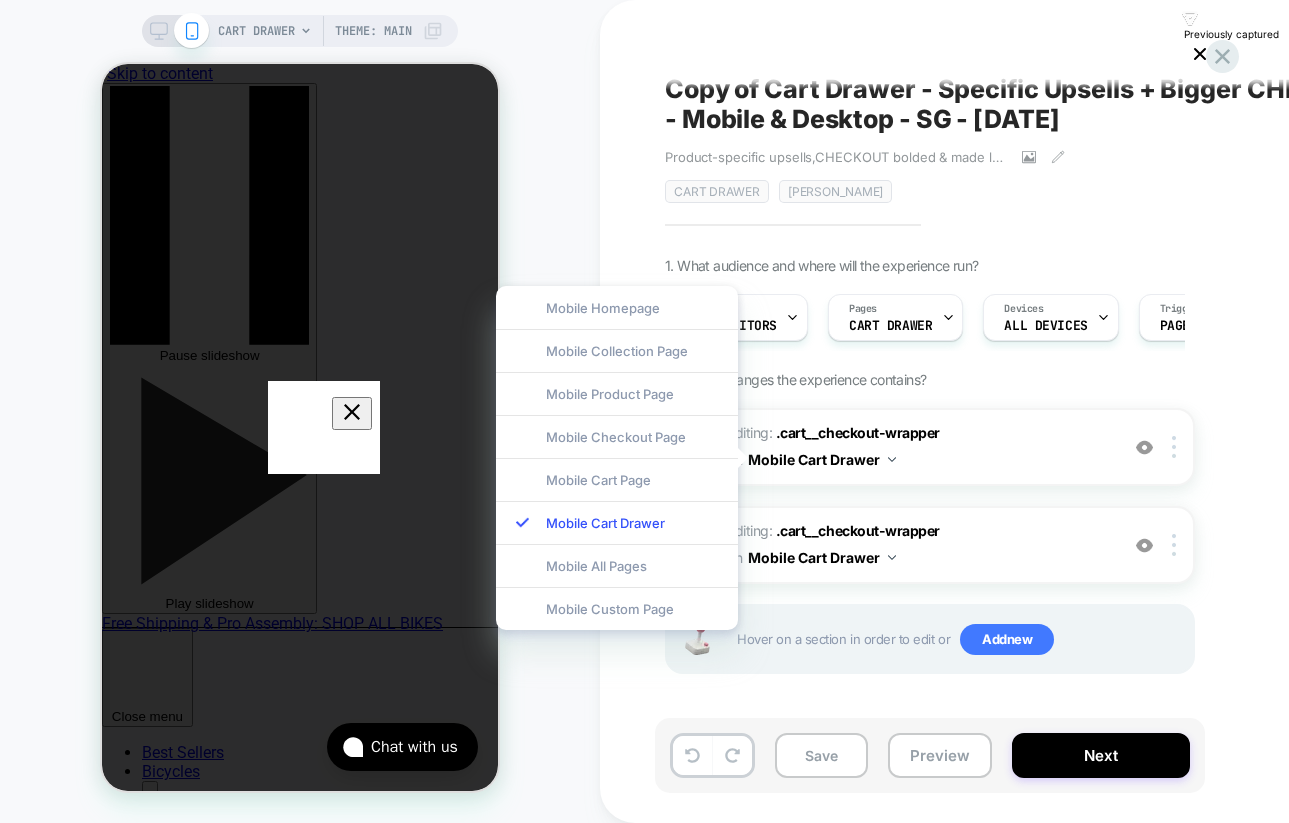 click on "1. What audience and where will the experience run? Audience All Visitors Pages CART DRAWER Devices ALL DEVICES Trigger Page Load 2. Which changes the experience contains? 1 Editing :   .cart__checkout-wrapper .cart__checkout-wrapper   on Mobile Cart Drawer Add Before Add After Delete 2 Editing :   .cart__checkout-wrapper .cart__checkout-wrapper   on Mobile Cart Drawer Add Before Add After Delete Hover on a section in order to edit or  Add  new" at bounding box center [1030, 490] 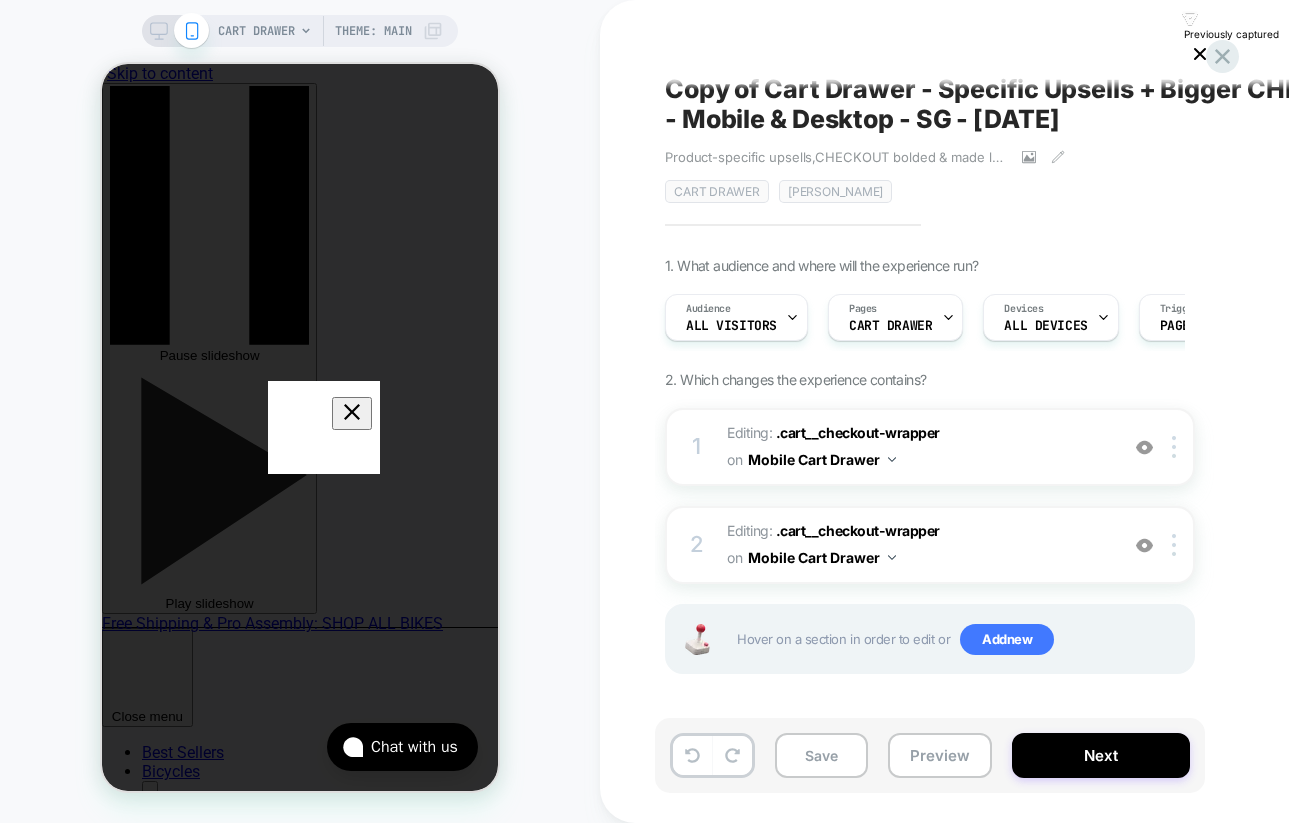 scroll, scrollTop: 0, scrollLeft: 96, axis: horizontal 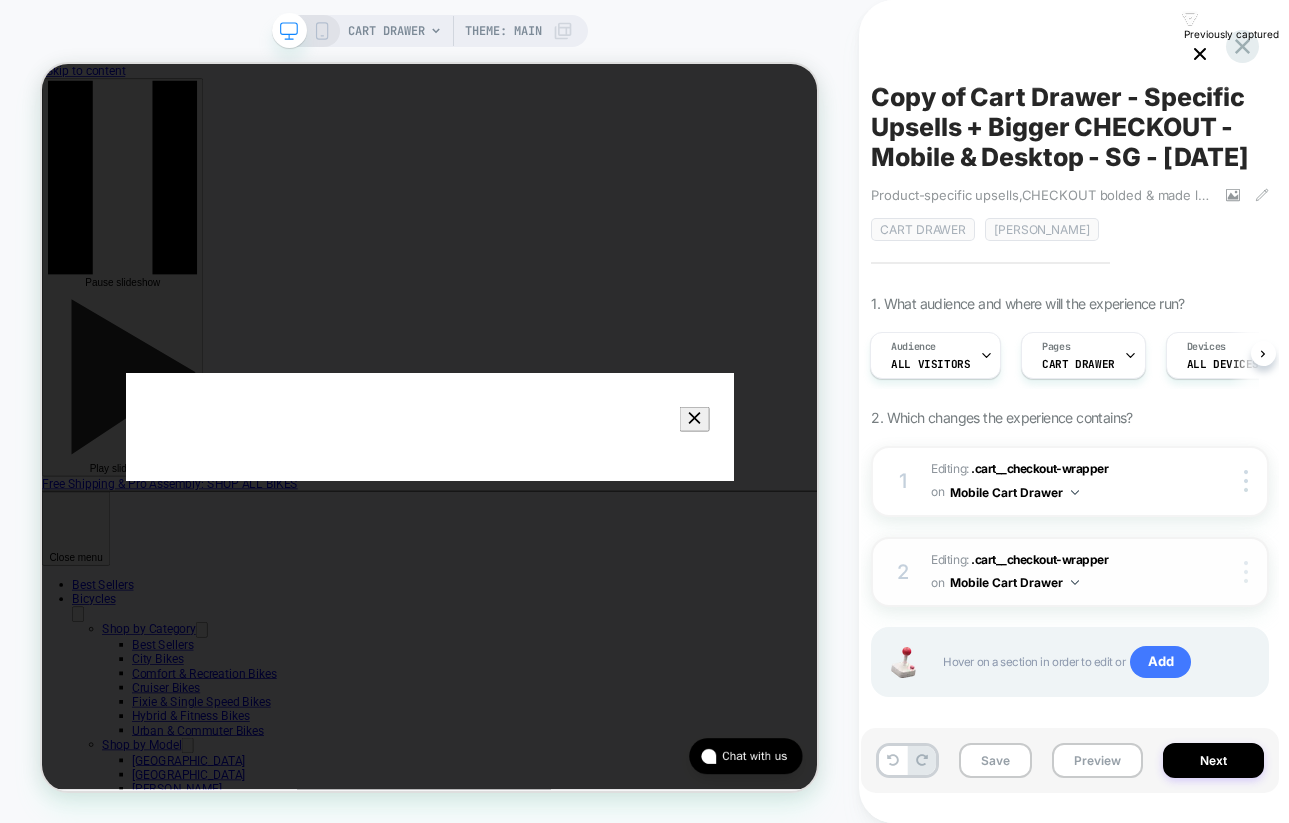 click at bounding box center [1248, 572] 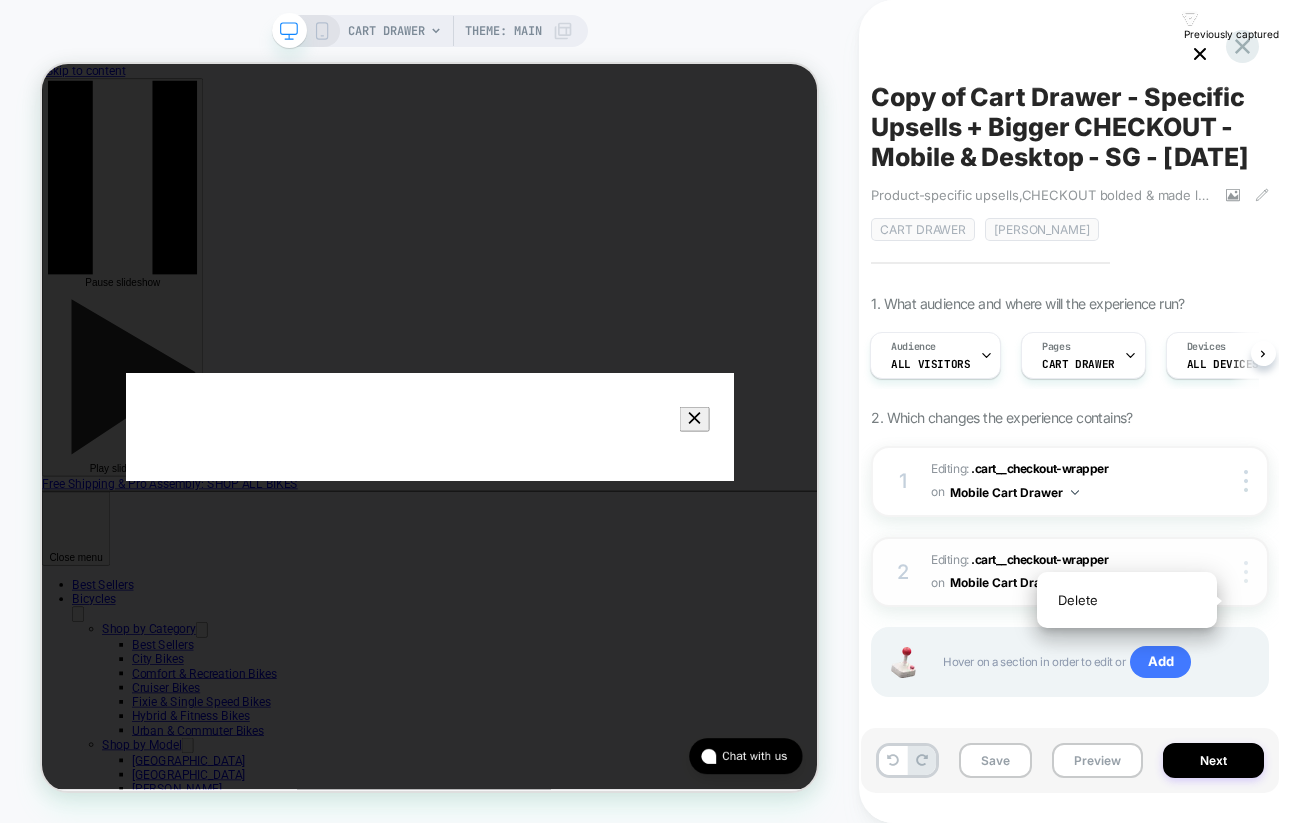 click at bounding box center [1248, 572] 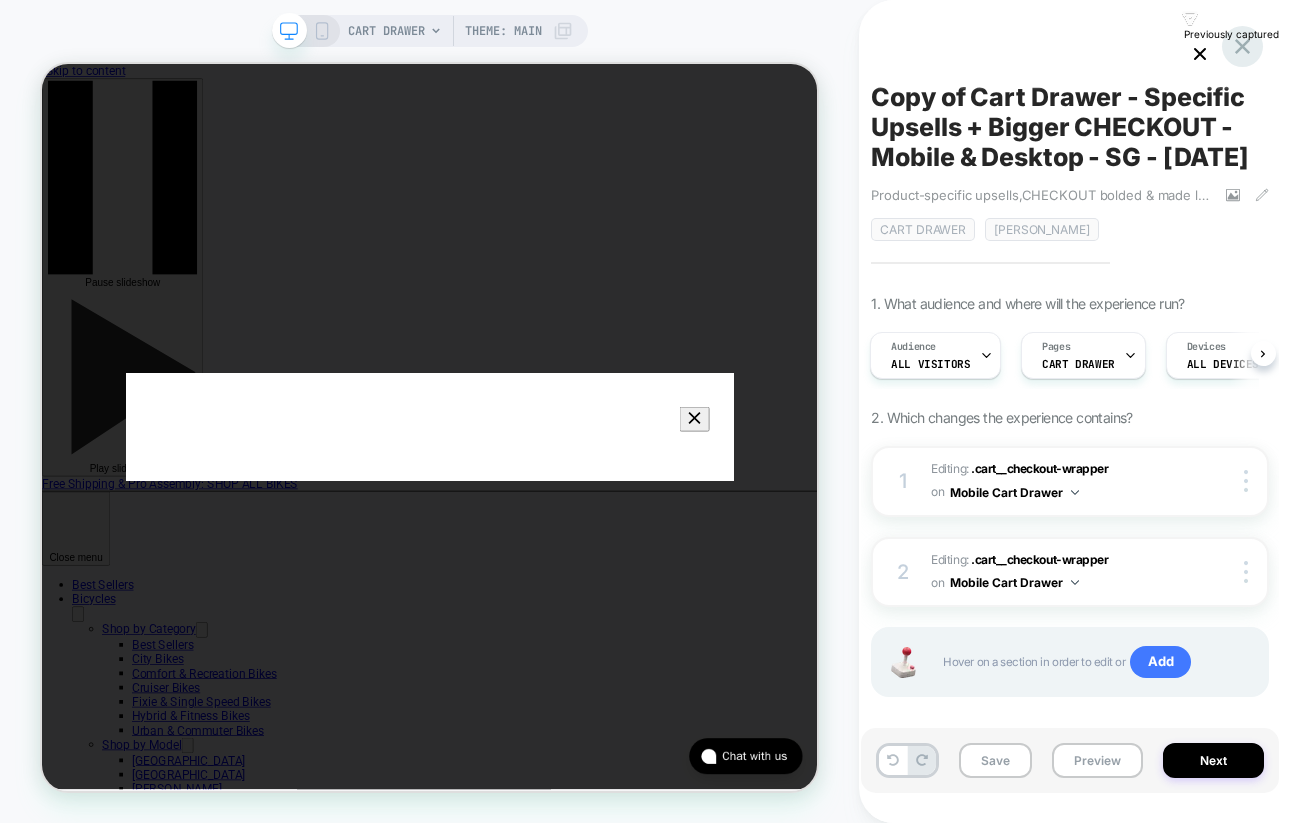 click 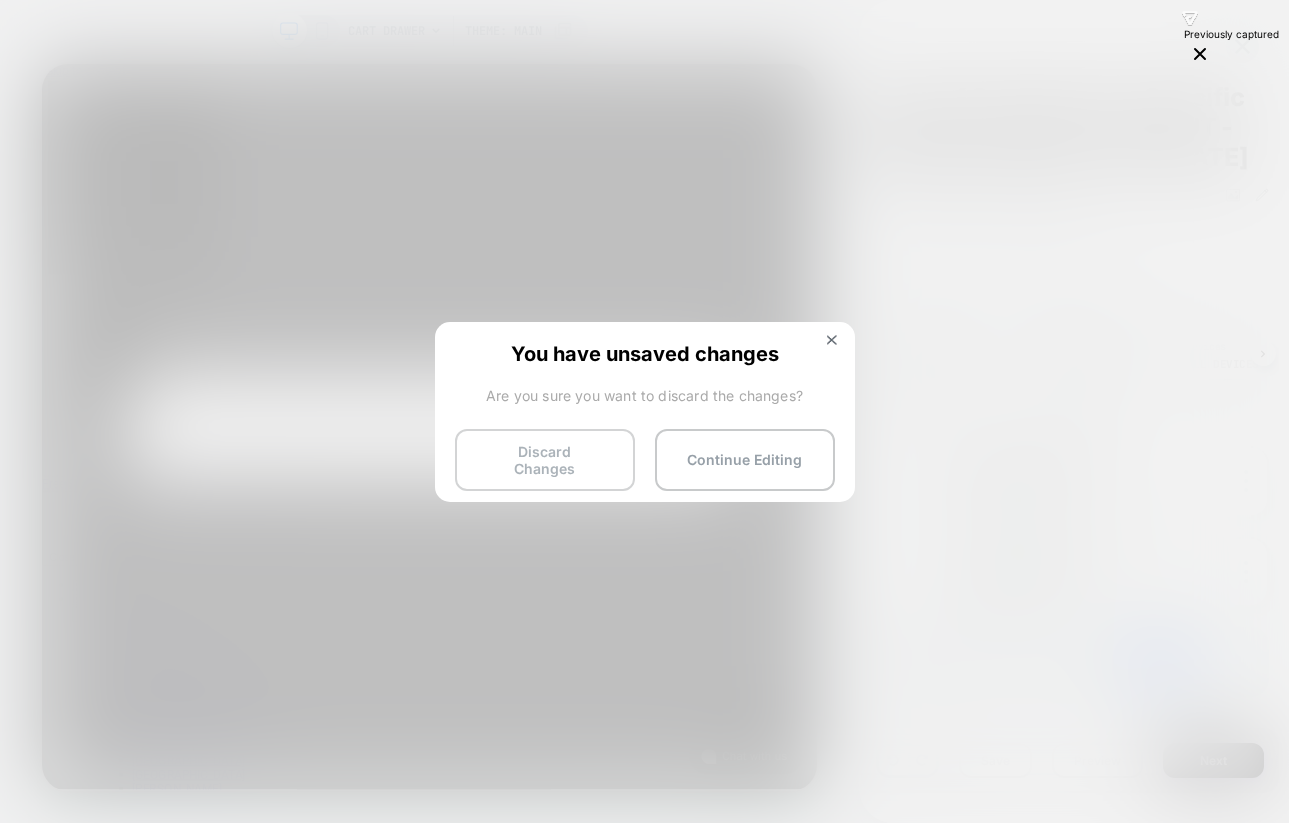 click on "Discard Changes" at bounding box center (545, 460) 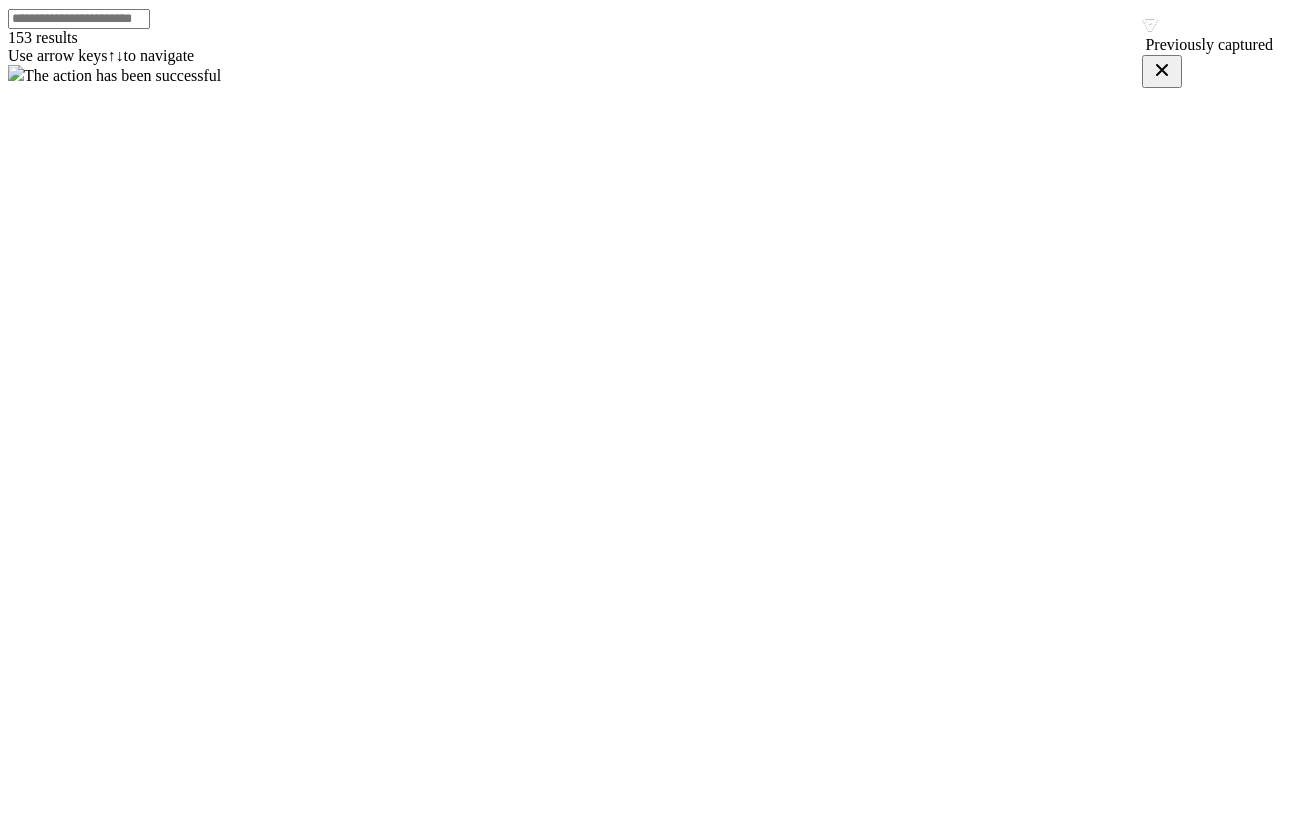 scroll, scrollTop: 0, scrollLeft: 0, axis: both 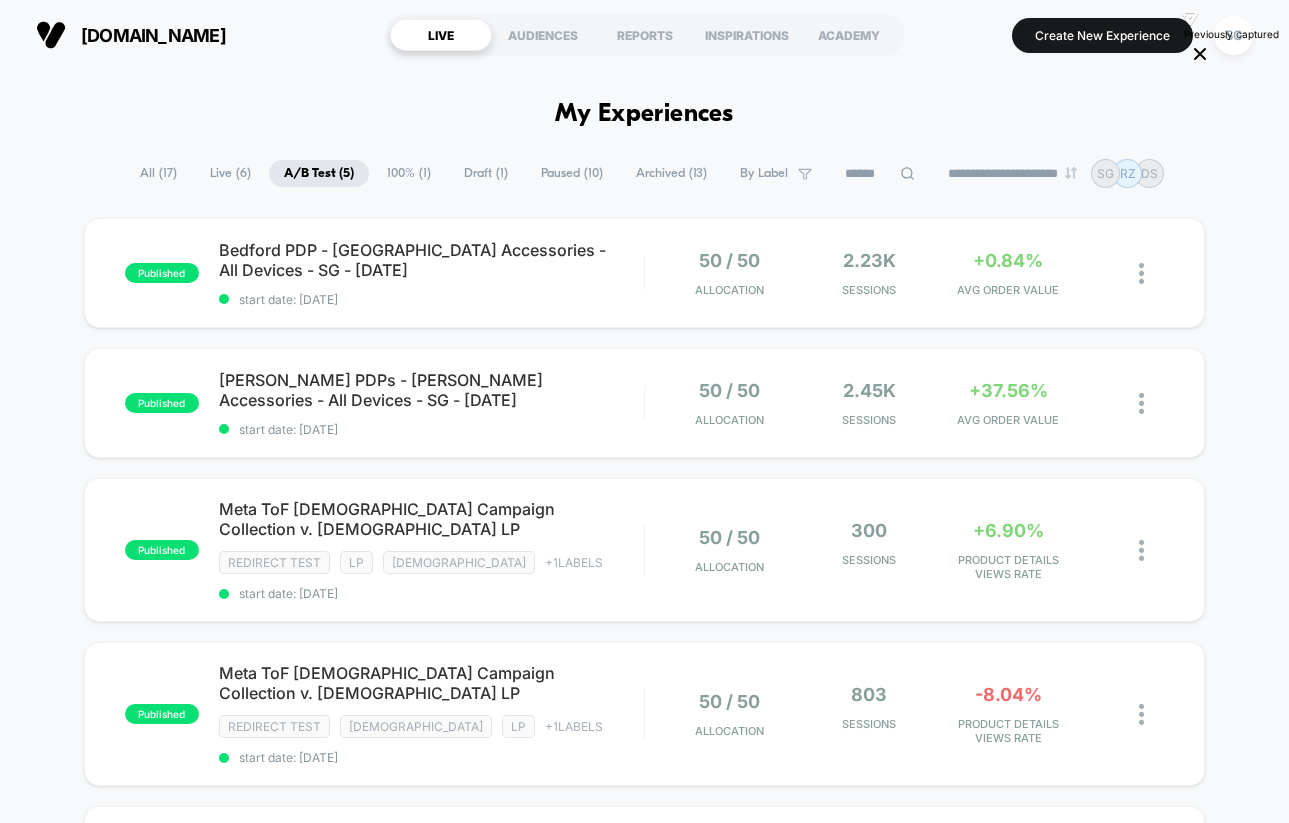 click on "Paused ( 10 )" at bounding box center [572, 173] 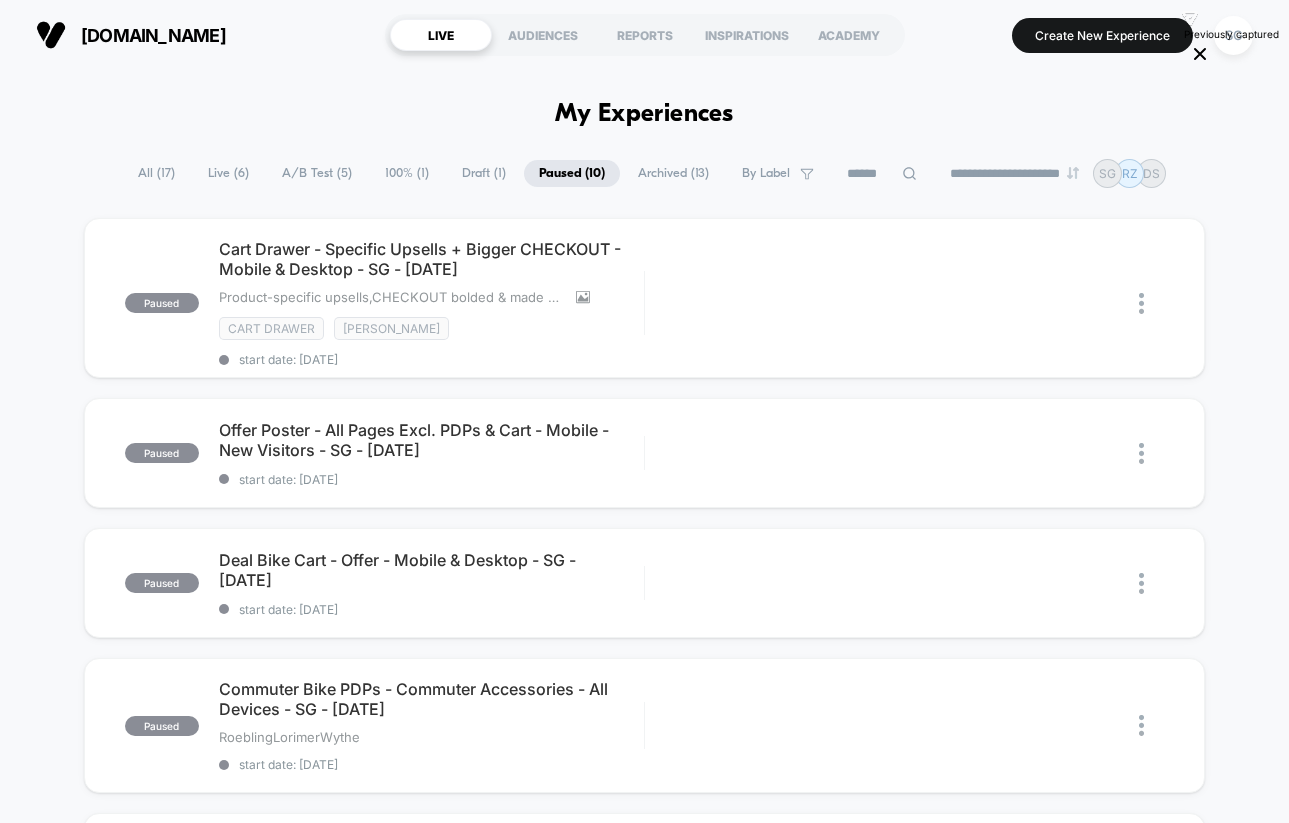 click on "Draft ( 1 )" at bounding box center [484, 173] 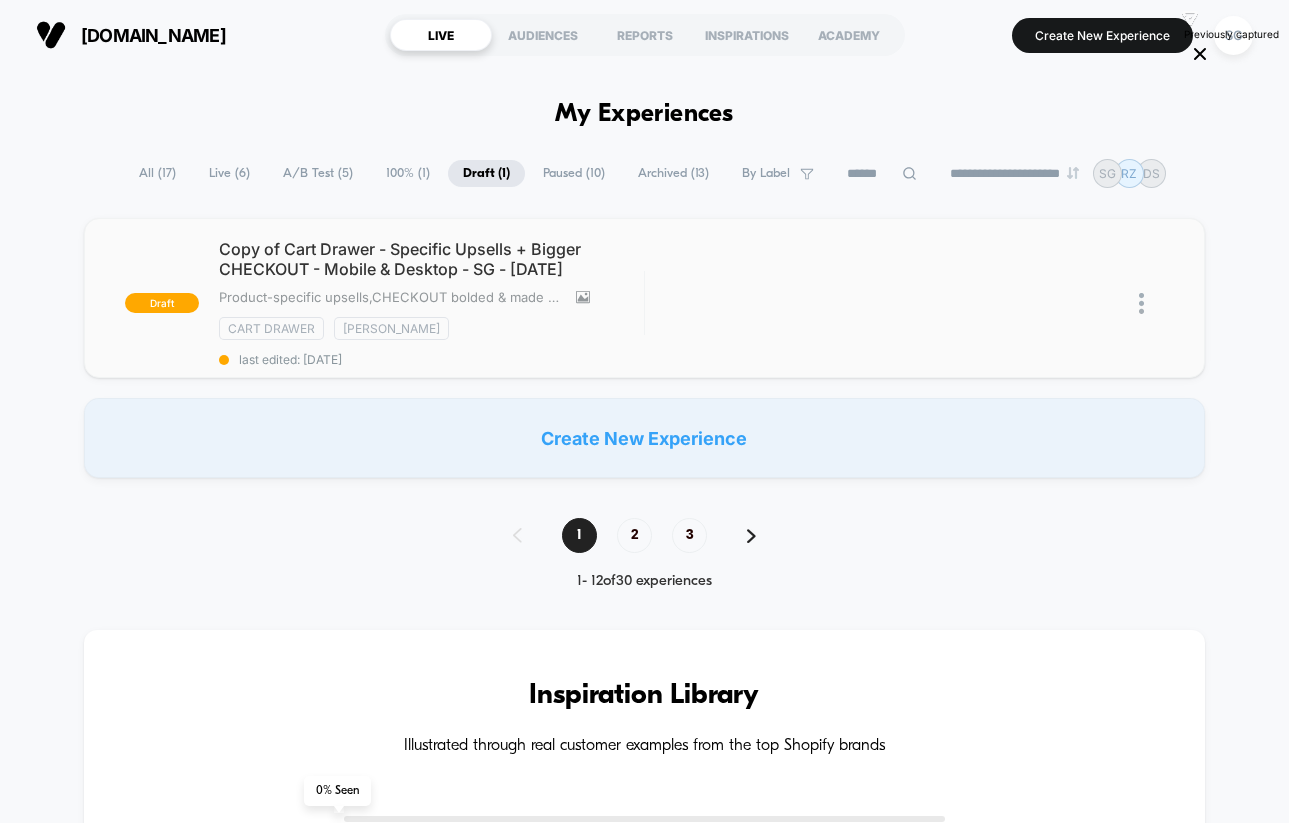 click at bounding box center (1141, 303) 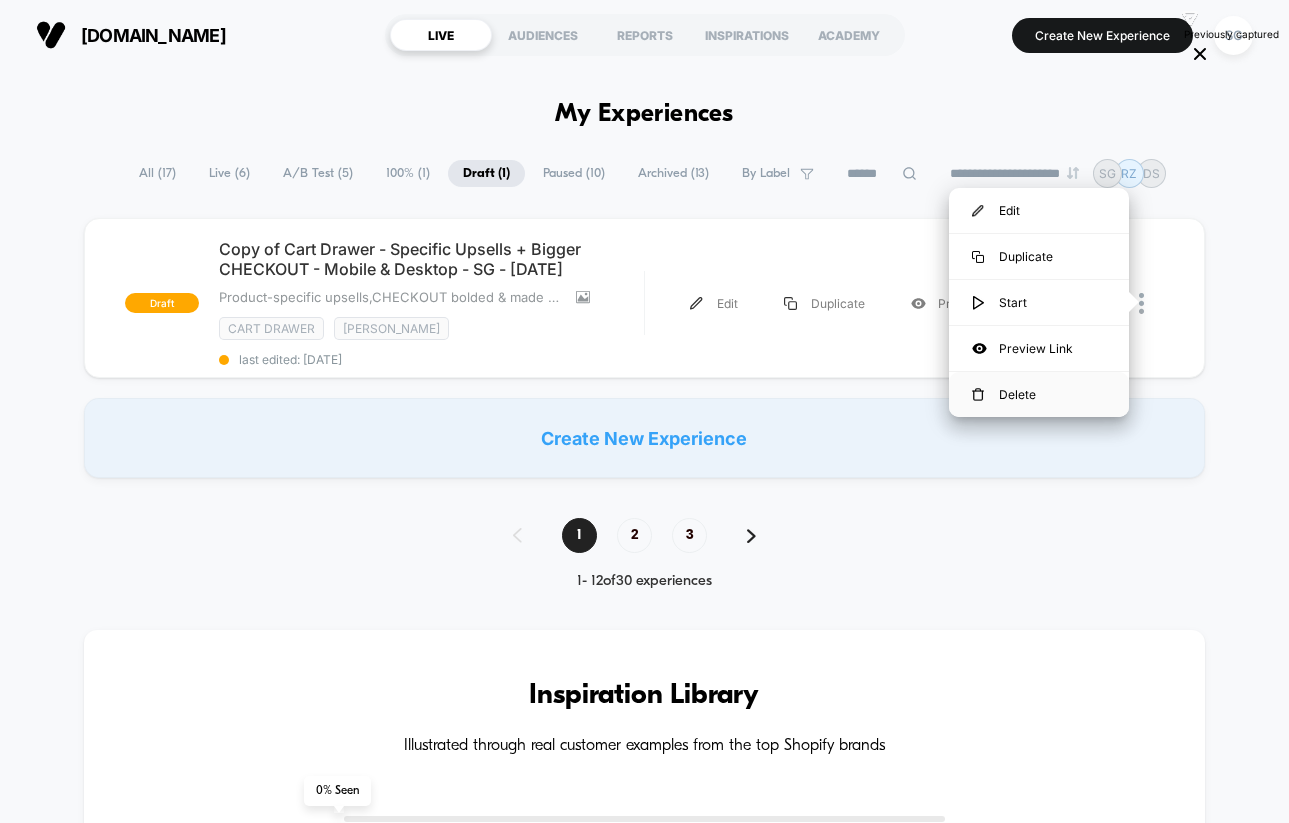 click on "Delete" at bounding box center [1039, 394] 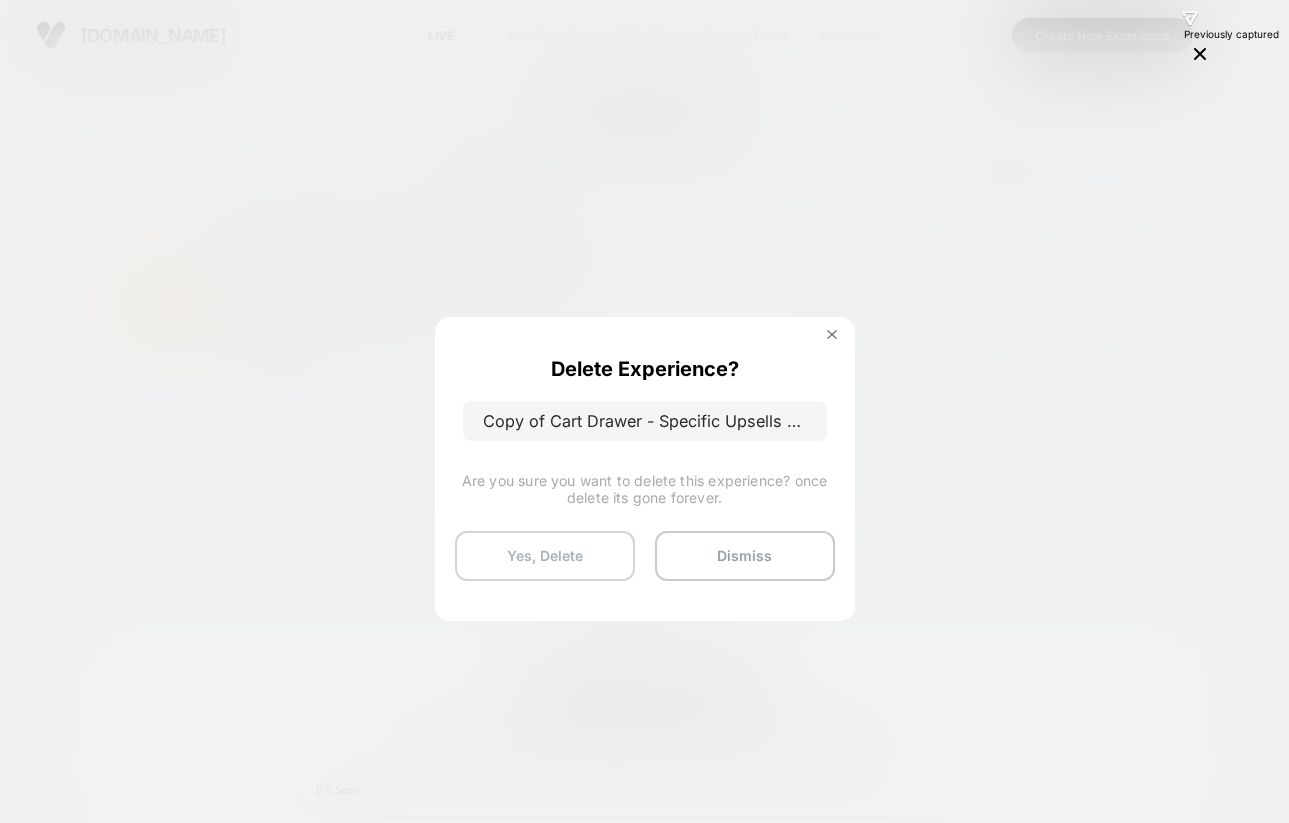 click on "Yes, Delete" at bounding box center (545, 556) 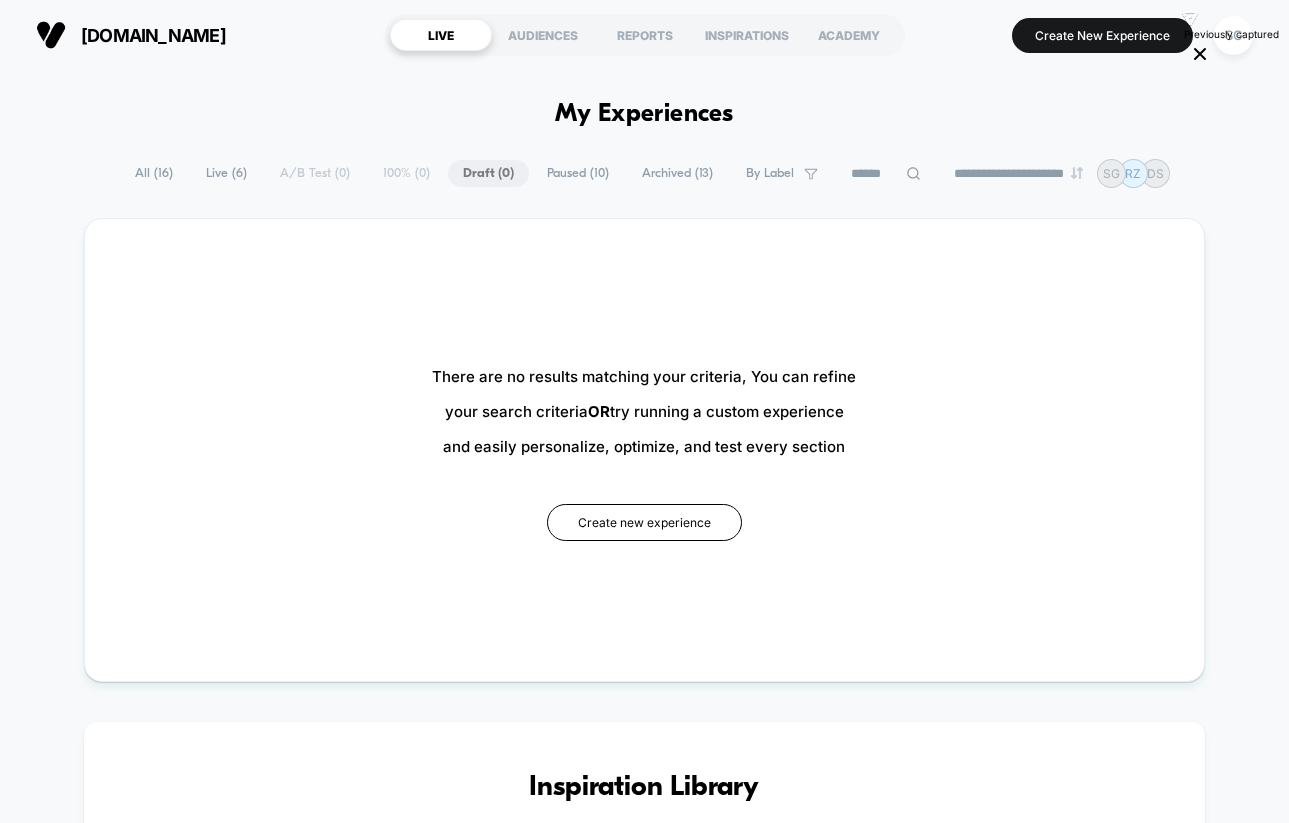 click on "Paused ( 10 )" at bounding box center [578, 173] 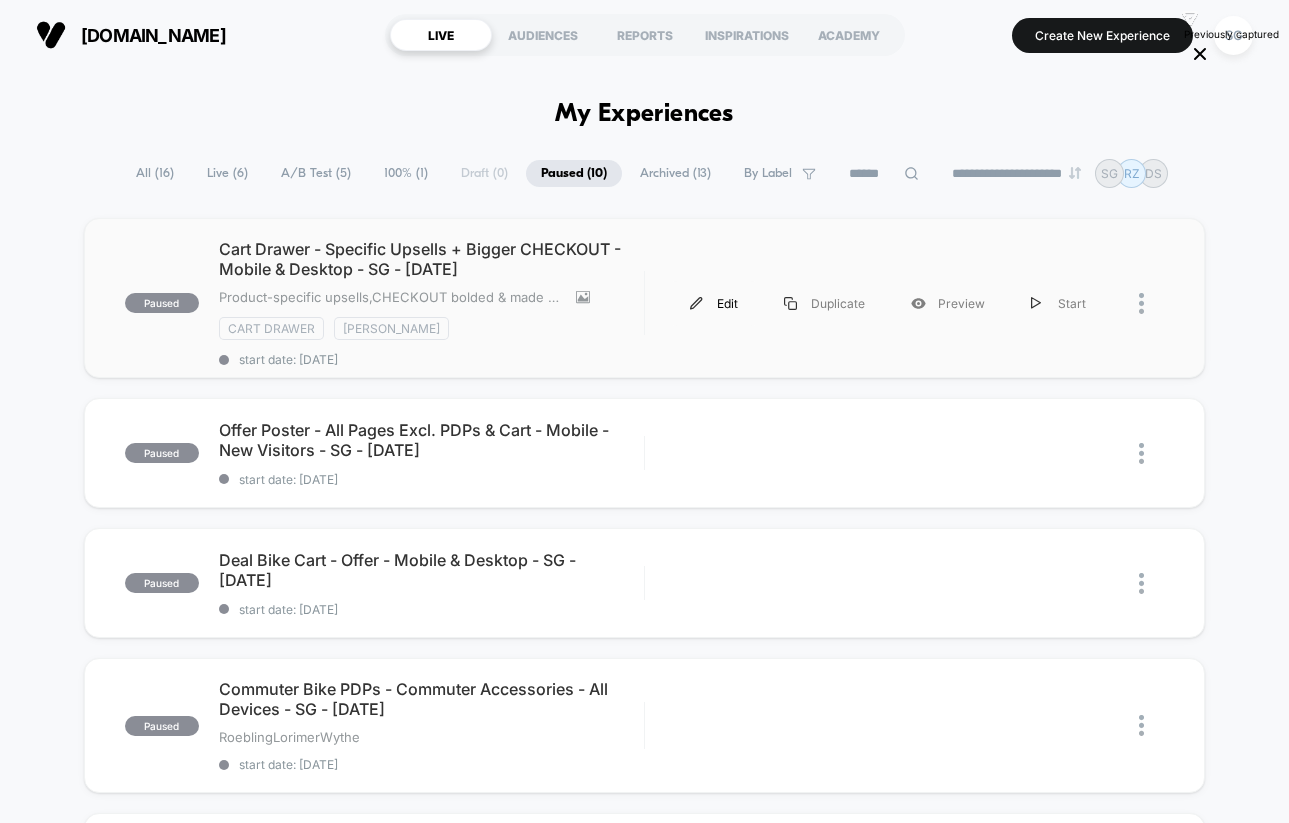 click on "Edit" at bounding box center (714, 303) 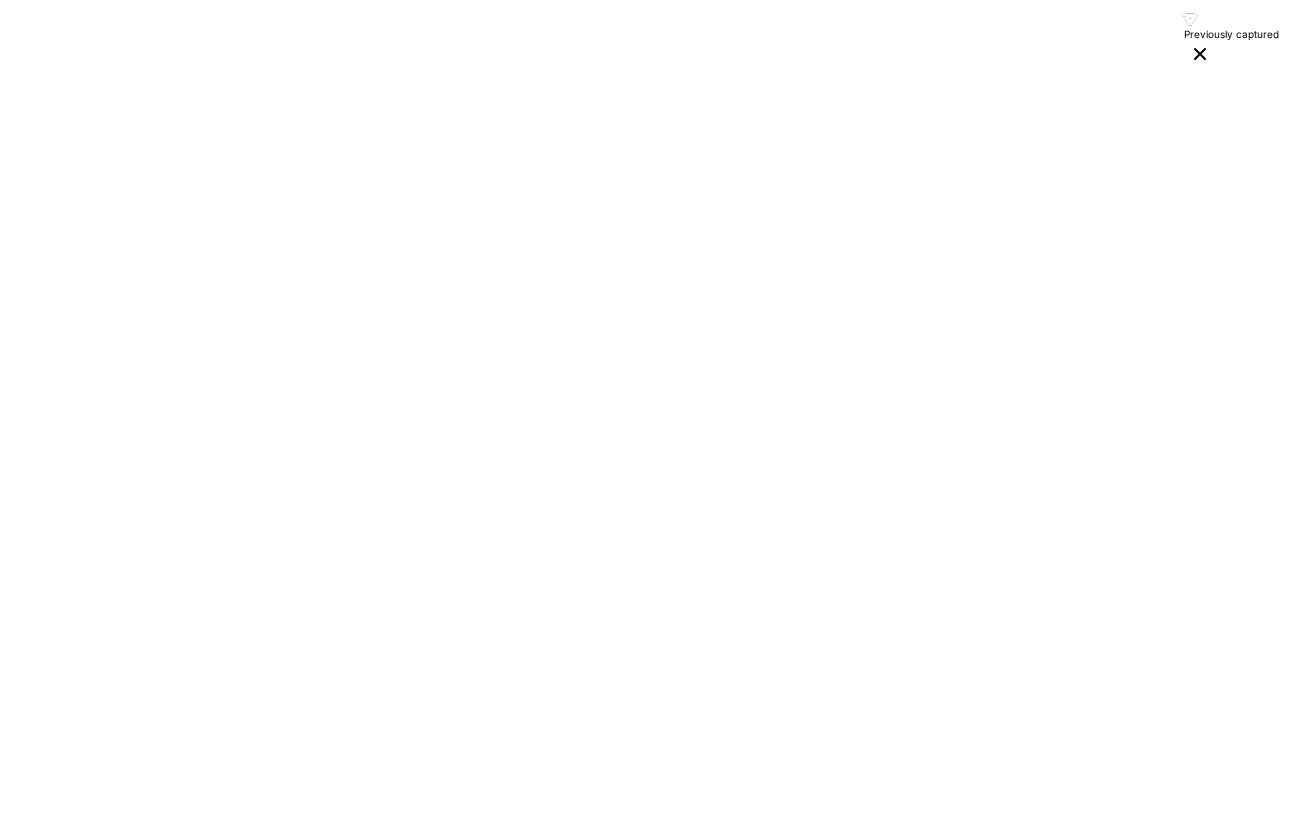 scroll, scrollTop: 0, scrollLeft: 0, axis: both 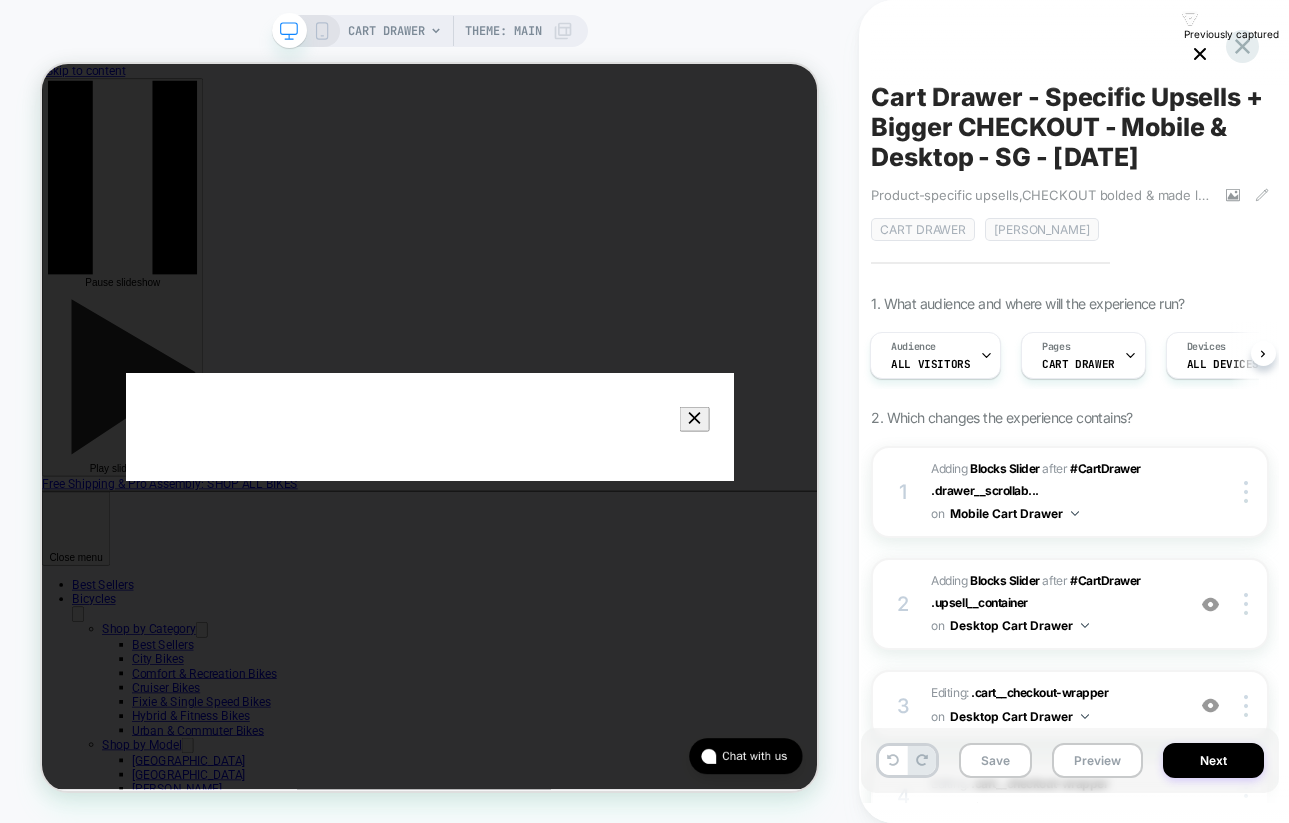 click 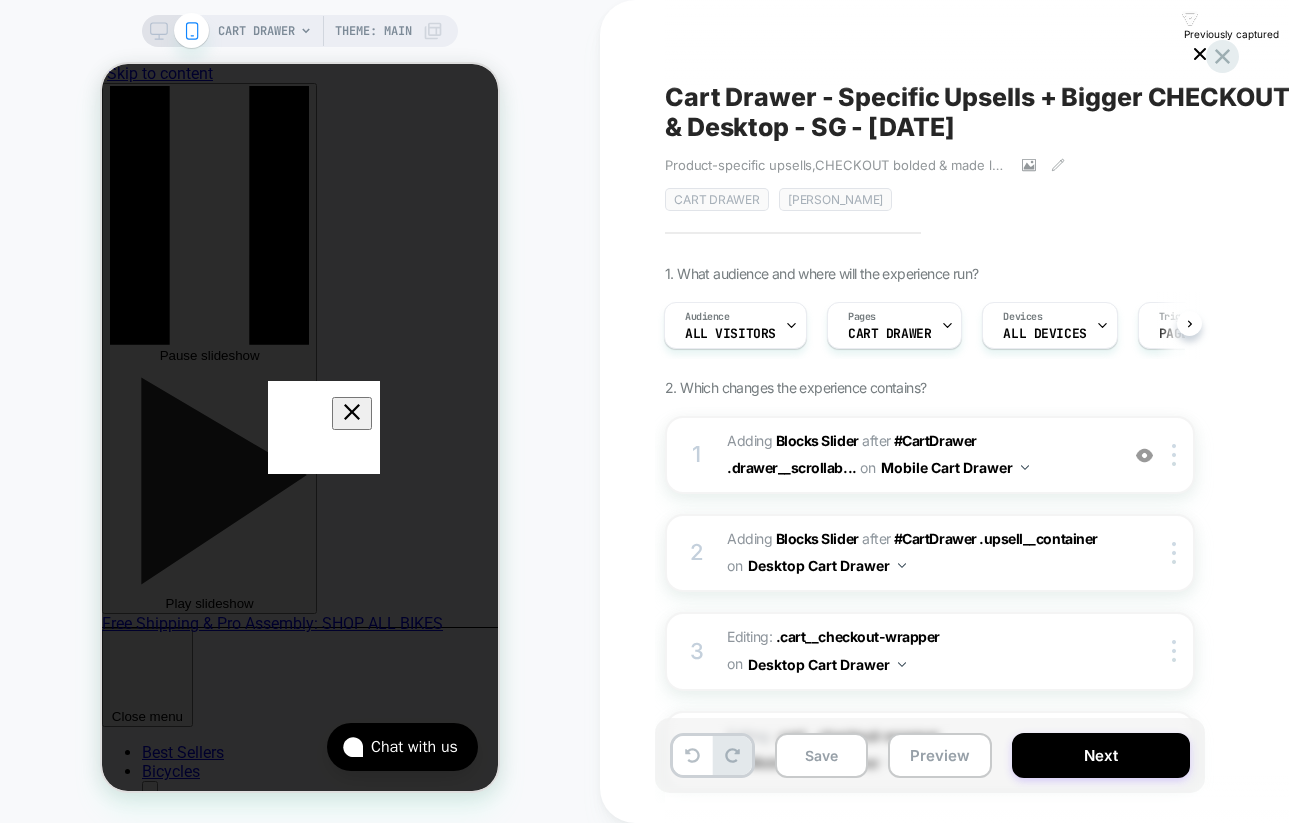 scroll, scrollTop: 0, scrollLeft: 0, axis: both 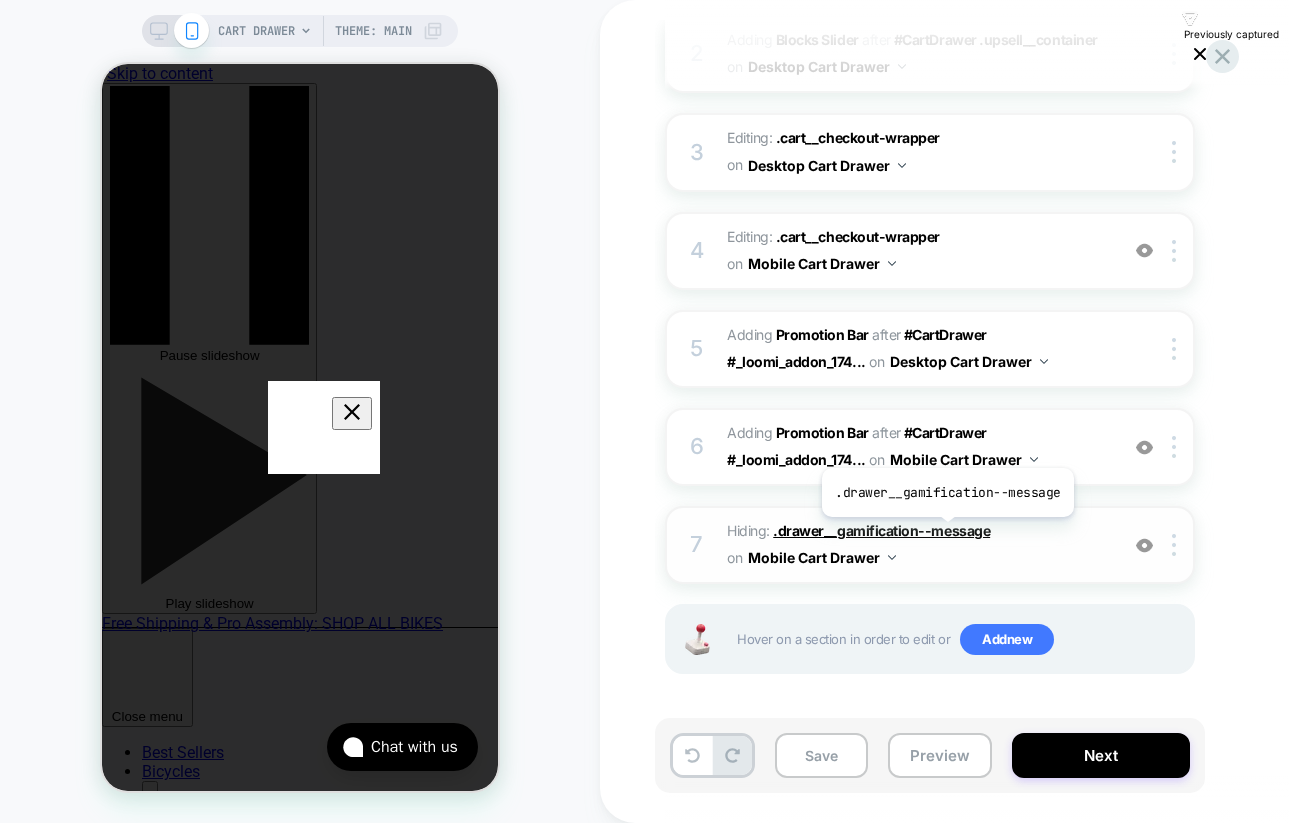 click on ".drawer__gamification--message" at bounding box center [881, 530] 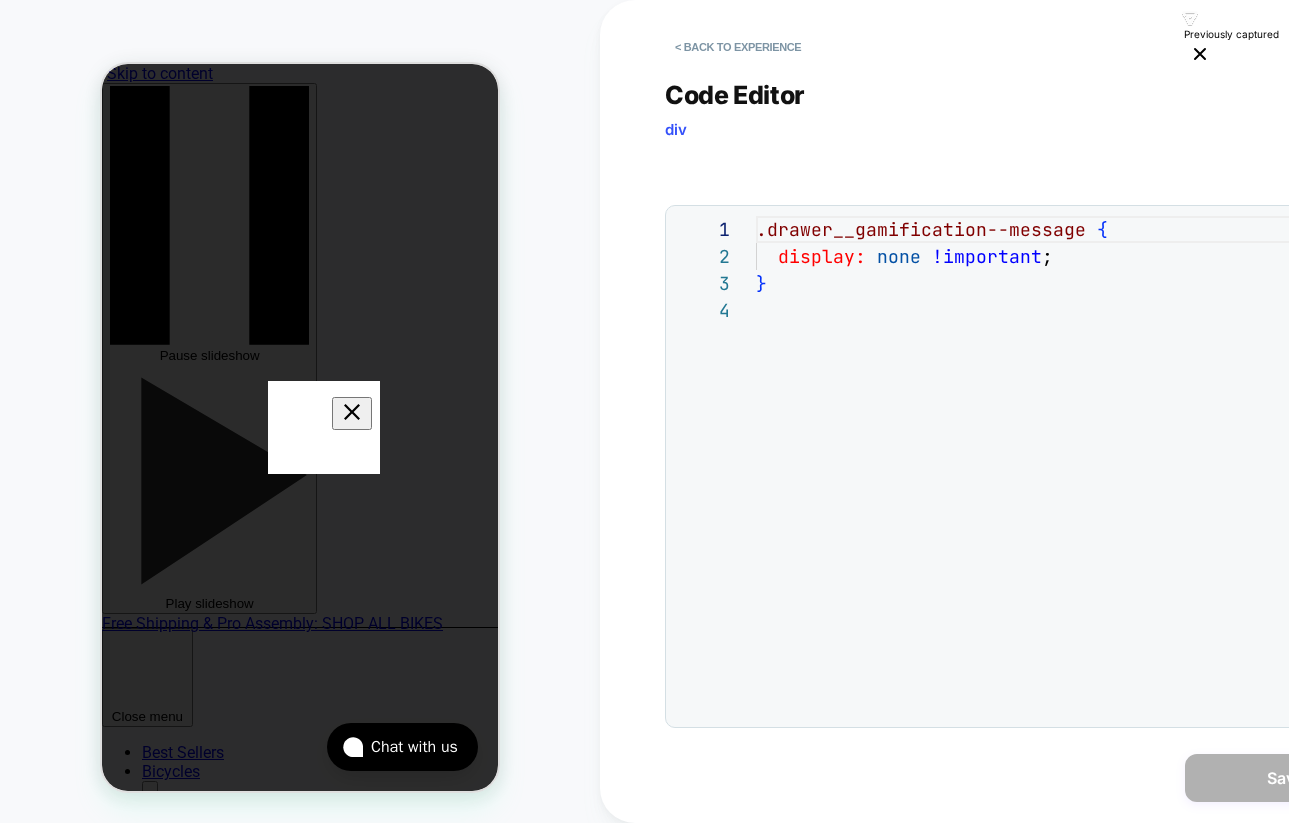 scroll, scrollTop: 81, scrollLeft: 0, axis: vertical 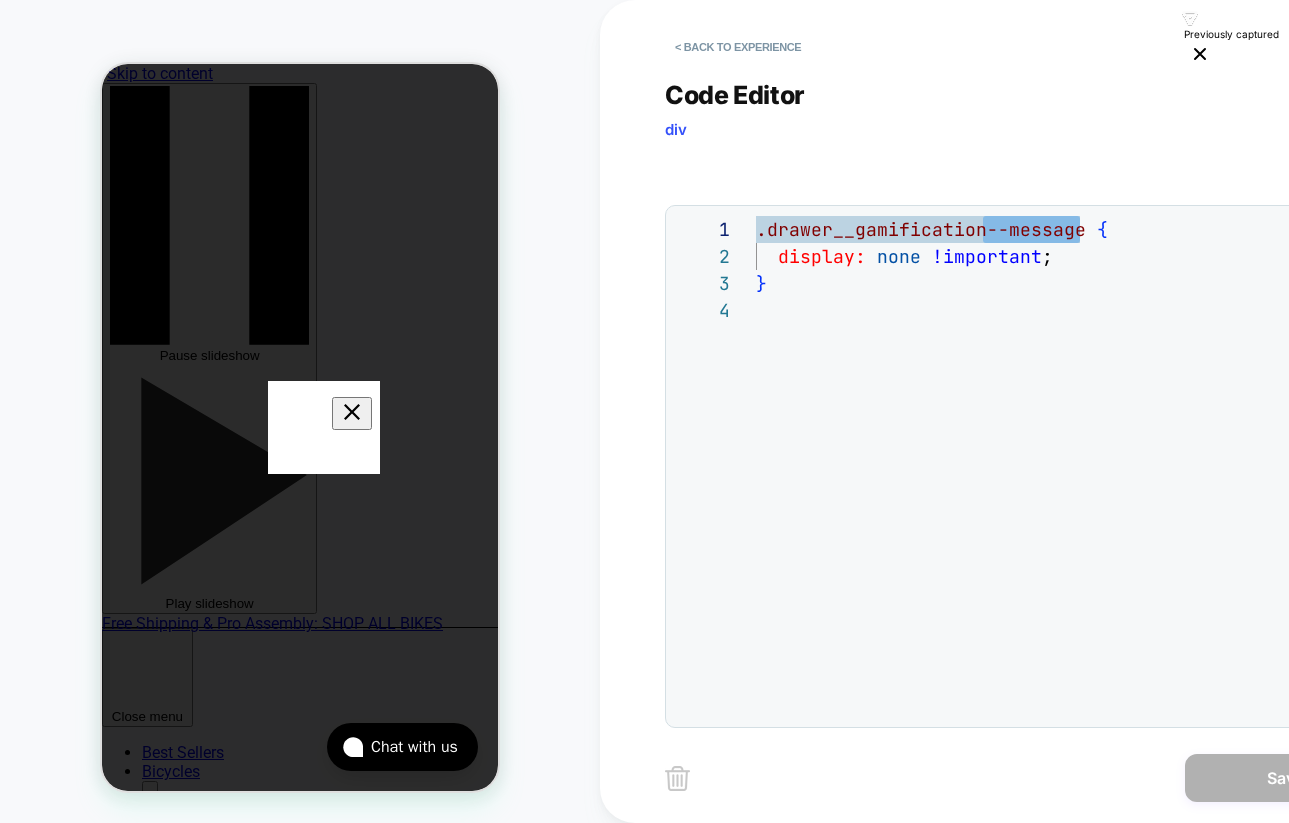 drag, startPoint x: 982, startPoint y: 227, endPoint x: 1075, endPoint y: 224, distance: 93.04838 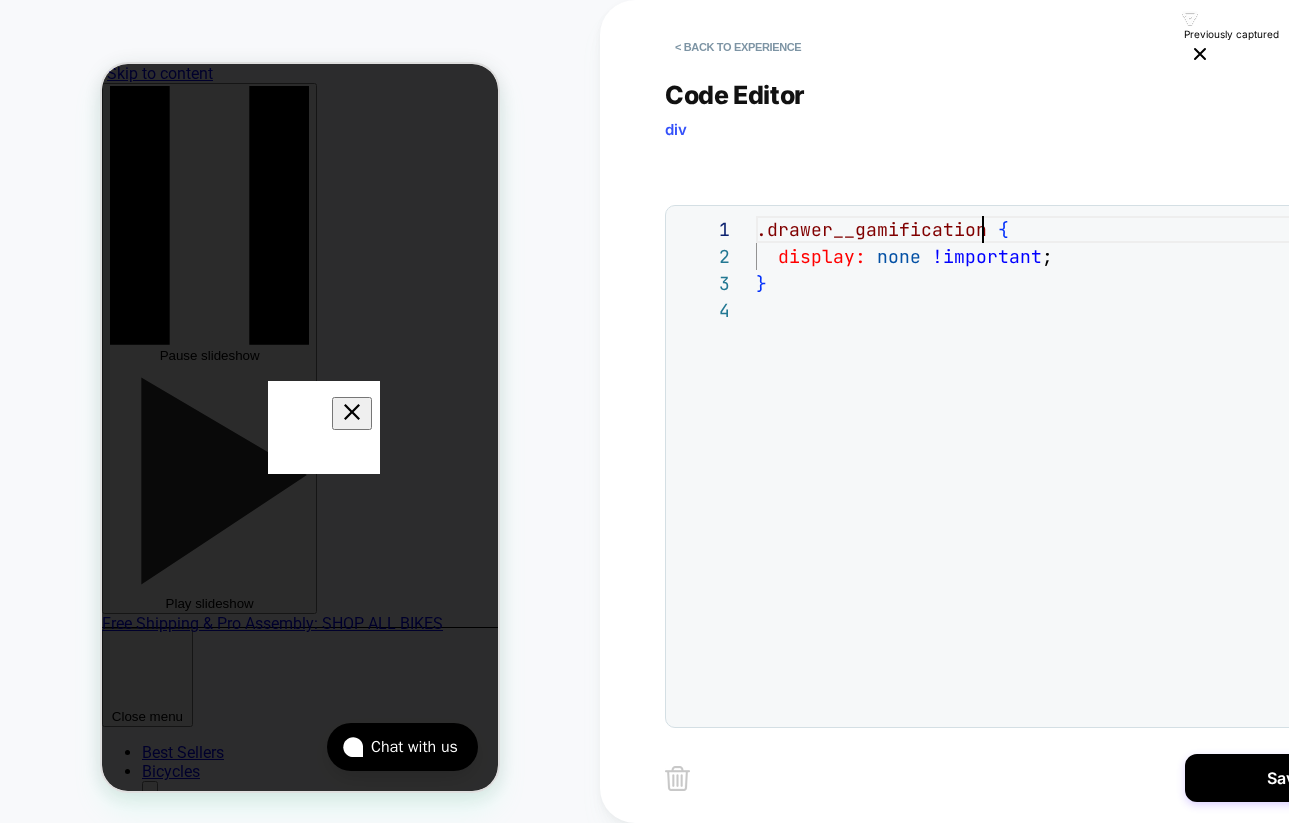 scroll, scrollTop: 0, scrollLeft: 227, axis: horizontal 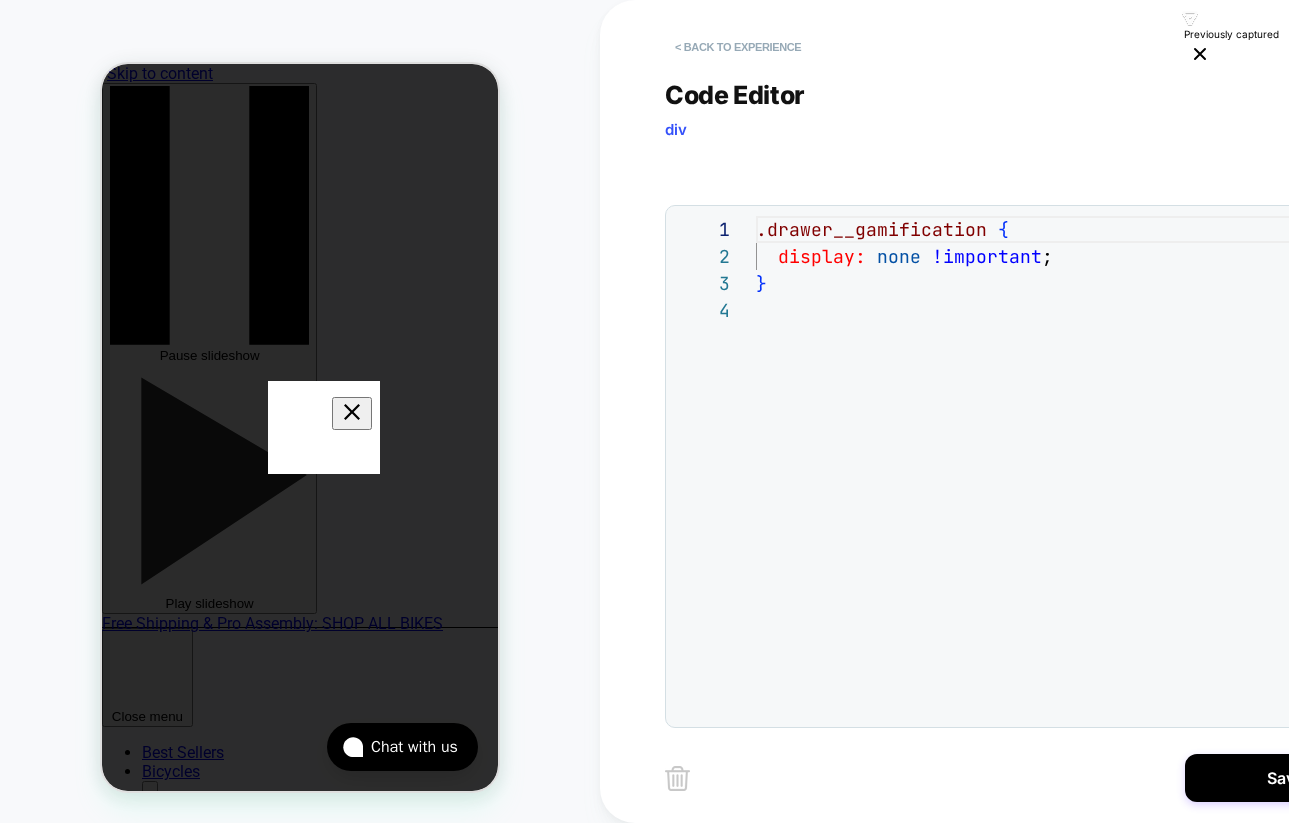 click on "< Back to experience" at bounding box center [738, 47] 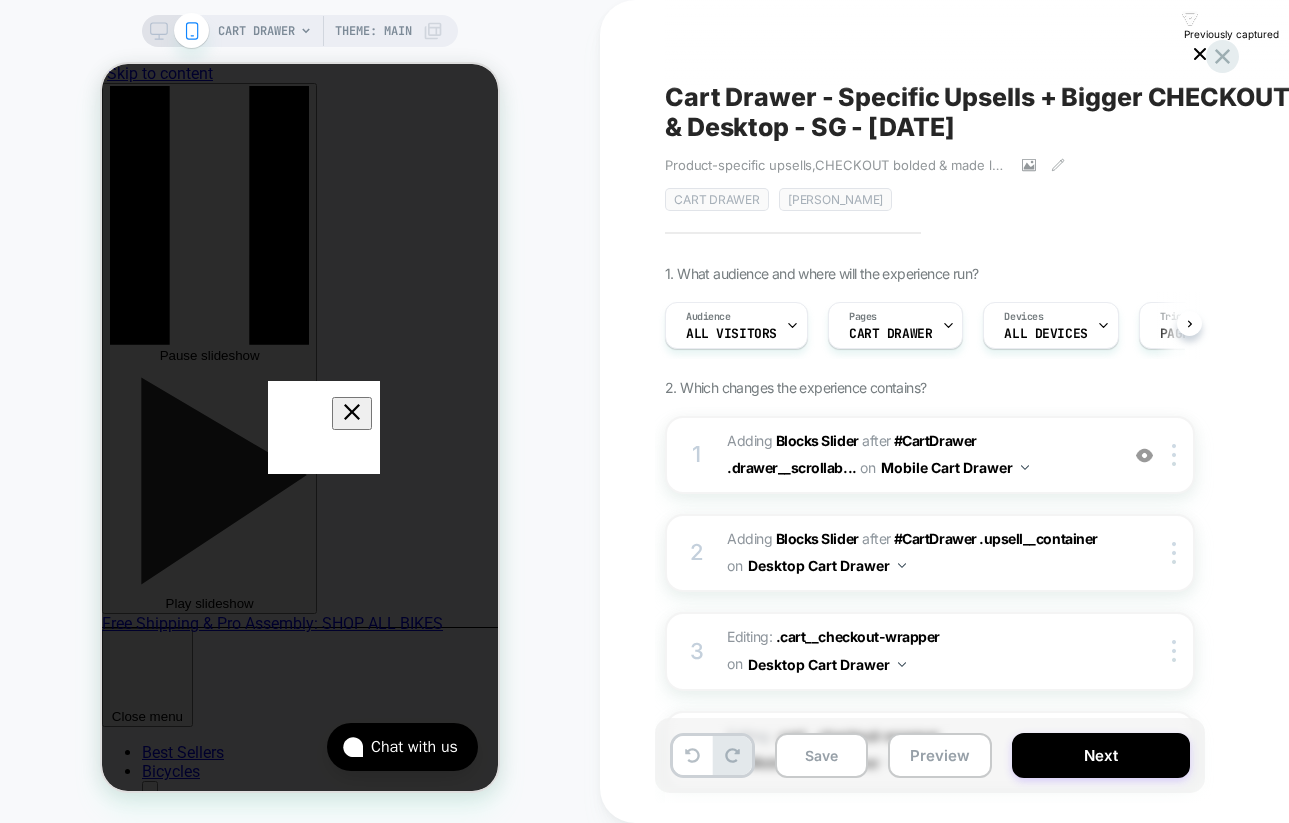 scroll, scrollTop: 0, scrollLeft: 1, axis: horizontal 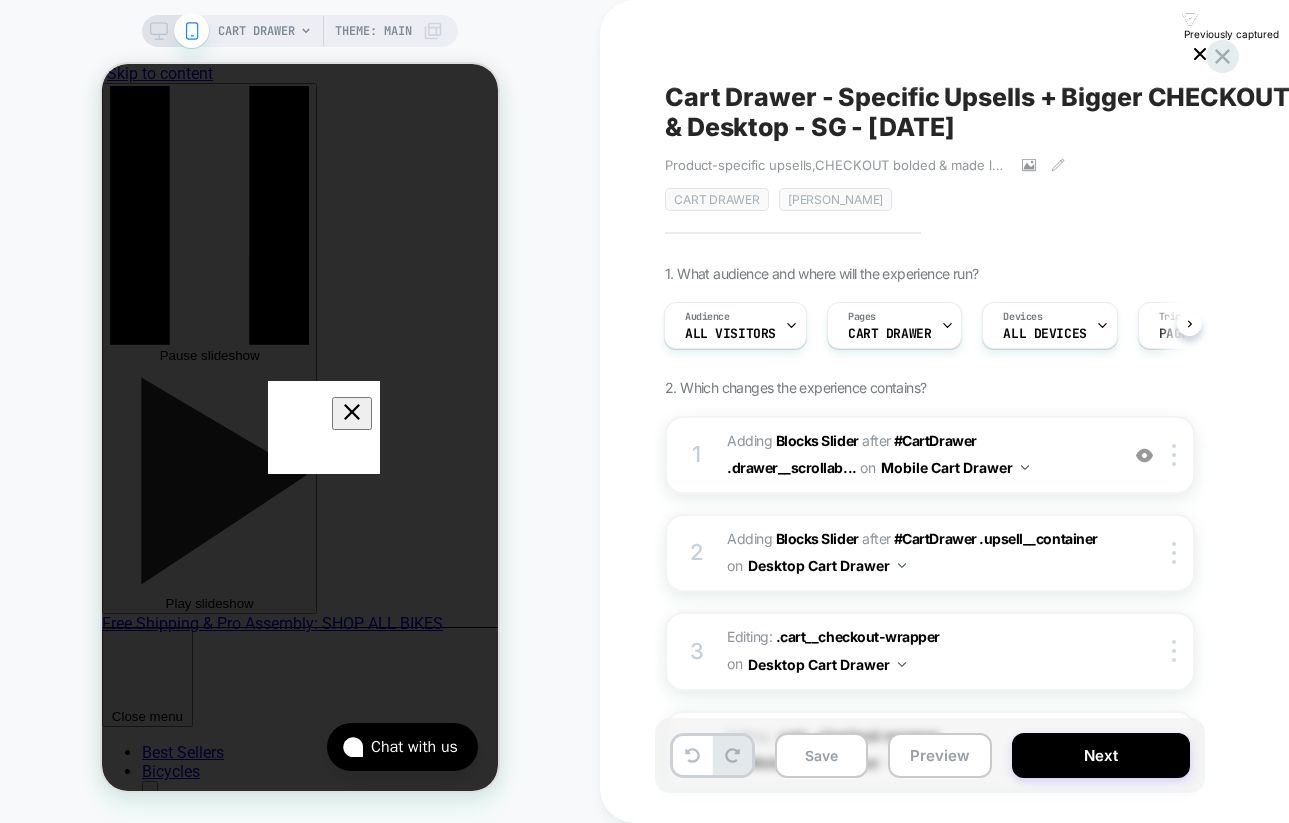 click on "1. What audience and where will the experience run? Audience All Visitors Pages CART DRAWER Devices ALL DEVICES Trigger Page Load 2. Which changes the experience contains? 1 #_loomi_addon_1748959762823 Adding   Blocks Slider   AFTER #CartDrawer .drawer__scrollab... #CartDrawer .drawer__scrollable > .appear-delay-2   on Mobile Cart Drawer Add Before Add After Duplicate Replace Position Copy CSS Selector Copy Widget Id Rename Copy to   Desktop Target   All Devices Delete 2 #_loomi_addon_1748960899065 Adding   Blocks Slider   AFTER #CartDrawer .upsell__container #CartDrawer .upsell__container   on Desktop Cart Drawer Copy CSS Selector Copy Widget Id Rename Copy to   Mobile Target   All Devices Delete 3 Editing :   .cart__checkout-wrapper .cart__checkout-wrapper   on Desktop Cart Drawer Delete 4 Editing :   .cart__checkout-wrapper .cart__checkout-wrapper   on Mobile Cart Drawer Add Before Add After Delete 5 #_loomi_addon_1750058255576 Adding   Promotion Bar   AFTER #CartDrawer #_loomi_addon_174...   on Rename" at bounding box center (1030, 744) 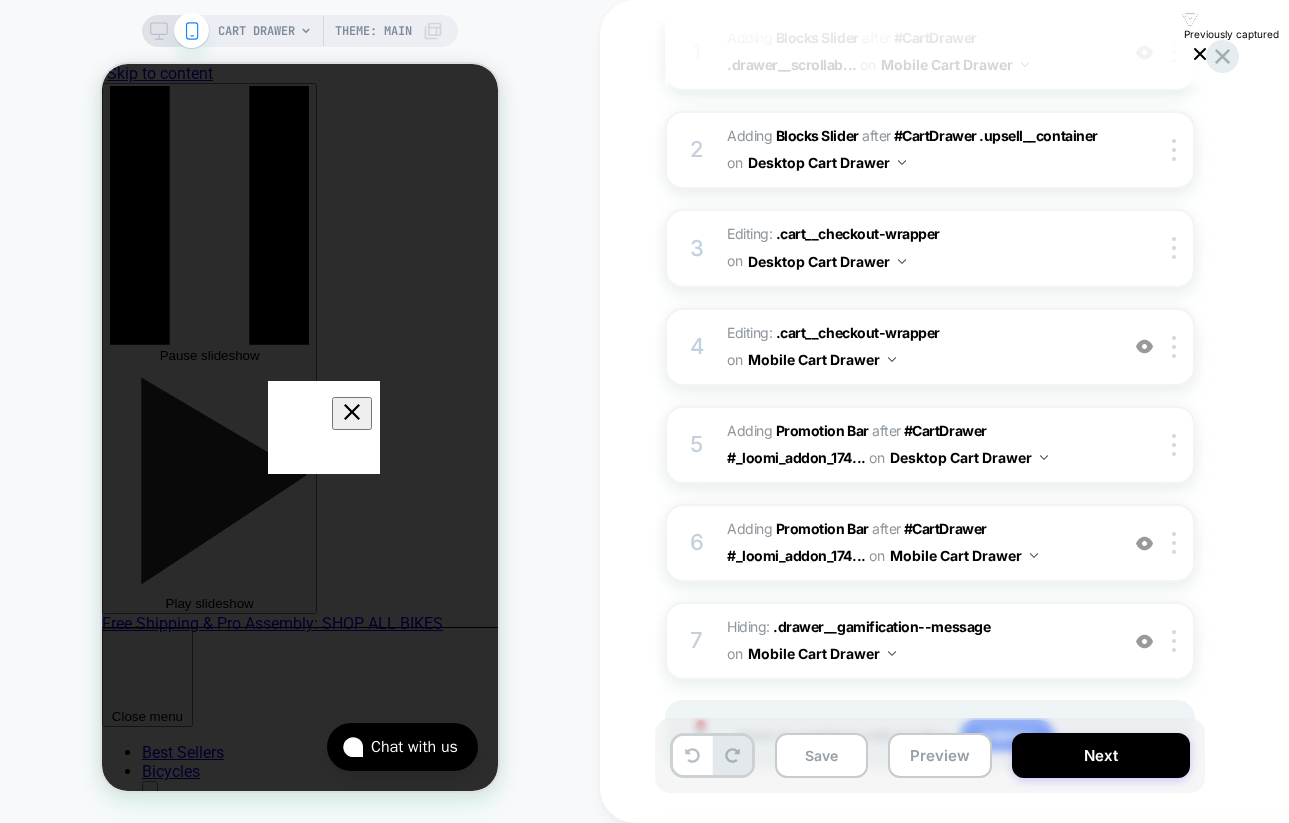 scroll, scrollTop: 499, scrollLeft: 0, axis: vertical 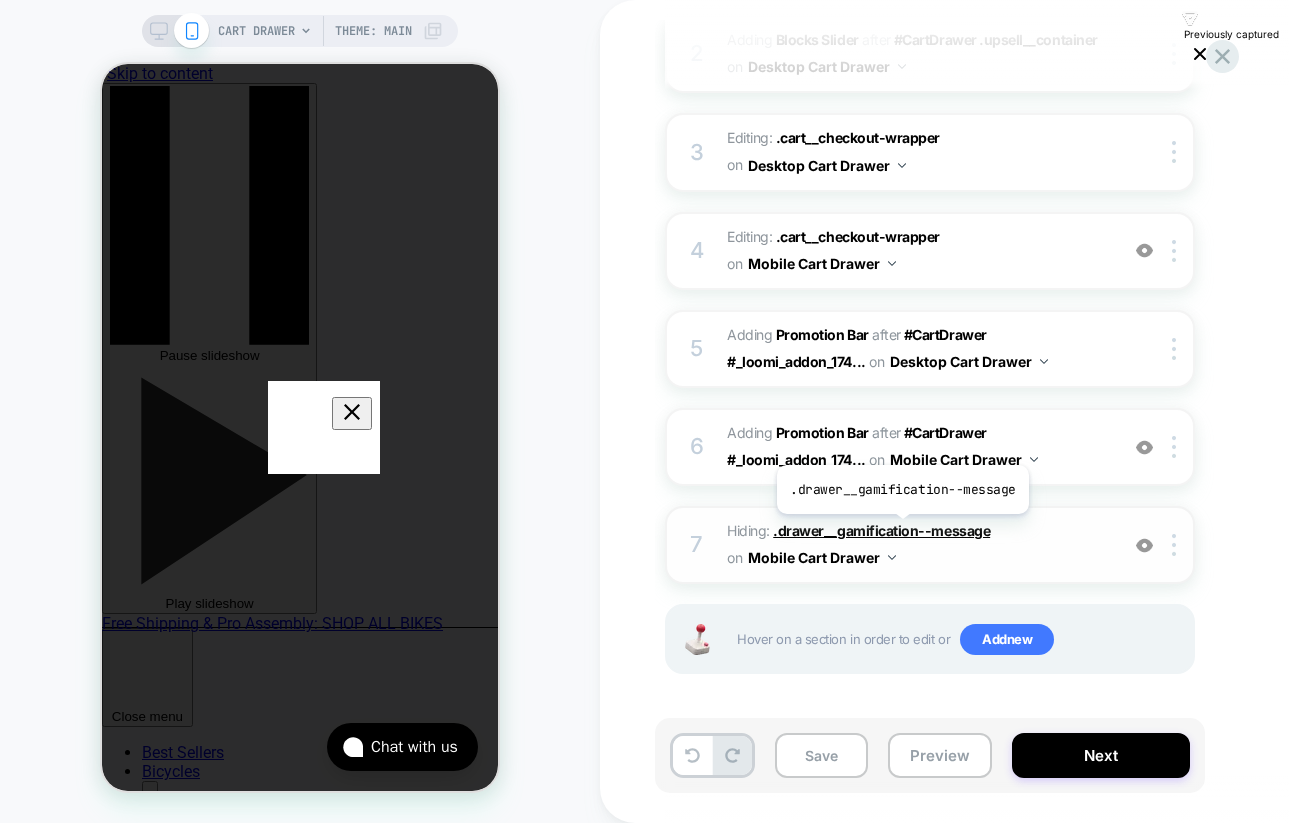 click on ".drawer__gamification--message" at bounding box center [881, 530] 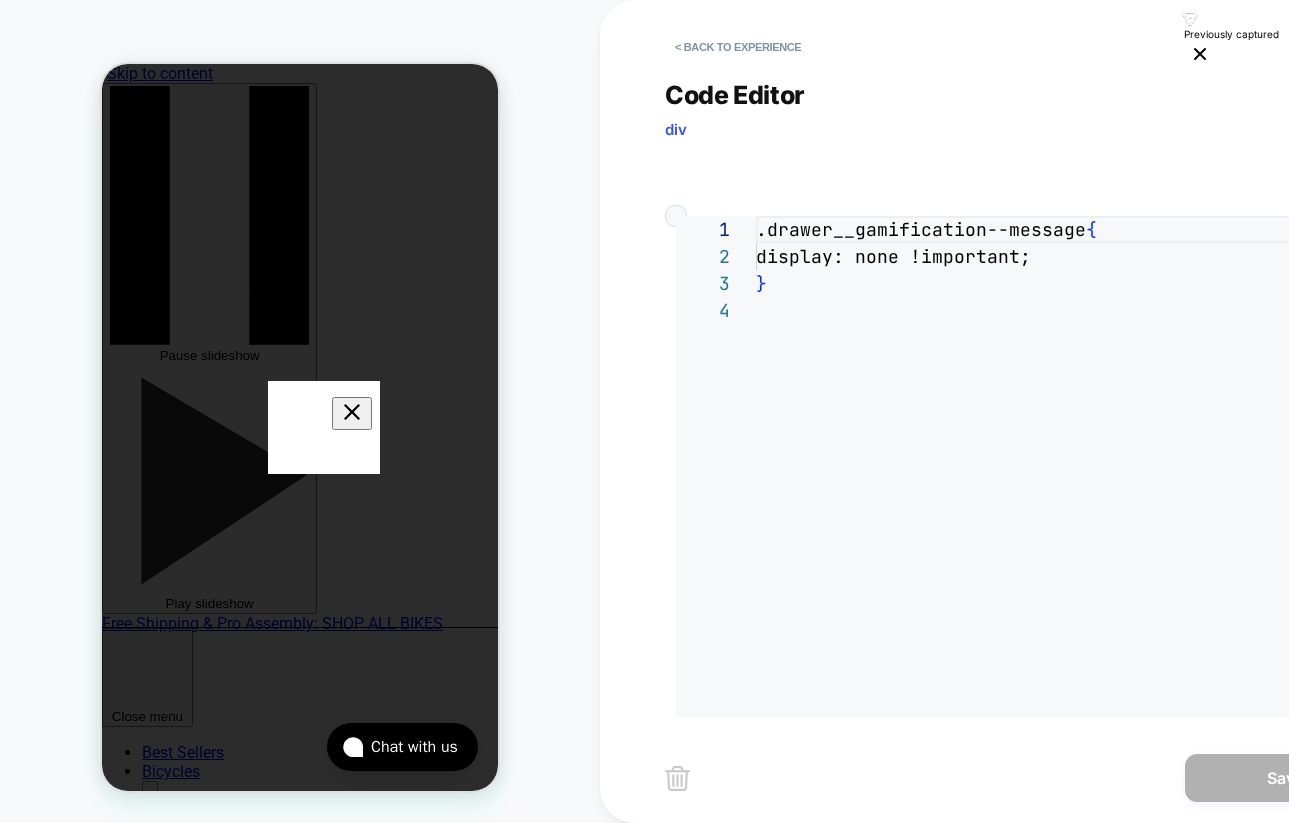 scroll, scrollTop: 81, scrollLeft: 0, axis: vertical 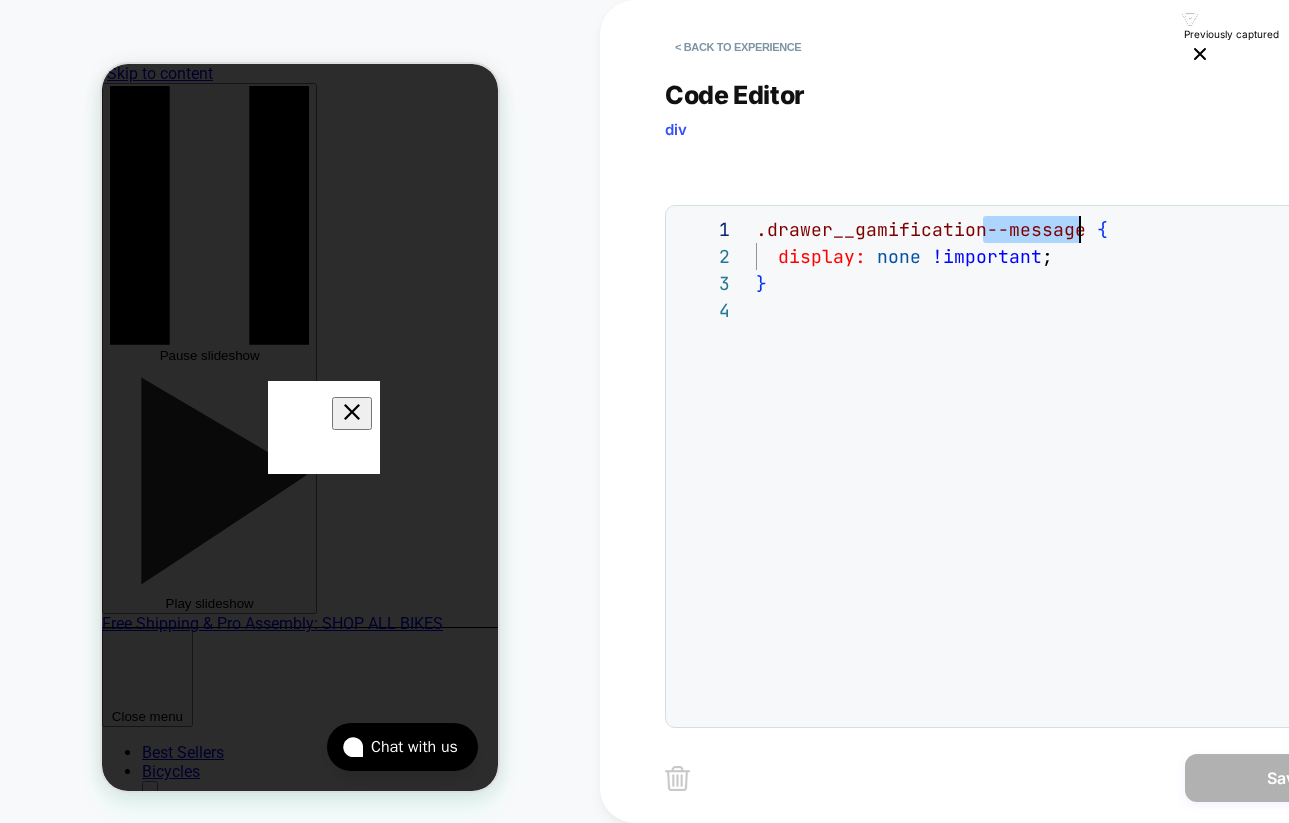 drag, startPoint x: 981, startPoint y: 226, endPoint x: 1076, endPoint y: 225, distance: 95.005264 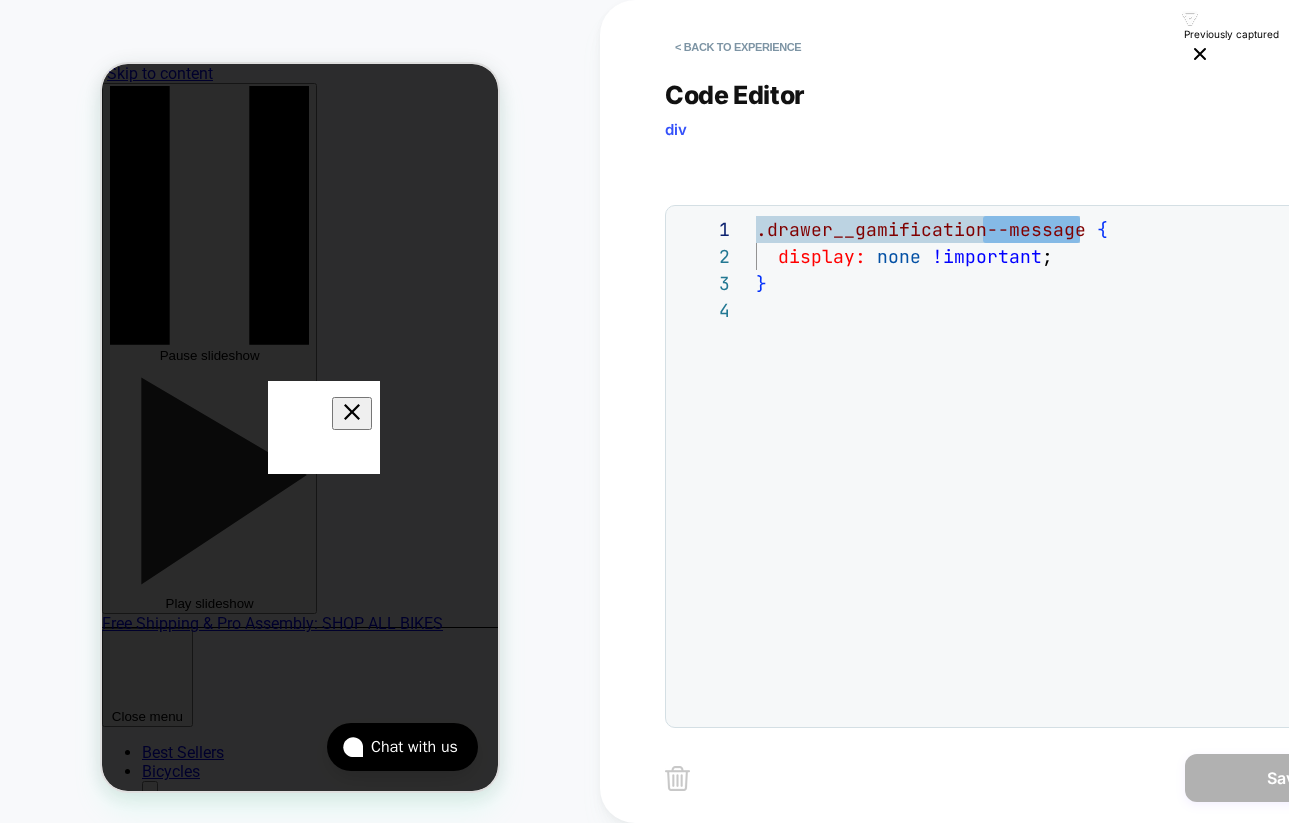 type on "**********" 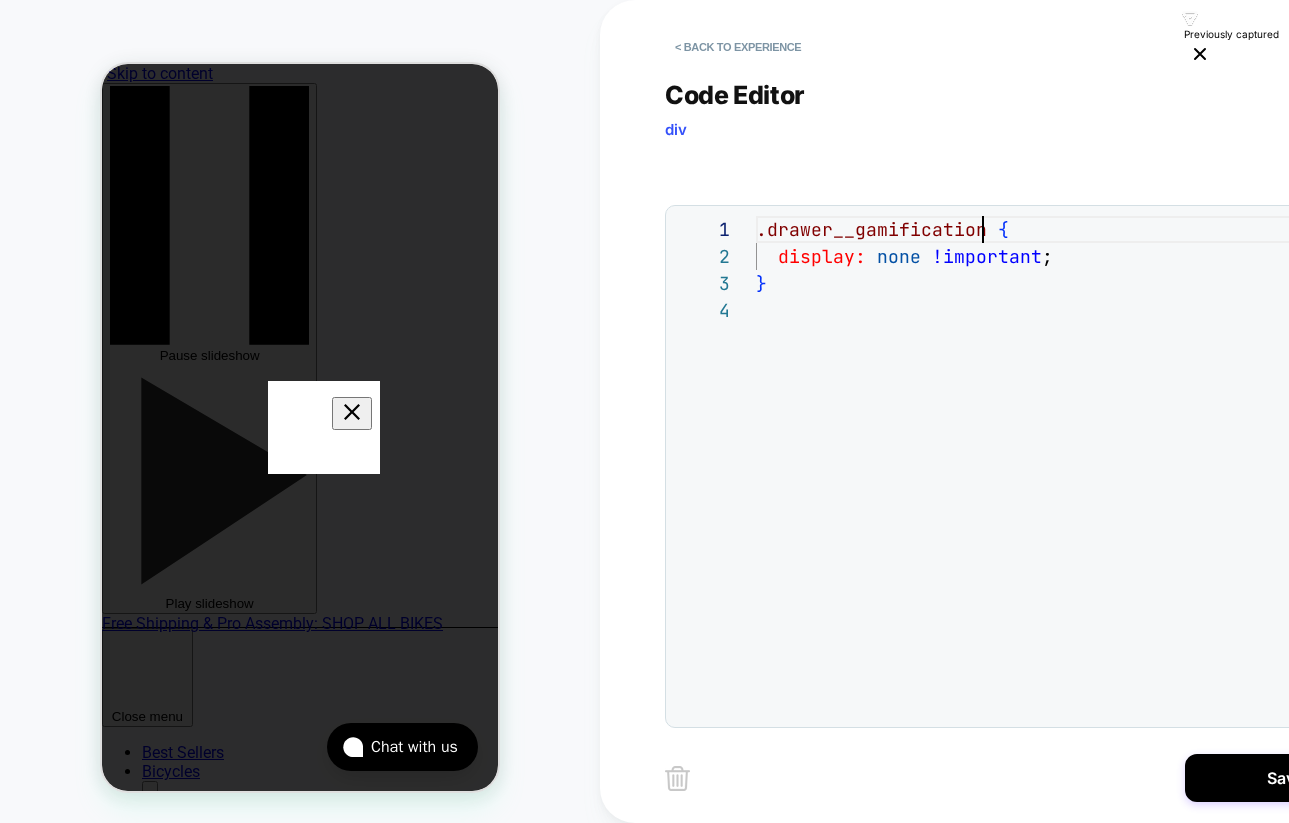 scroll, scrollTop: 0, scrollLeft: 227, axis: horizontal 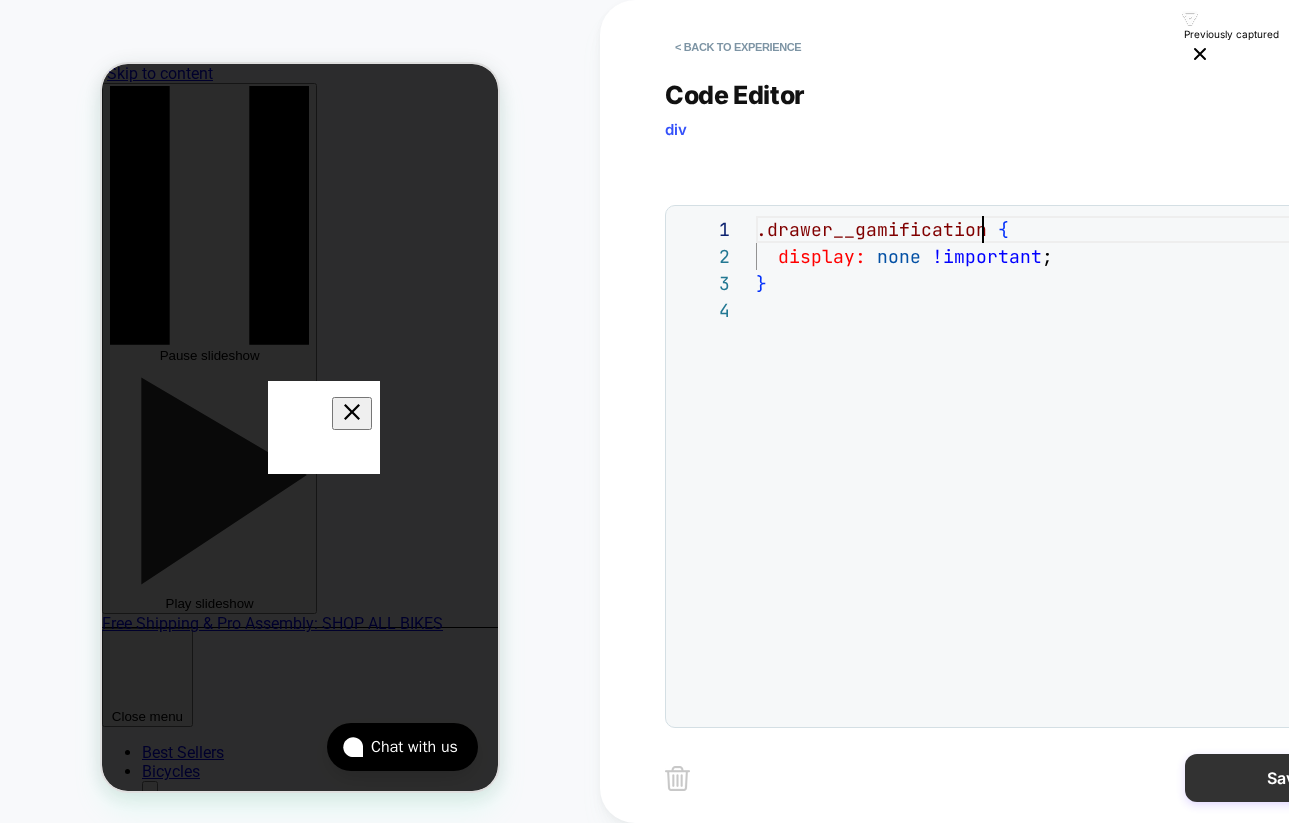 click on "Save" at bounding box center (1285, 778) 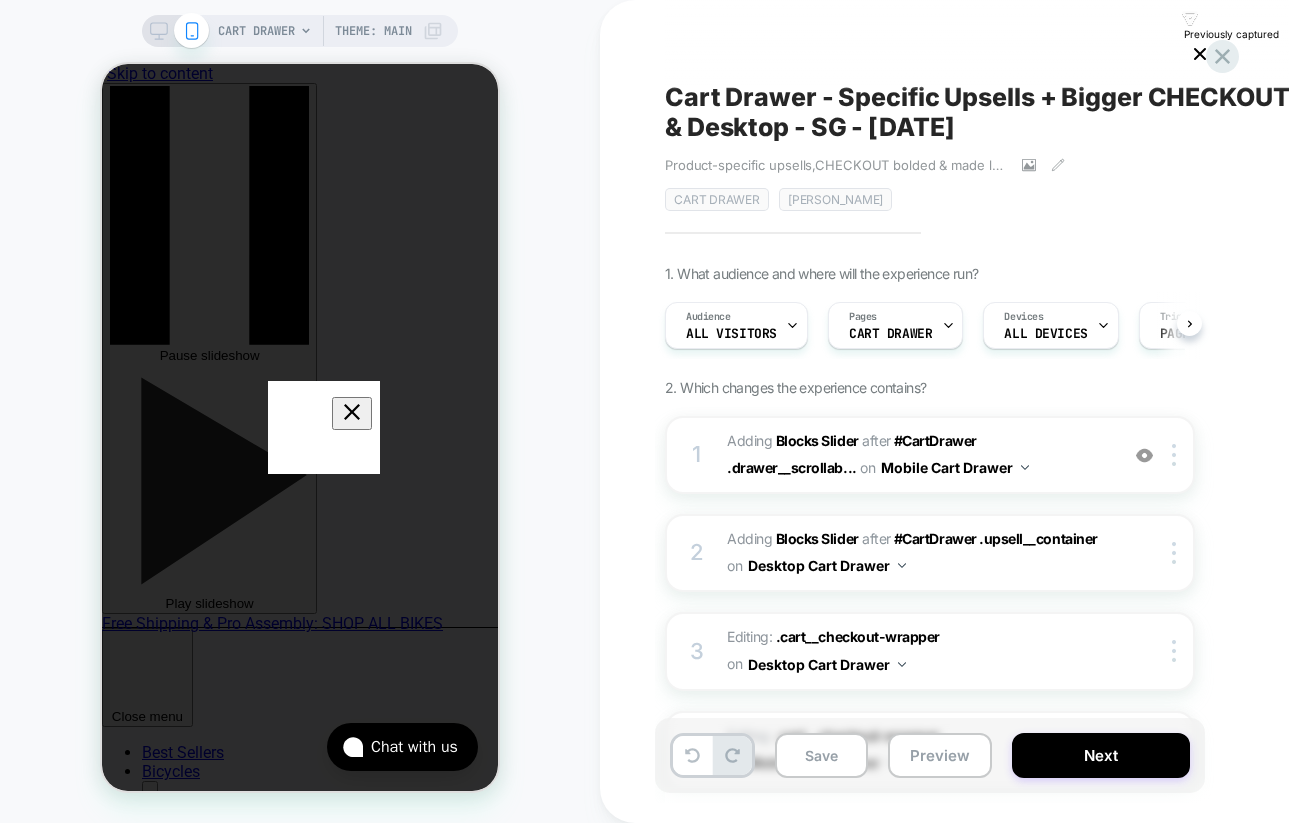scroll, scrollTop: 0, scrollLeft: 1, axis: horizontal 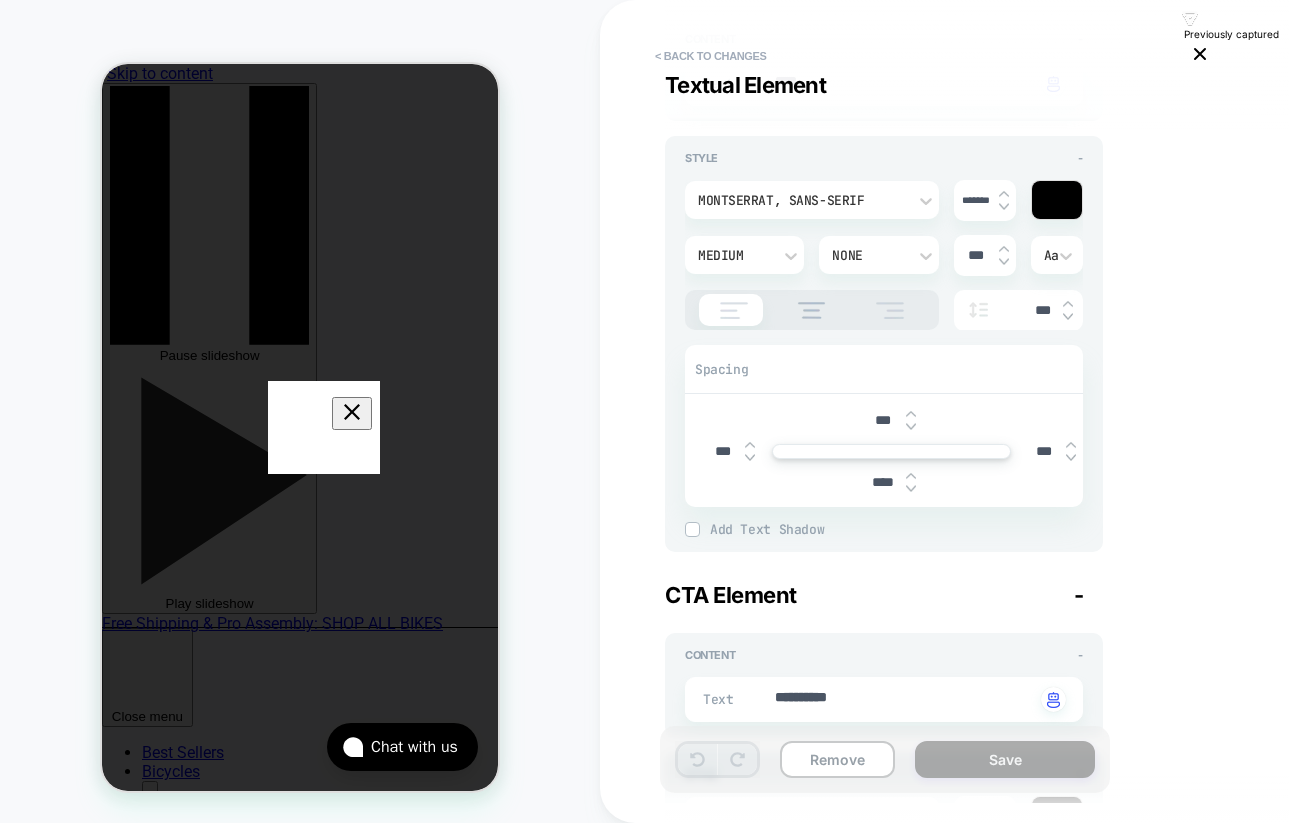 click at bounding box center [911, 489] 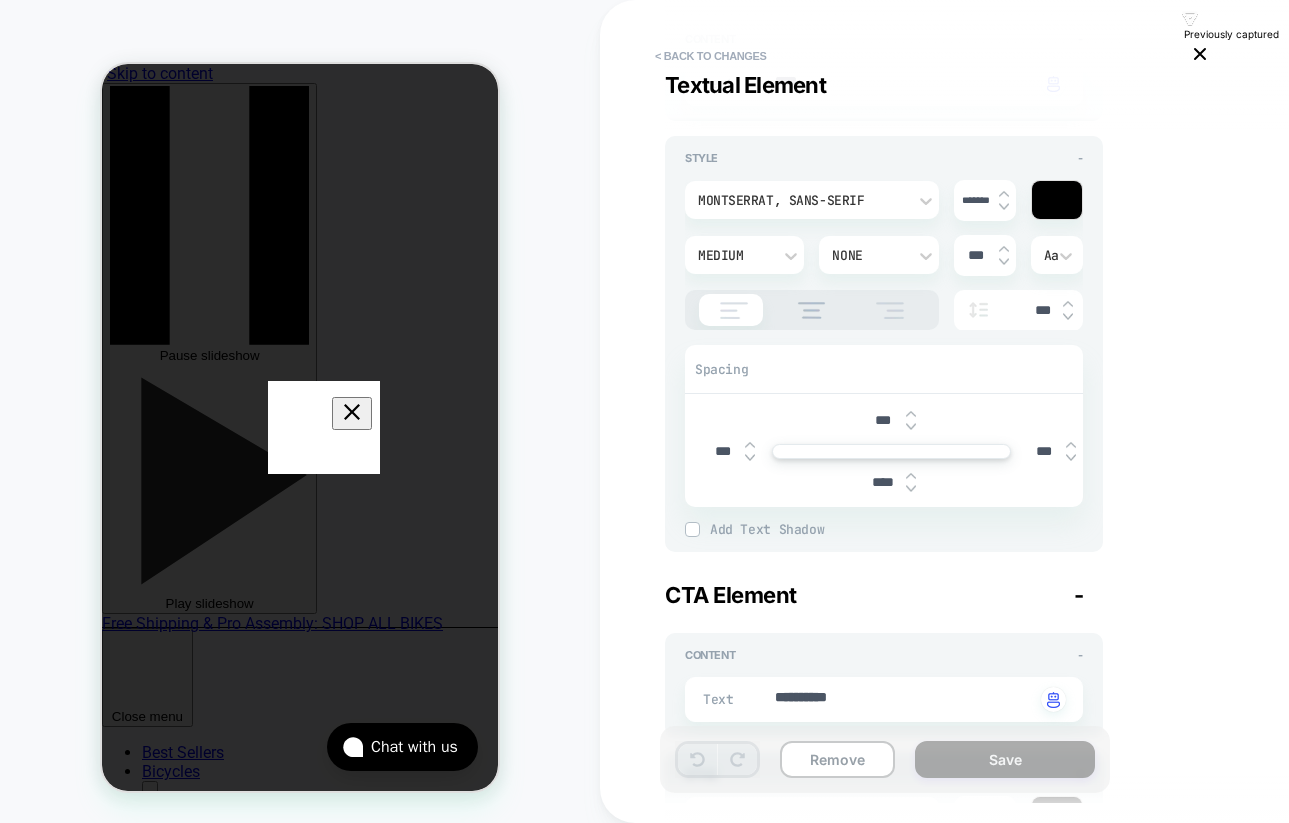 type on "*" 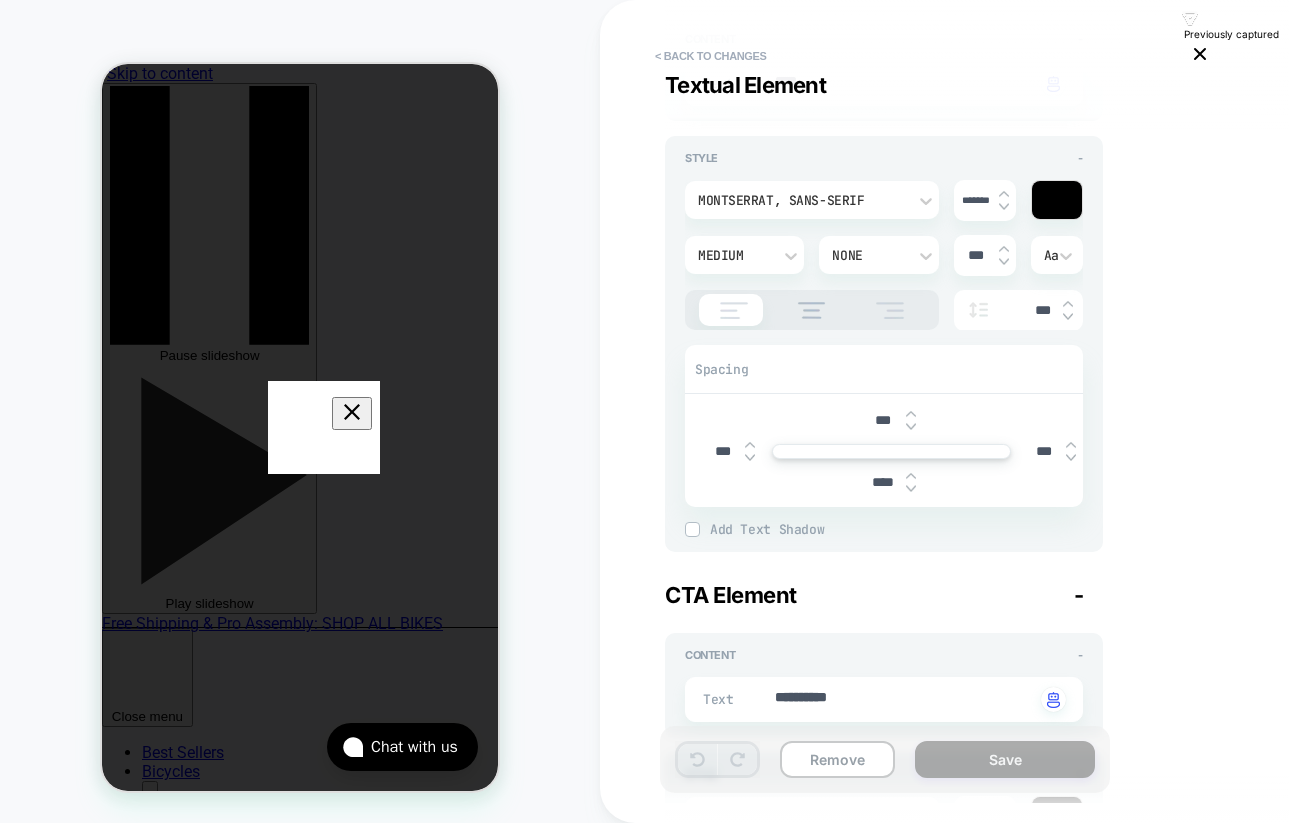 type on "***" 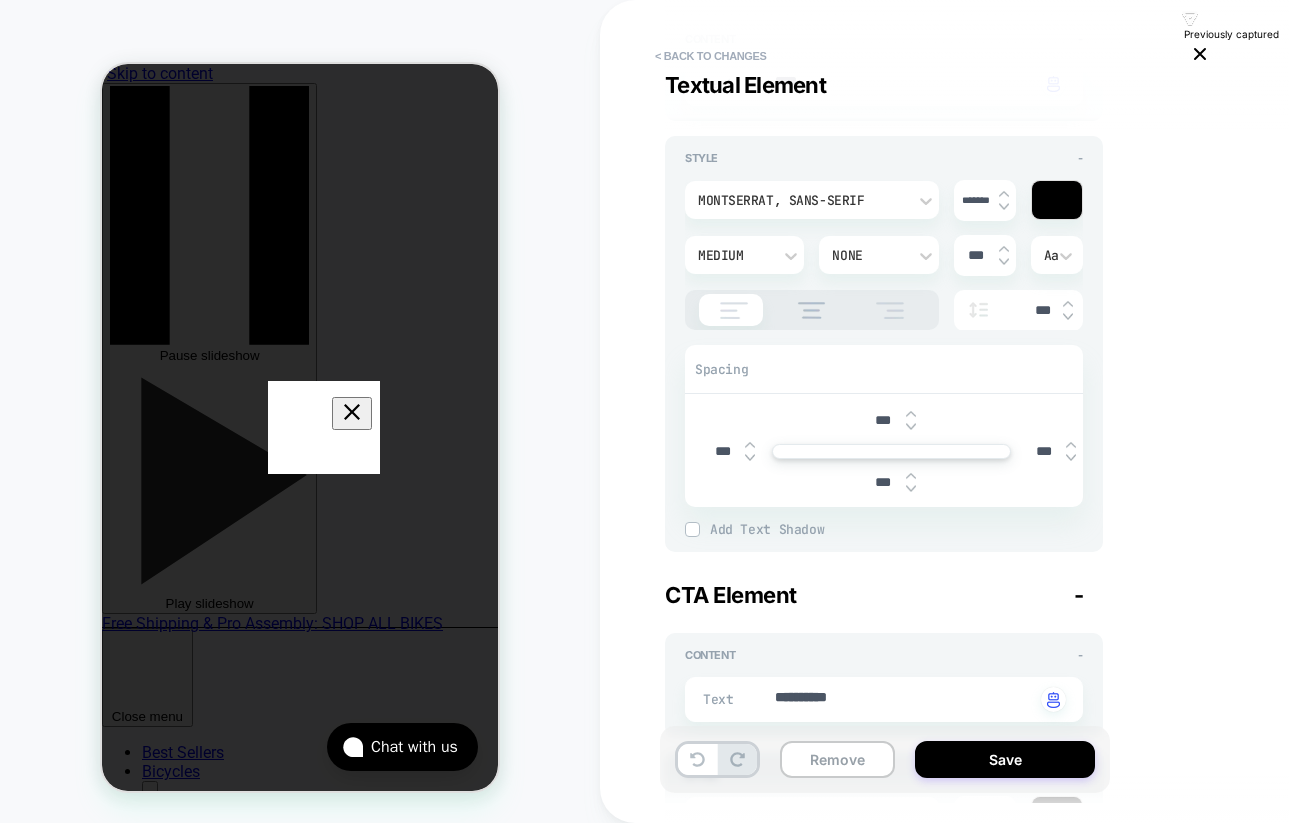 click at bounding box center (911, 489) 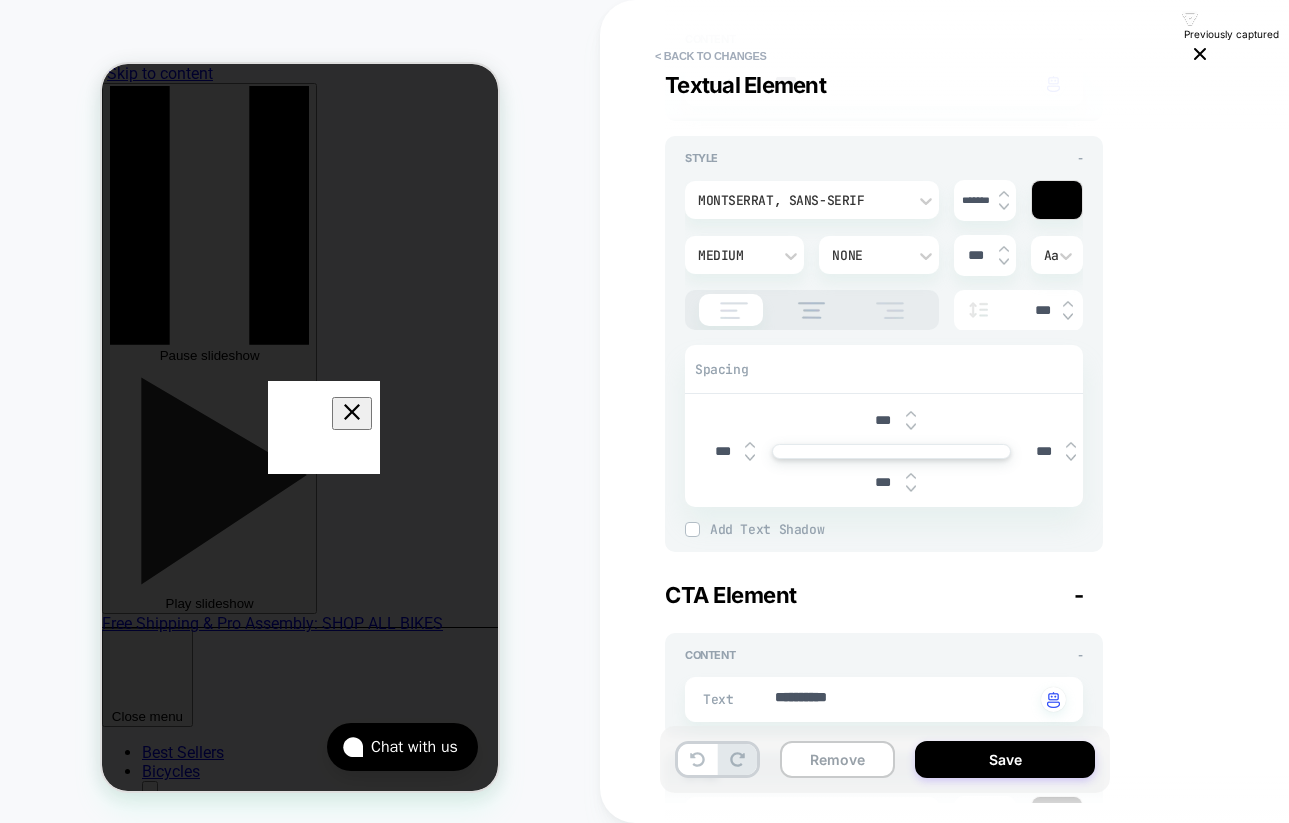 click at bounding box center (911, 489) 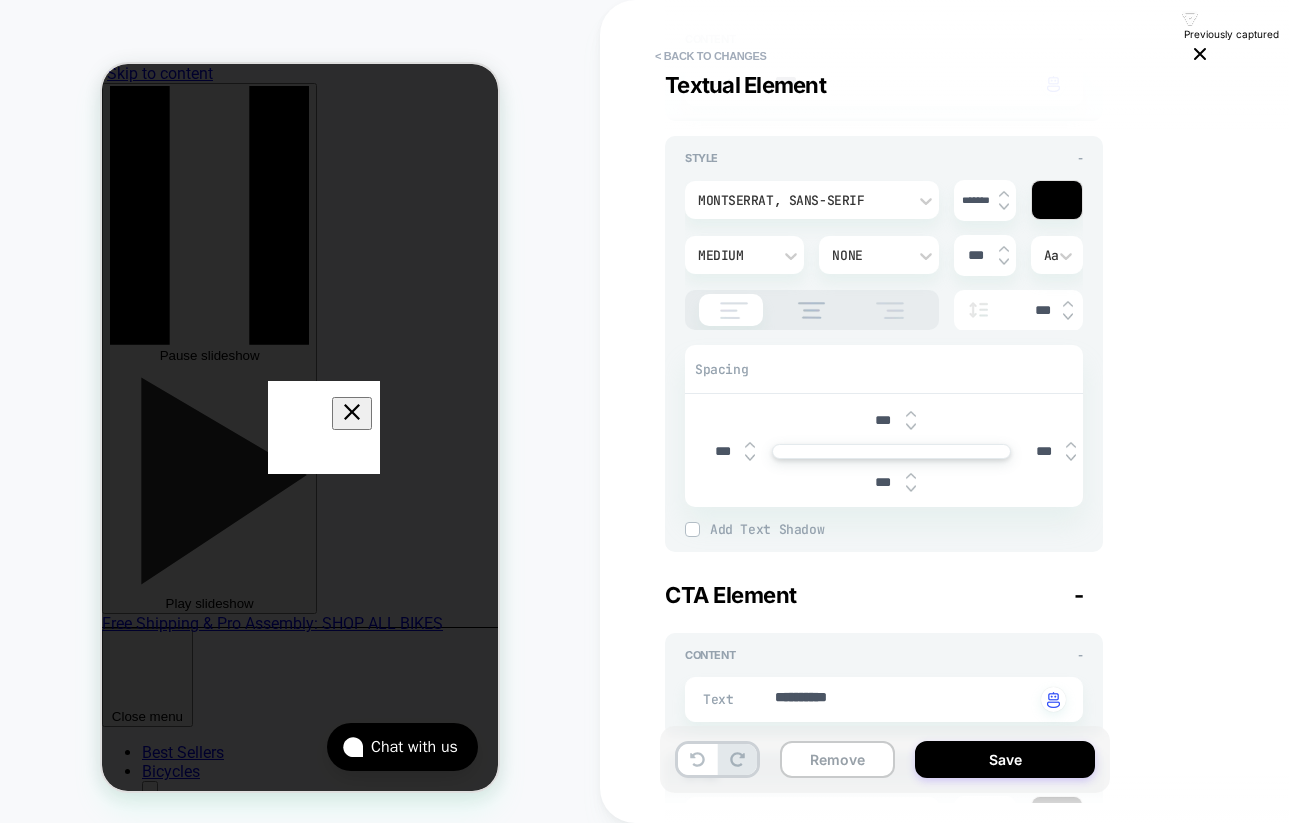 type on "*" 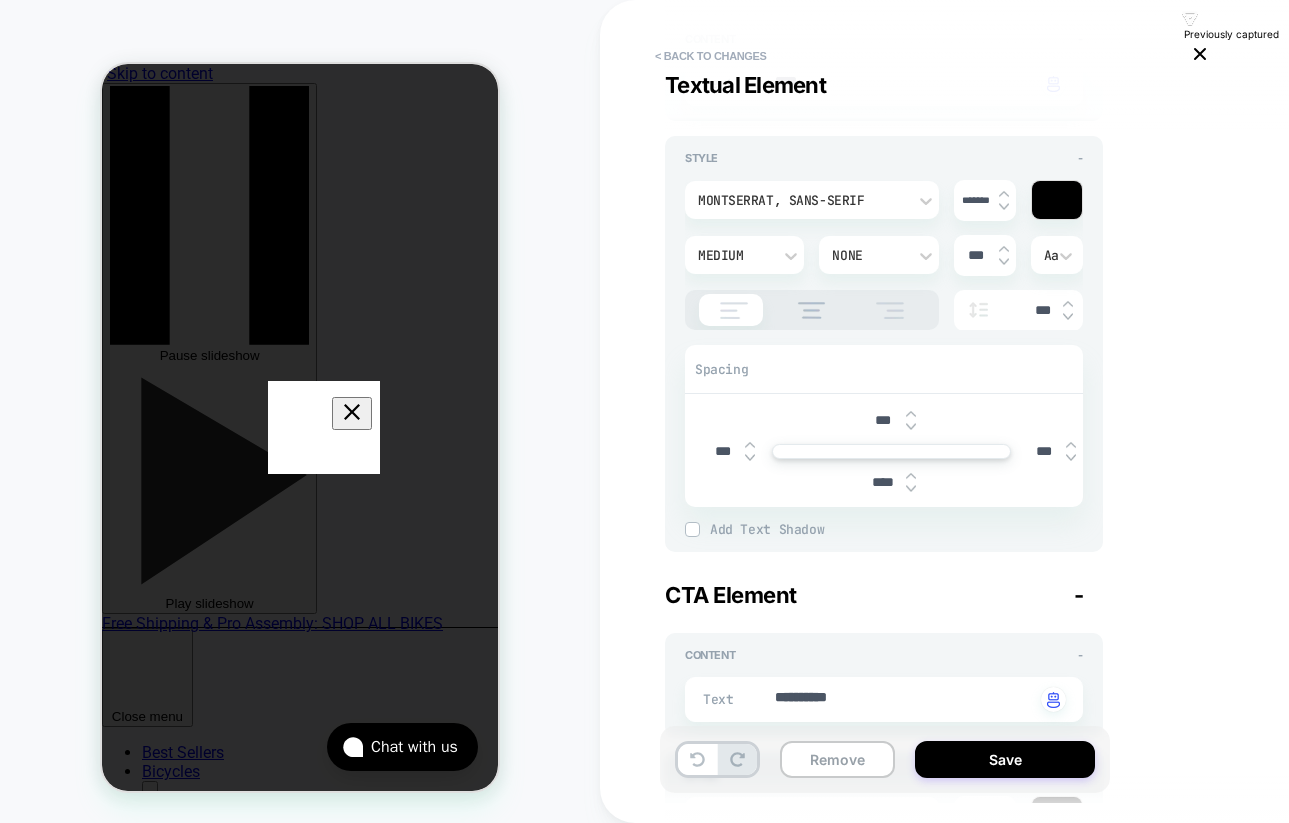 click at bounding box center [911, 489] 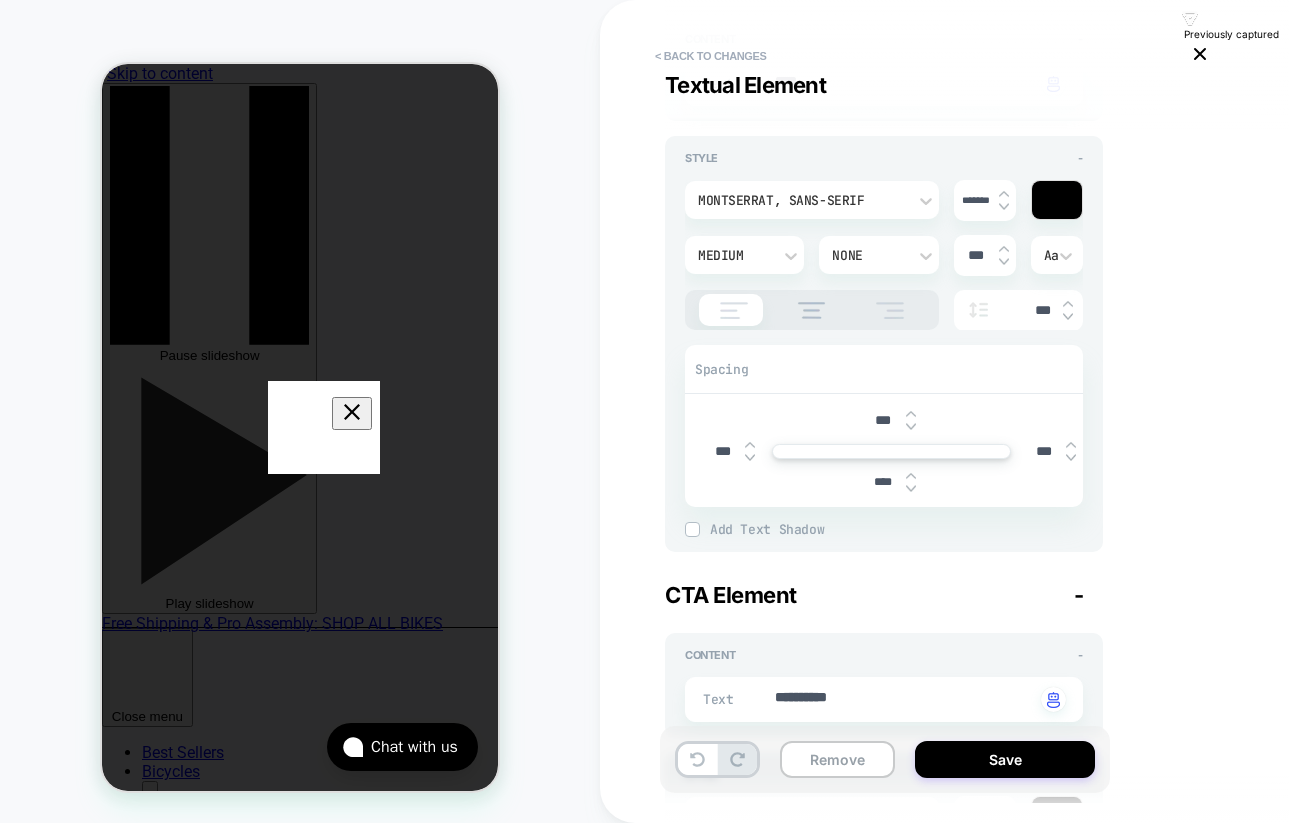 type on "*" 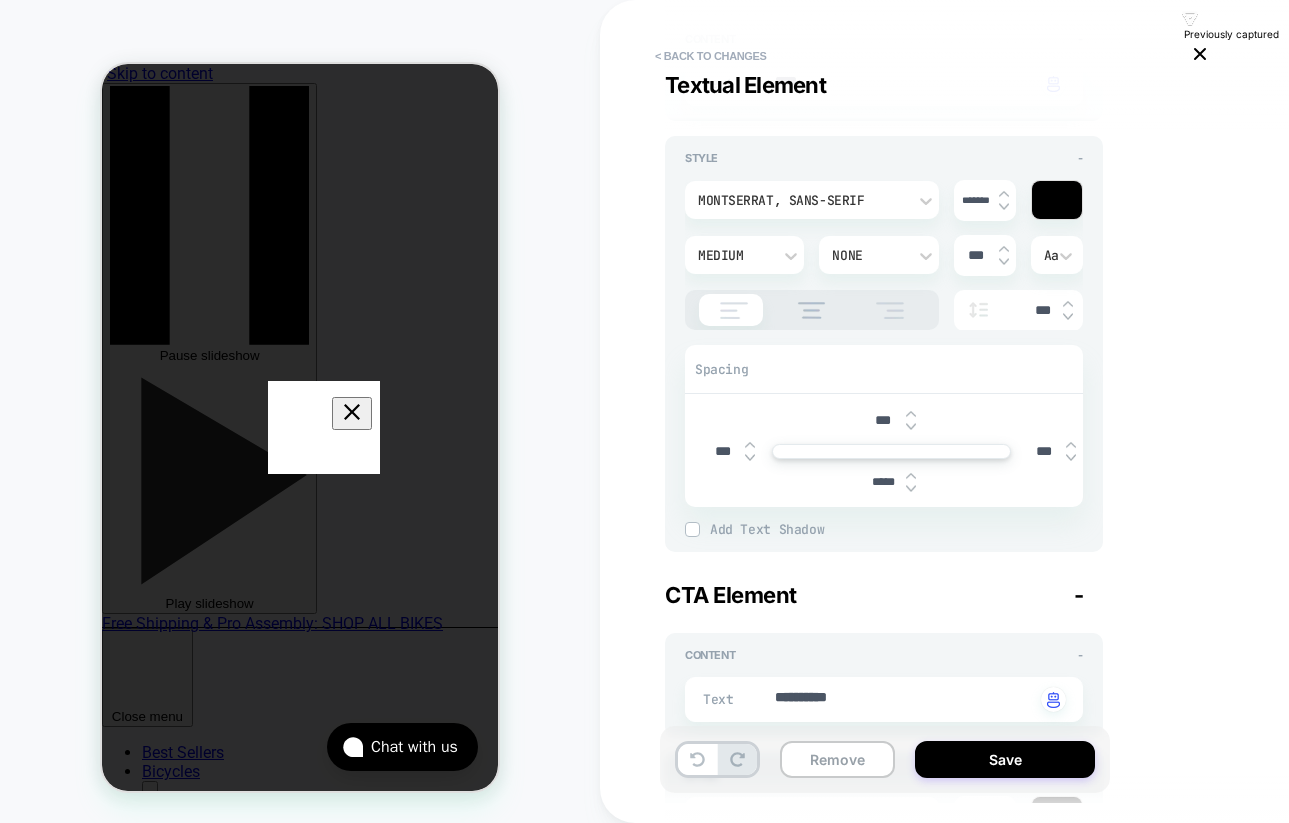 click at bounding box center [911, 489] 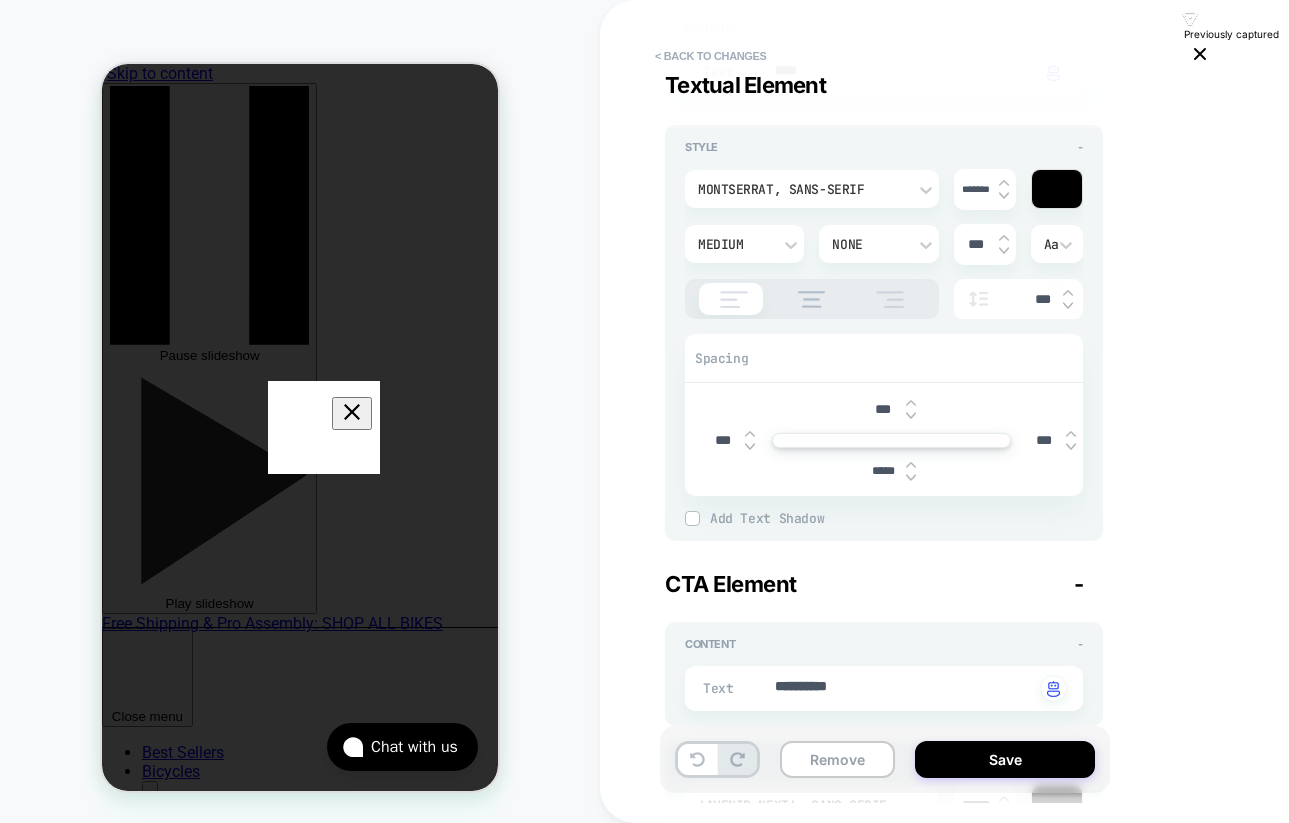 scroll, scrollTop: 291, scrollLeft: 0, axis: vertical 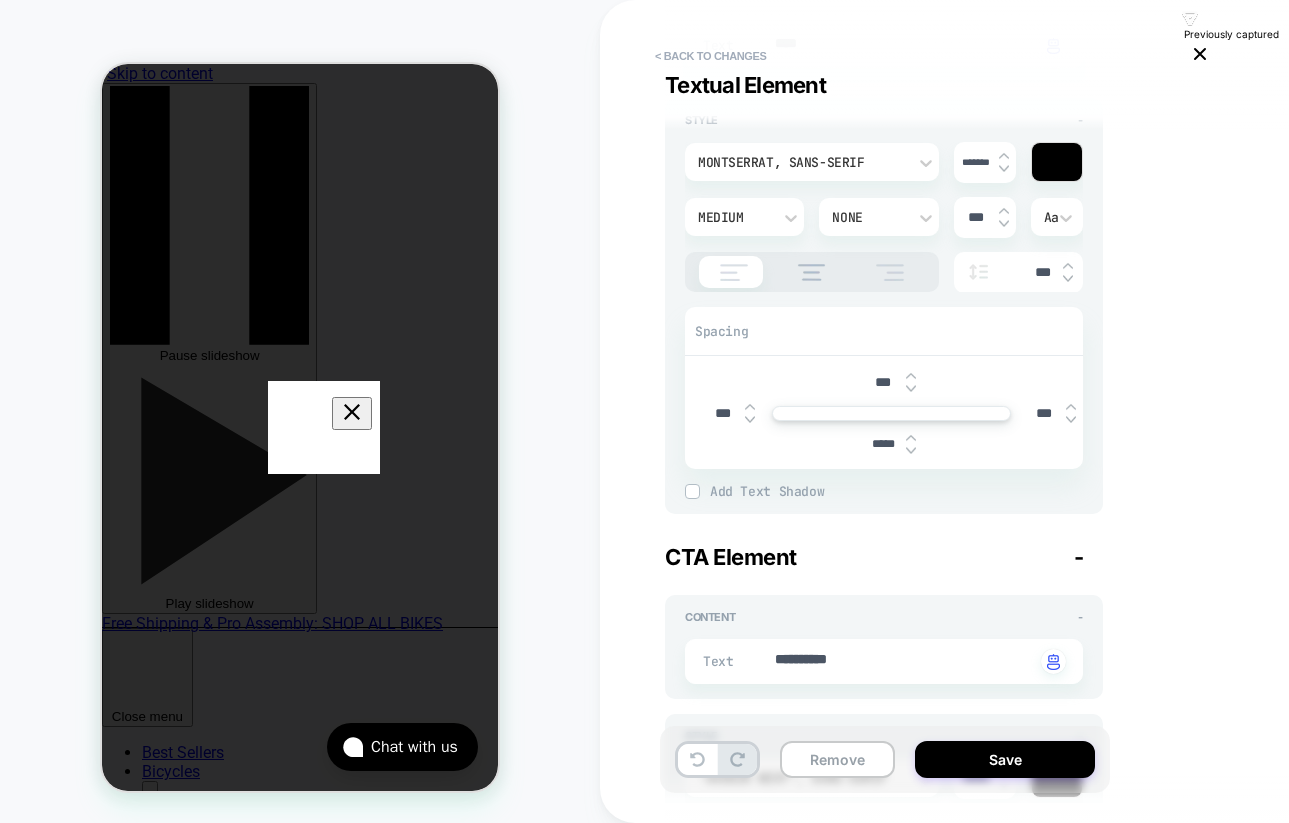 click at bounding box center [911, 451] 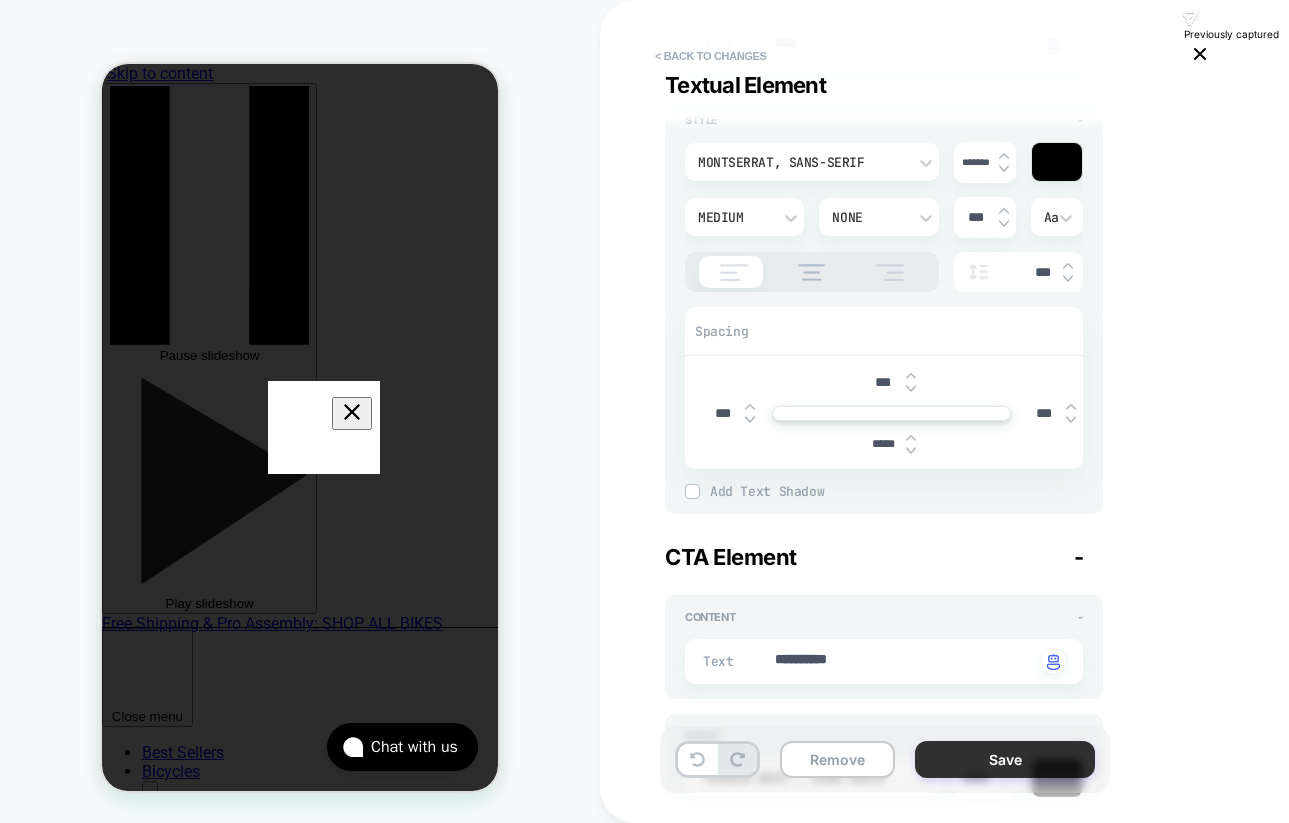 click on "Save" at bounding box center [1005, 759] 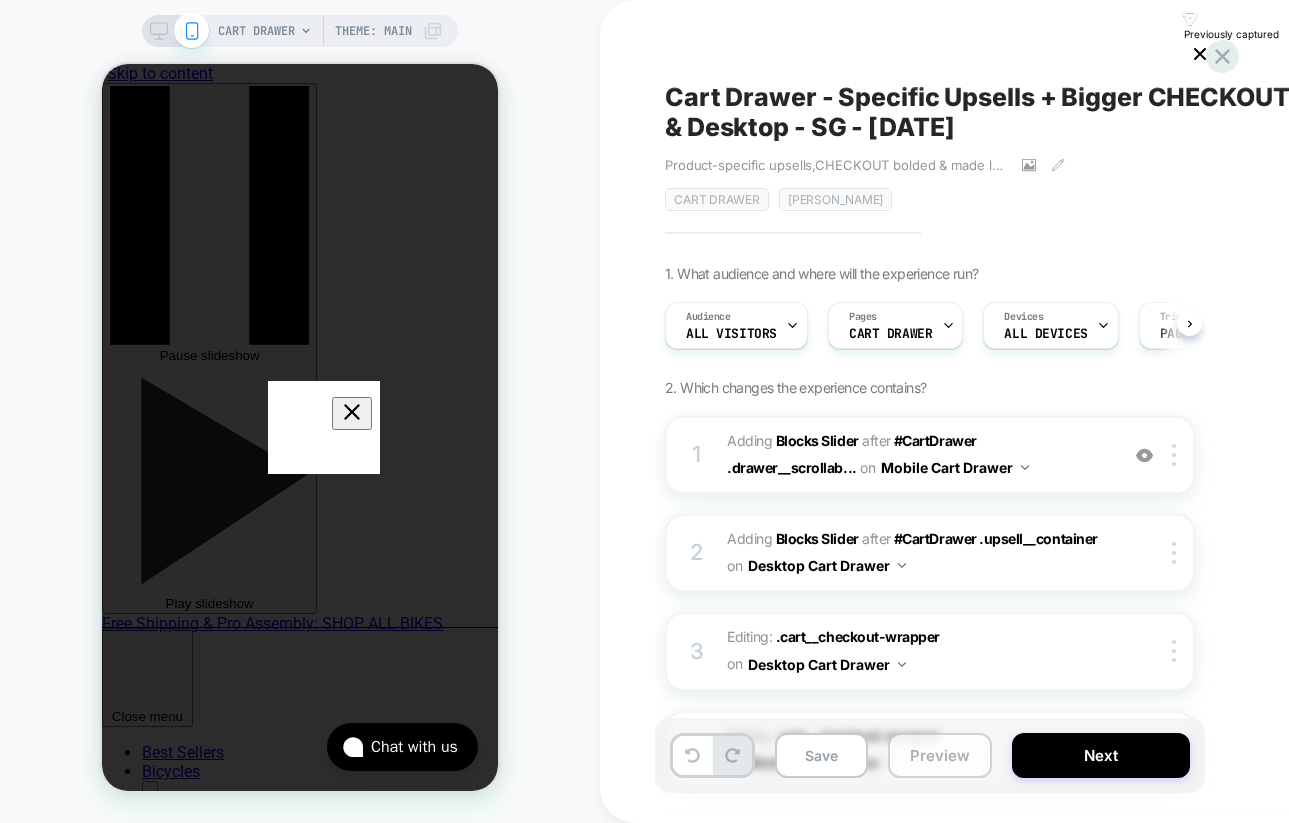 click on "Preview" at bounding box center (940, 755) 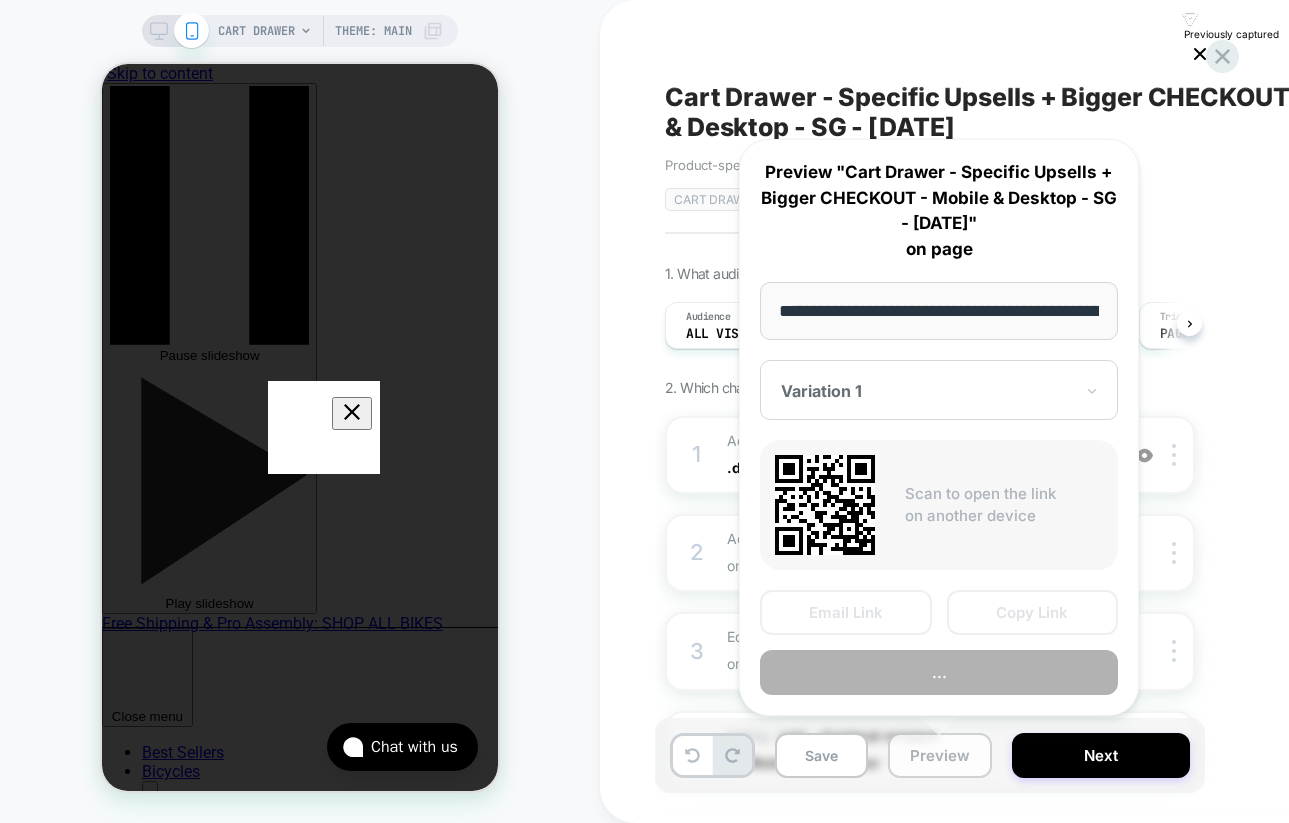 scroll, scrollTop: 0, scrollLeft: 1, axis: horizontal 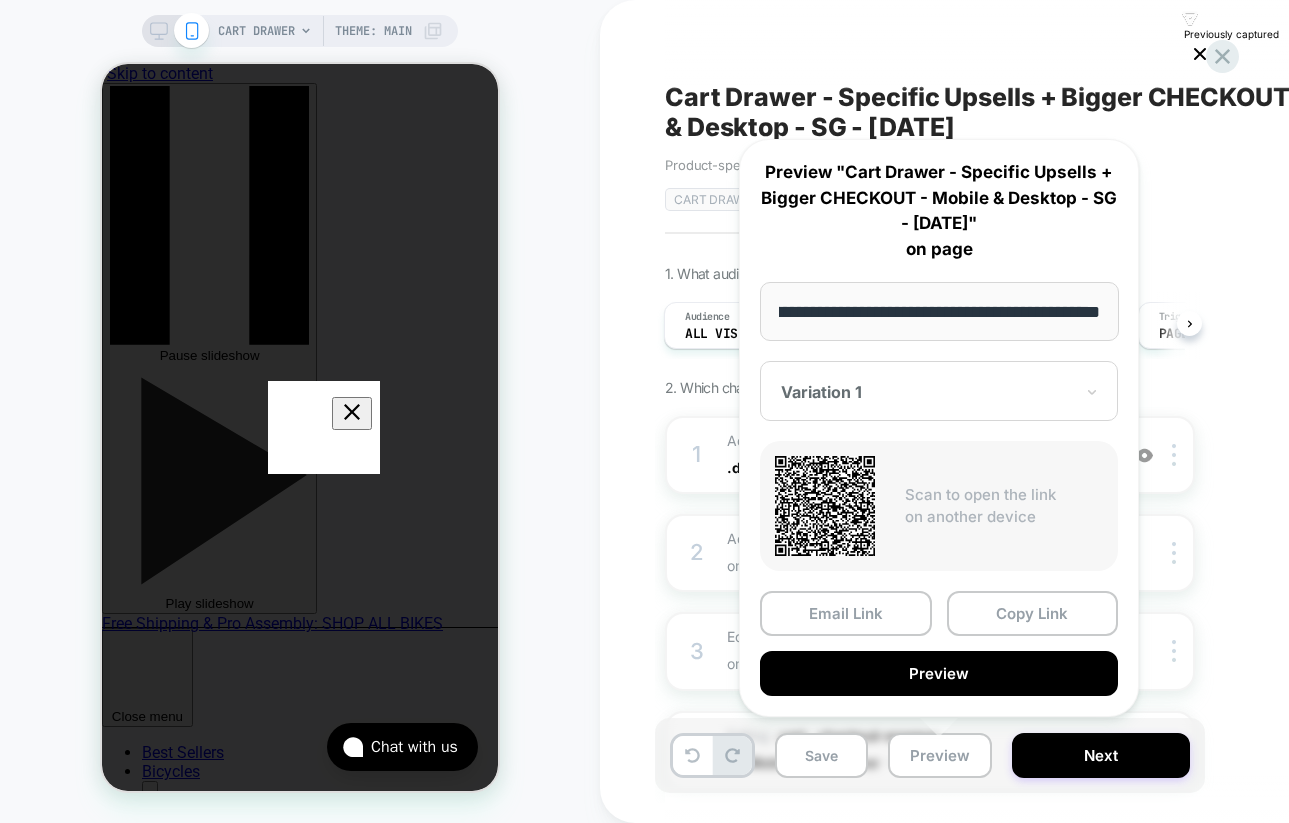 click on "Cart Drawer - Specific Upsells + Bigger CHECKOUT - Mobile & Desktop - SG - [DATE] Product-specific upsells, ﻿CHECKOUT bolded & made larger, Changed elements gaps, Added testimonials Click to view images Click to edit experience details Product-specific upsells,﻿CHECKOUT bolded & made larger,Changed elements gaps,Added testimonials Cart Drawer [PERSON_NAME]" at bounding box center (1030, 145) 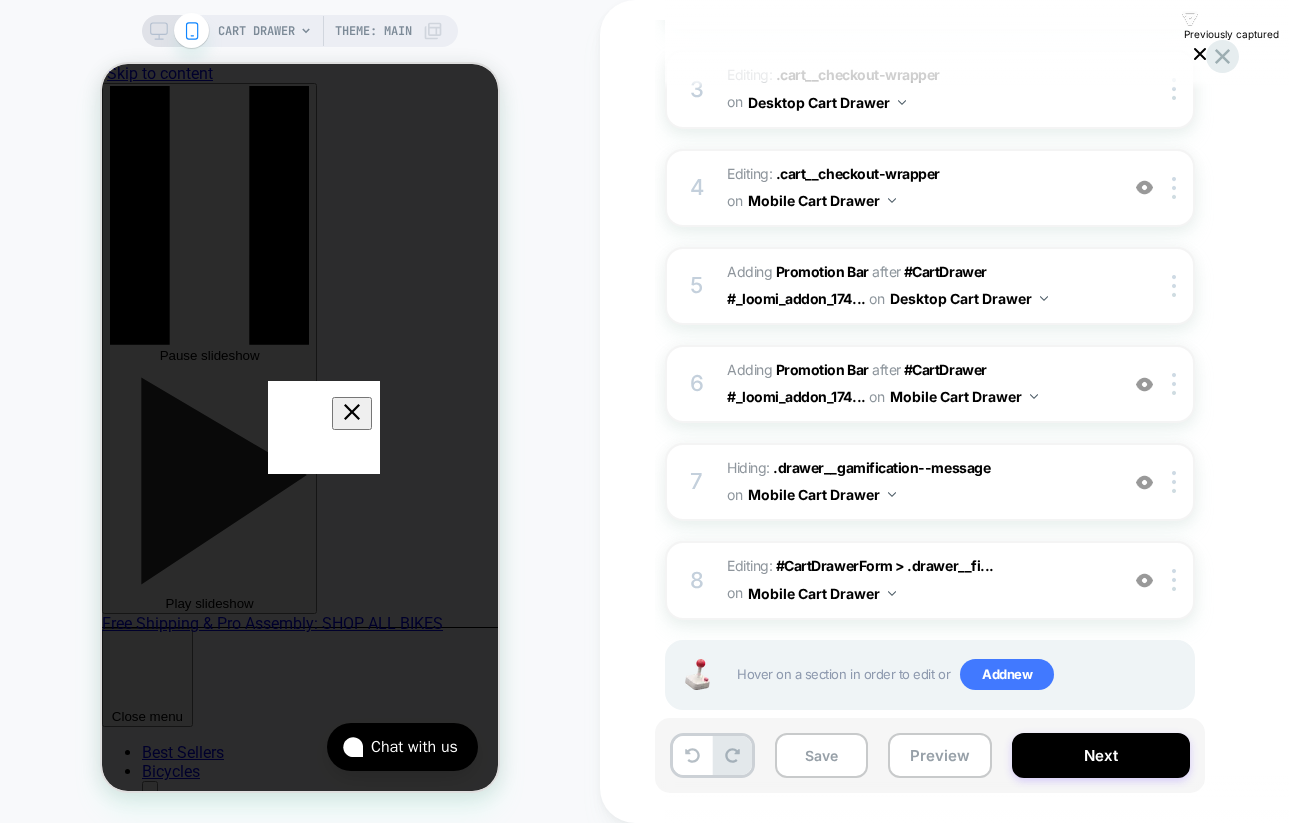 scroll, scrollTop: 597, scrollLeft: 0, axis: vertical 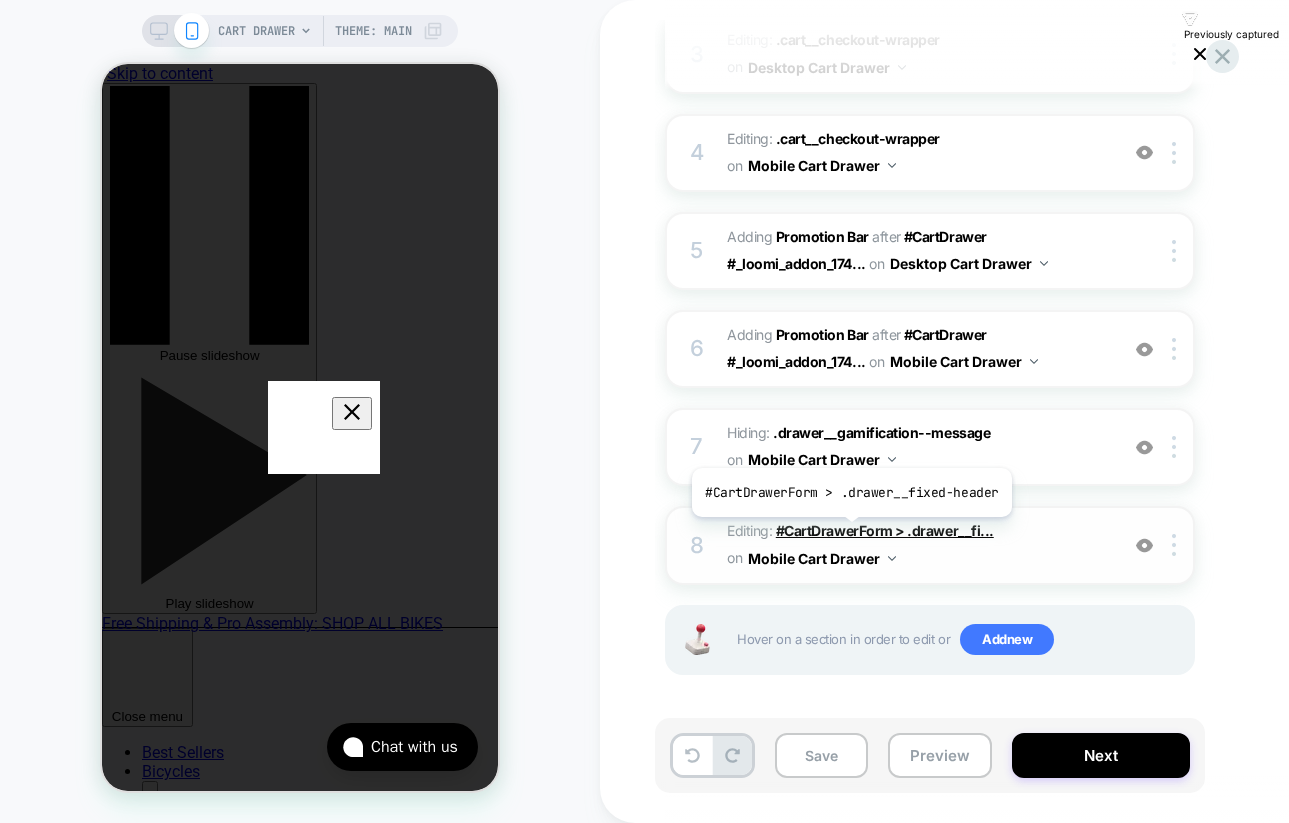 click on "#CartDrawerForm > .drawer__fi..." at bounding box center (885, 530) 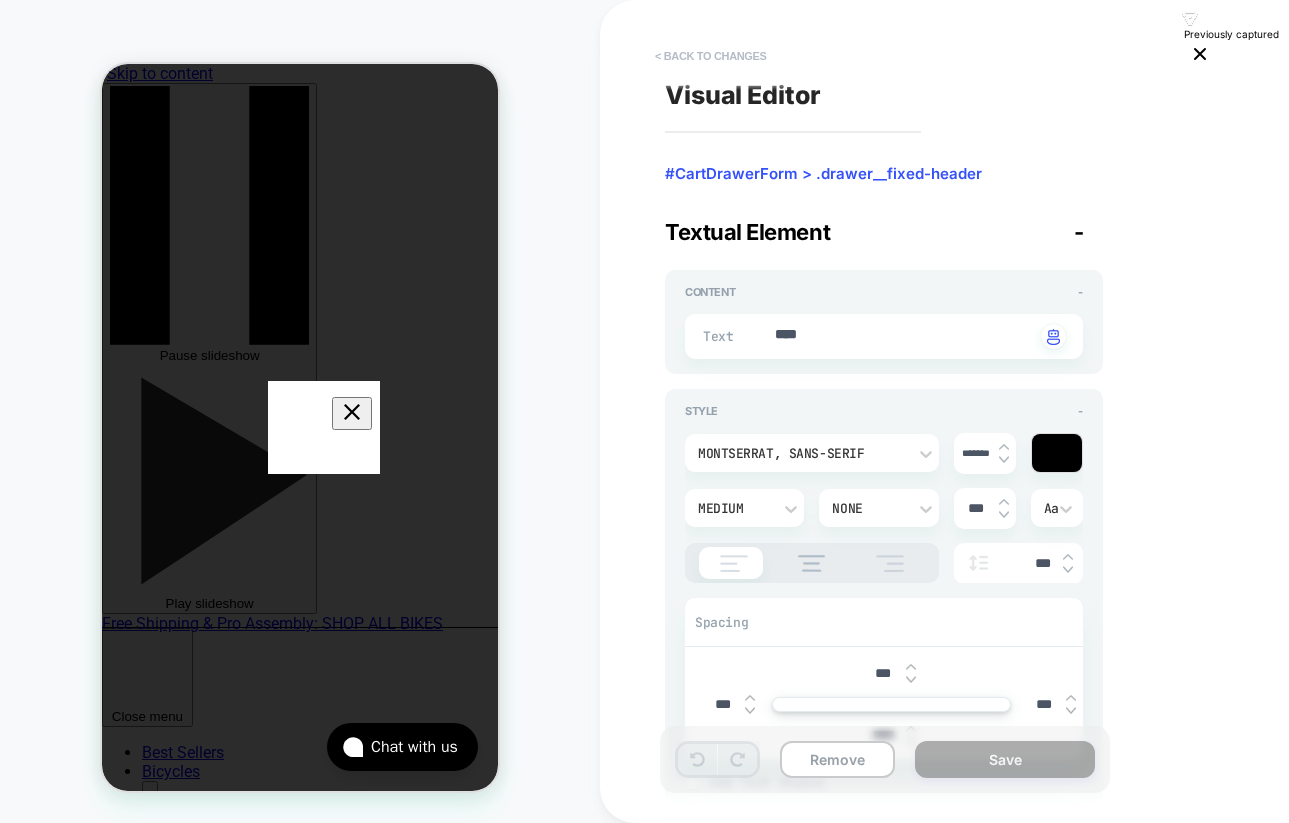 click on "< Back to changes" at bounding box center (711, 56) 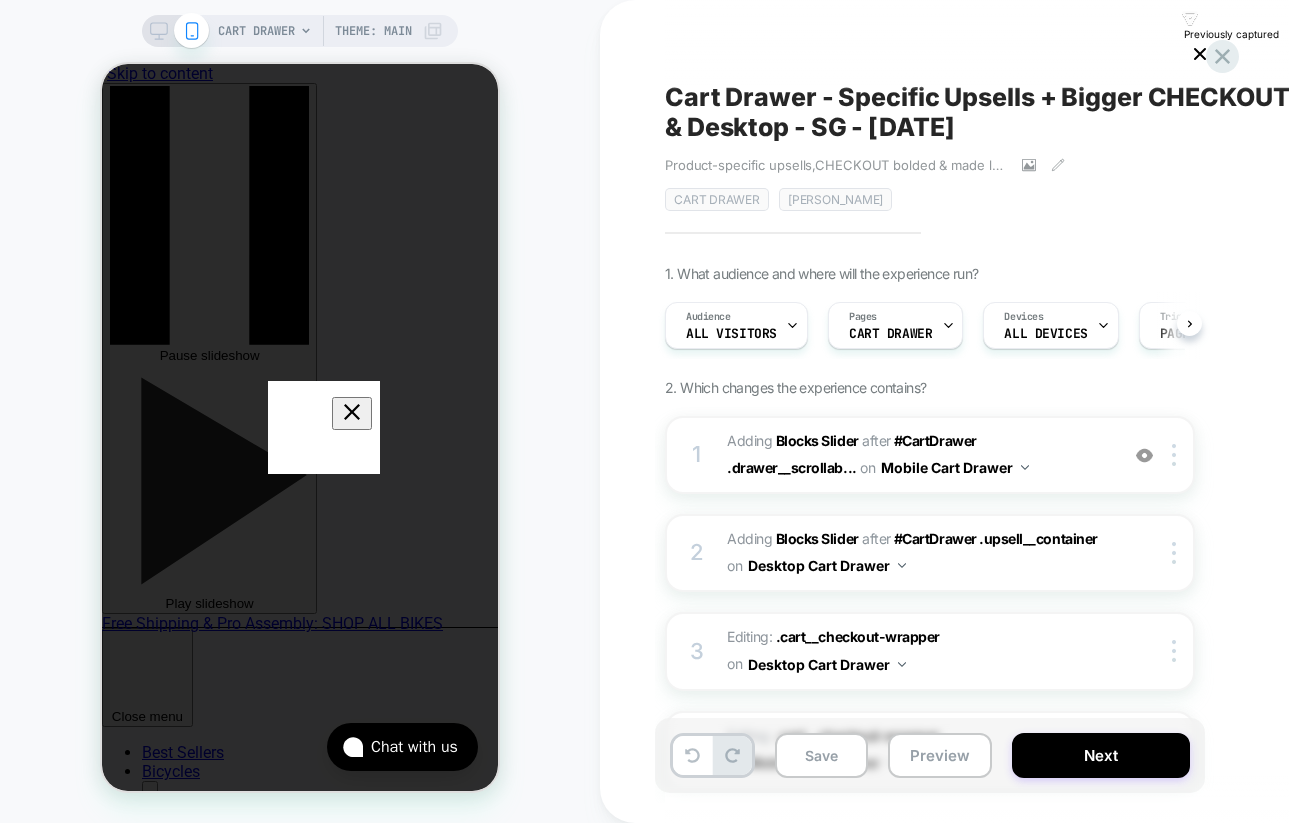 scroll, scrollTop: 0, scrollLeft: 1, axis: horizontal 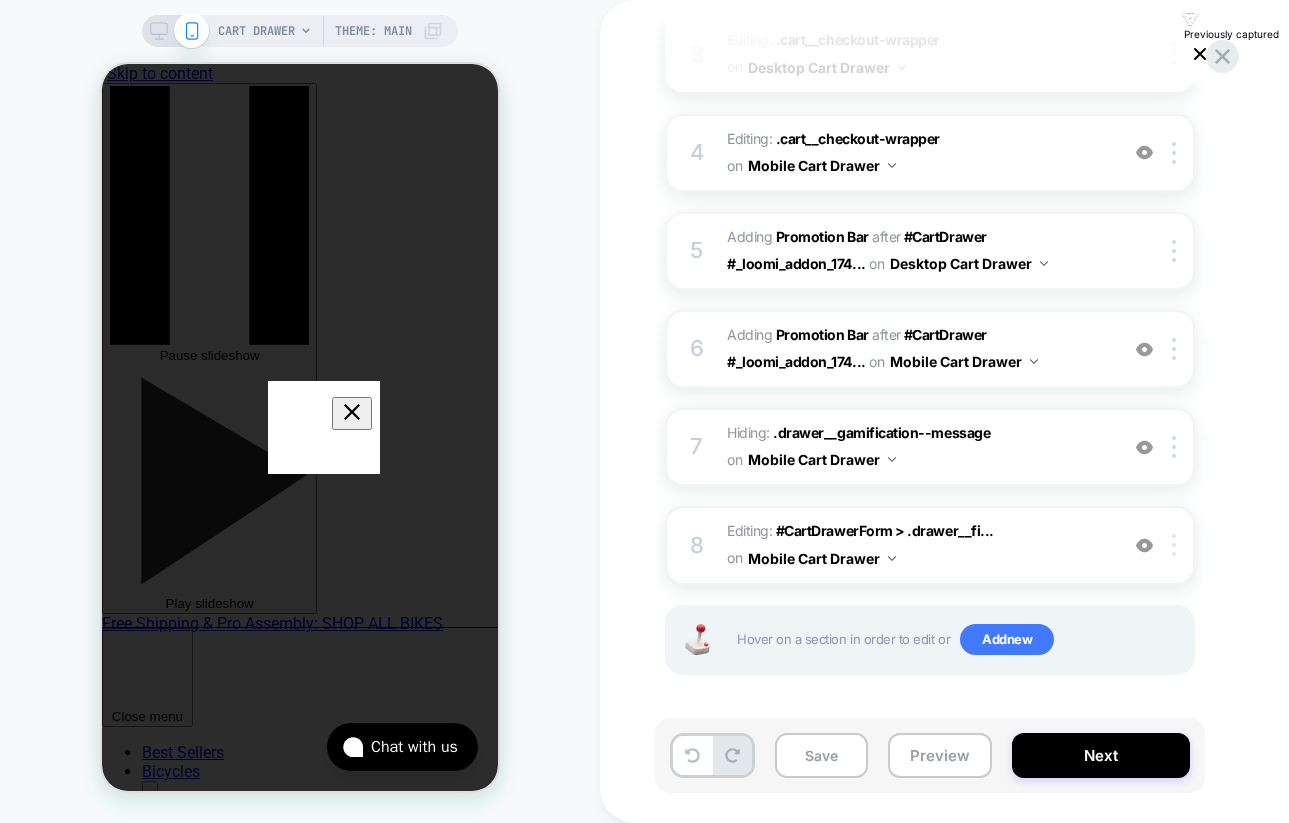 click at bounding box center (1174, 545) 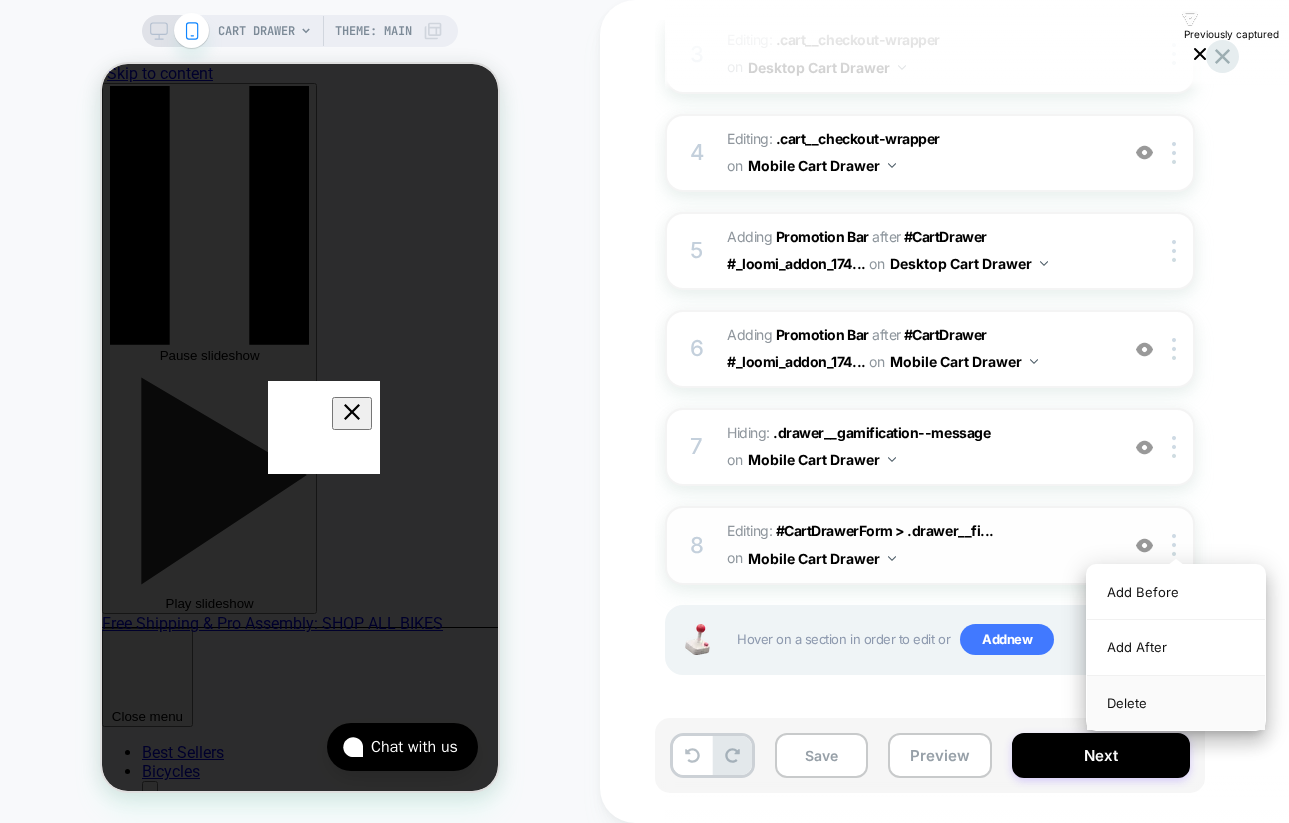 click on "Delete" at bounding box center [1176, 703] 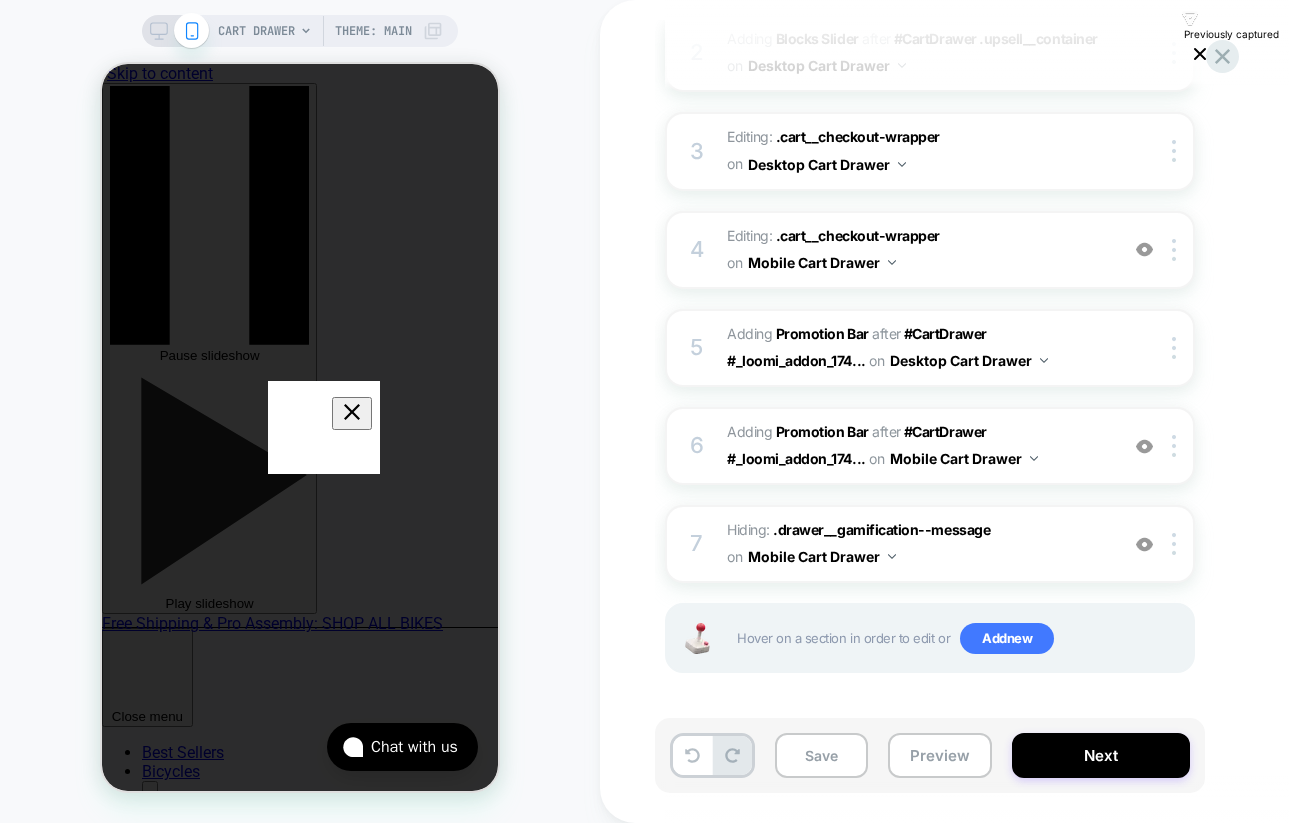scroll, scrollTop: 499, scrollLeft: 0, axis: vertical 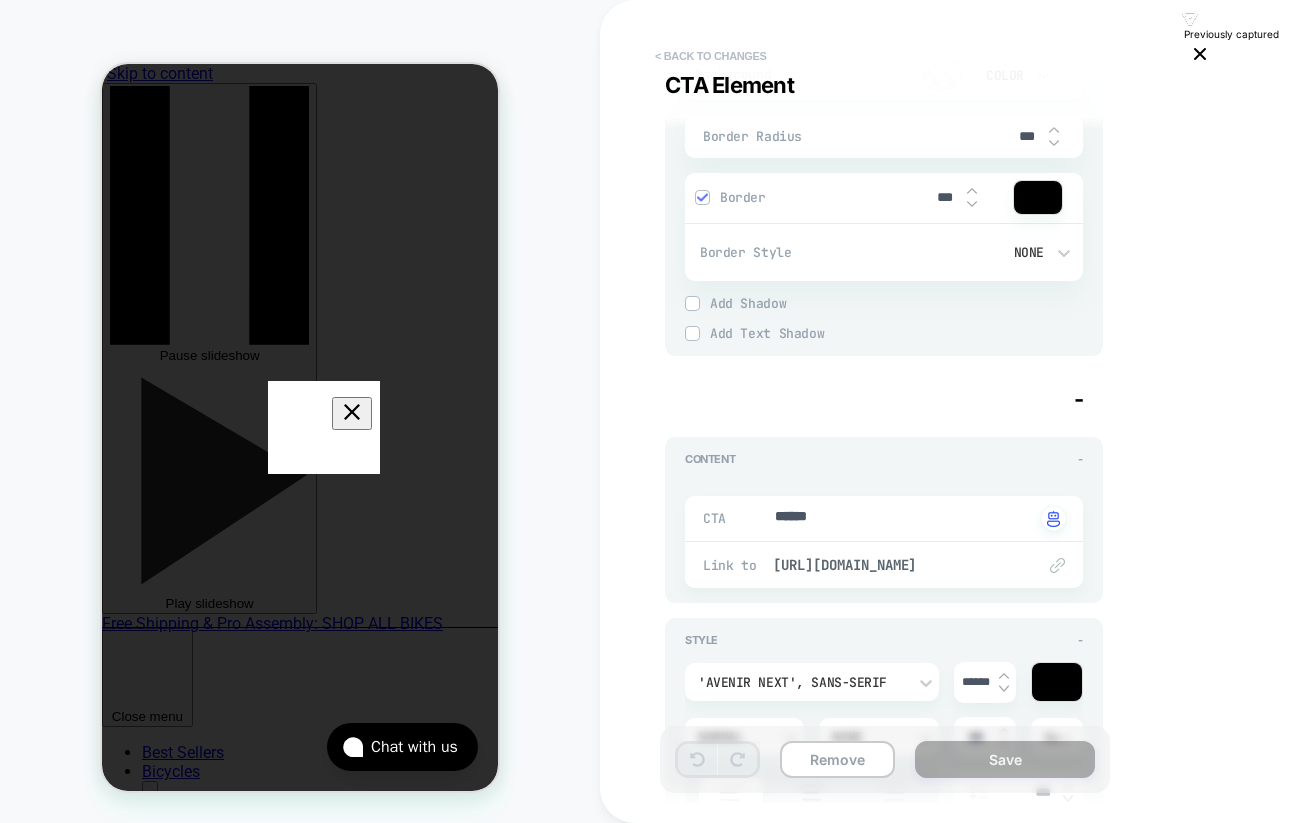 click on "< Back to changes" at bounding box center [711, 56] 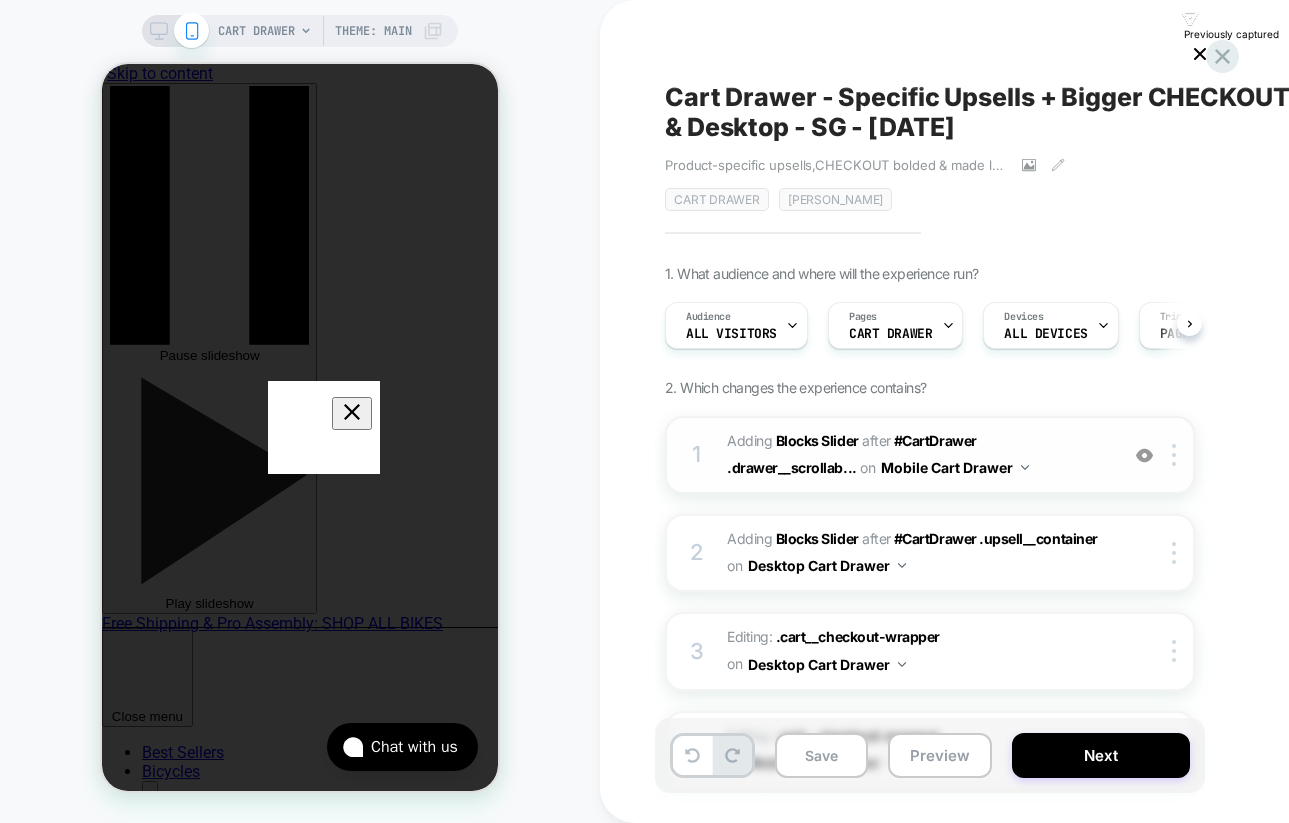 scroll, scrollTop: 0, scrollLeft: 1, axis: horizontal 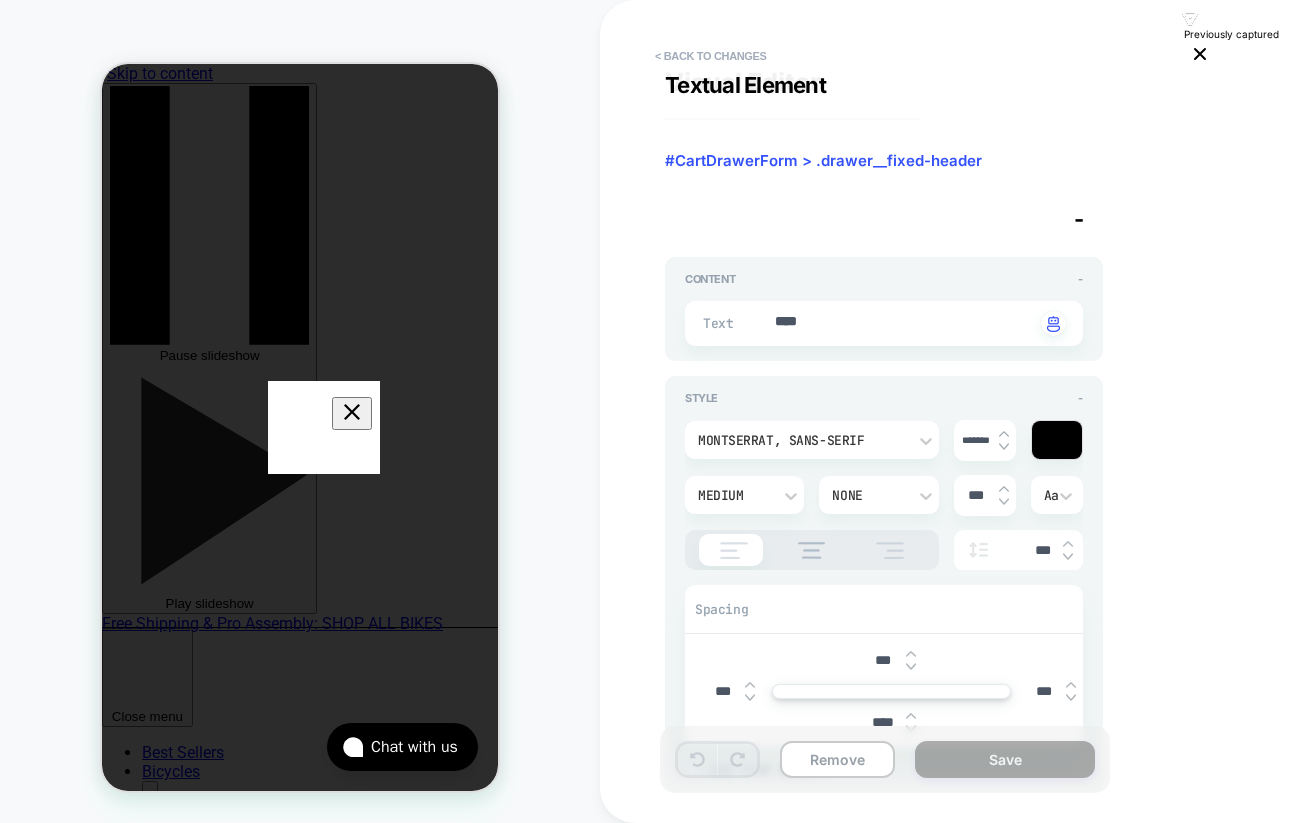 type on "*" 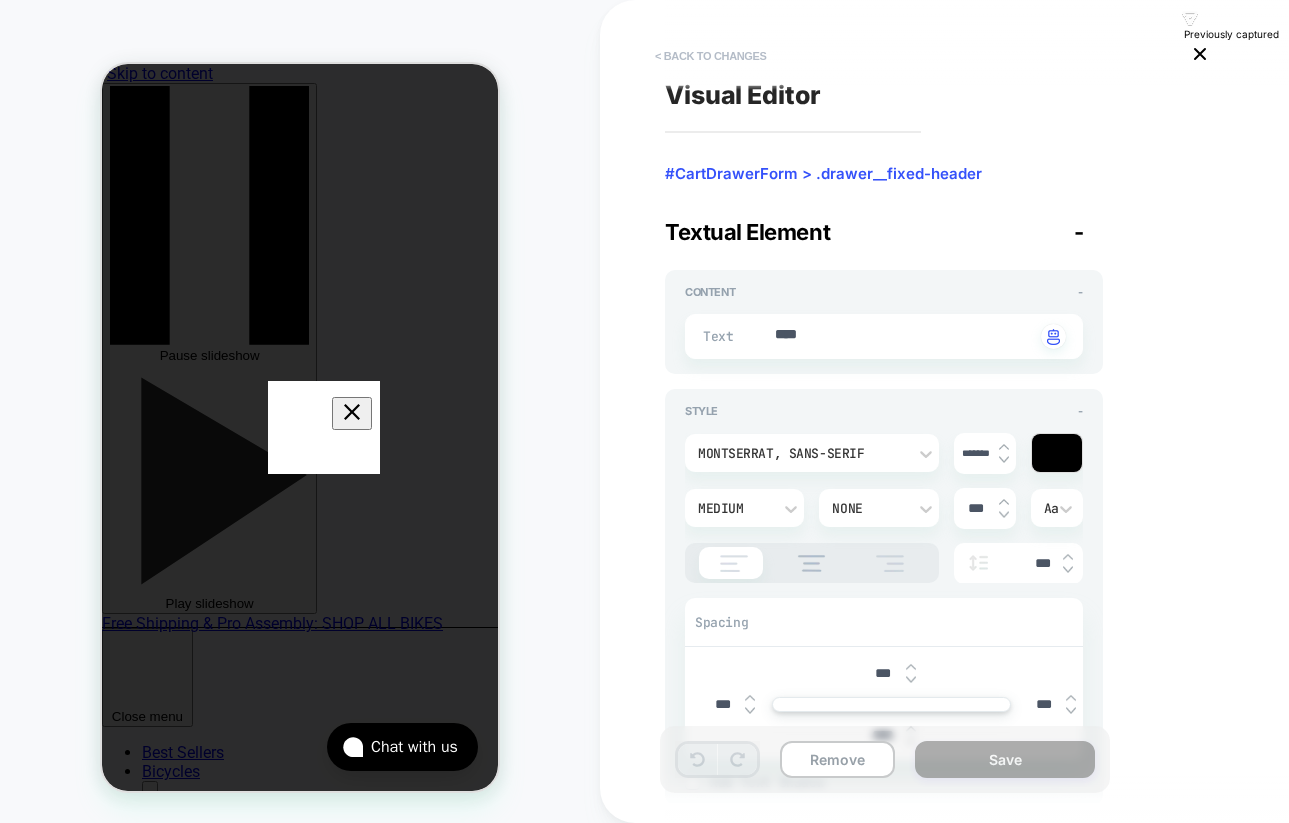 click on "< Back to changes" at bounding box center (711, 56) 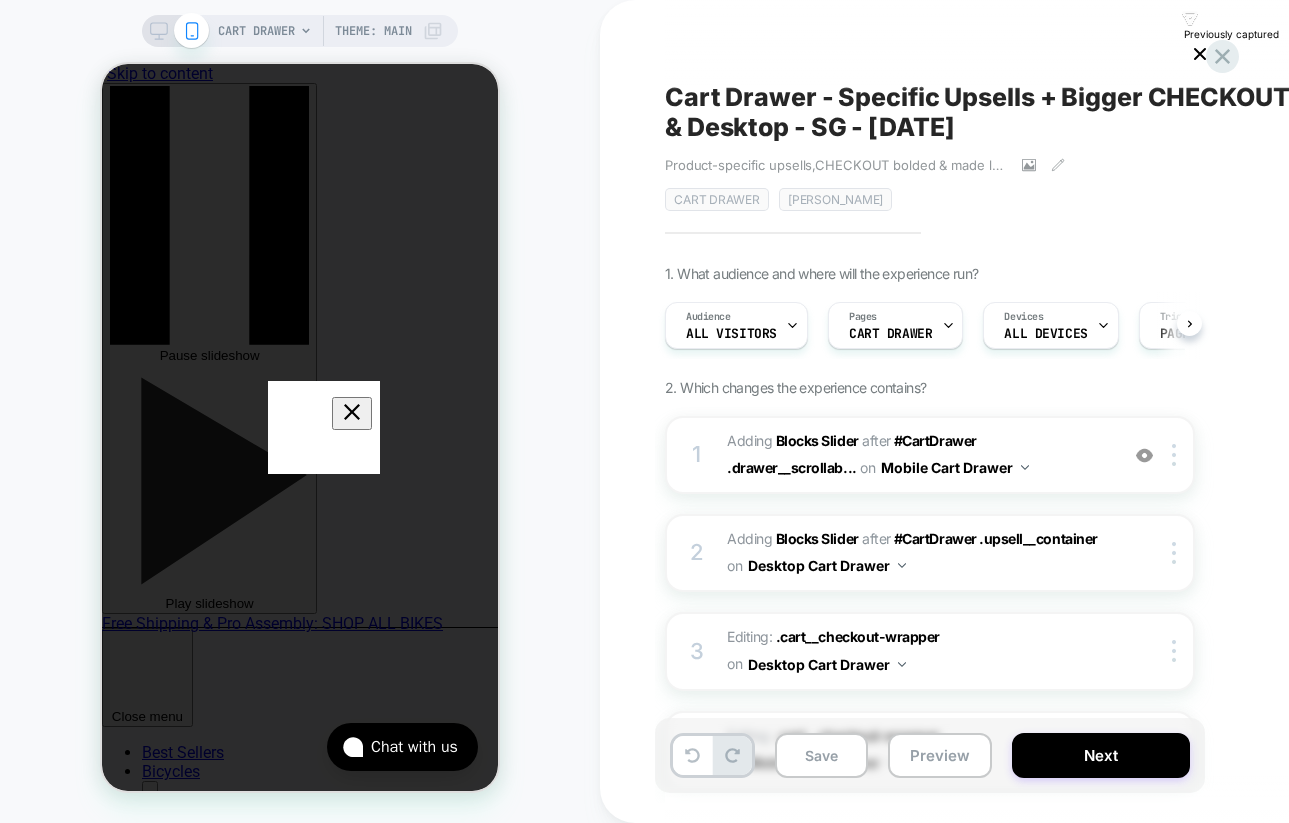 scroll, scrollTop: 0, scrollLeft: 1, axis: horizontal 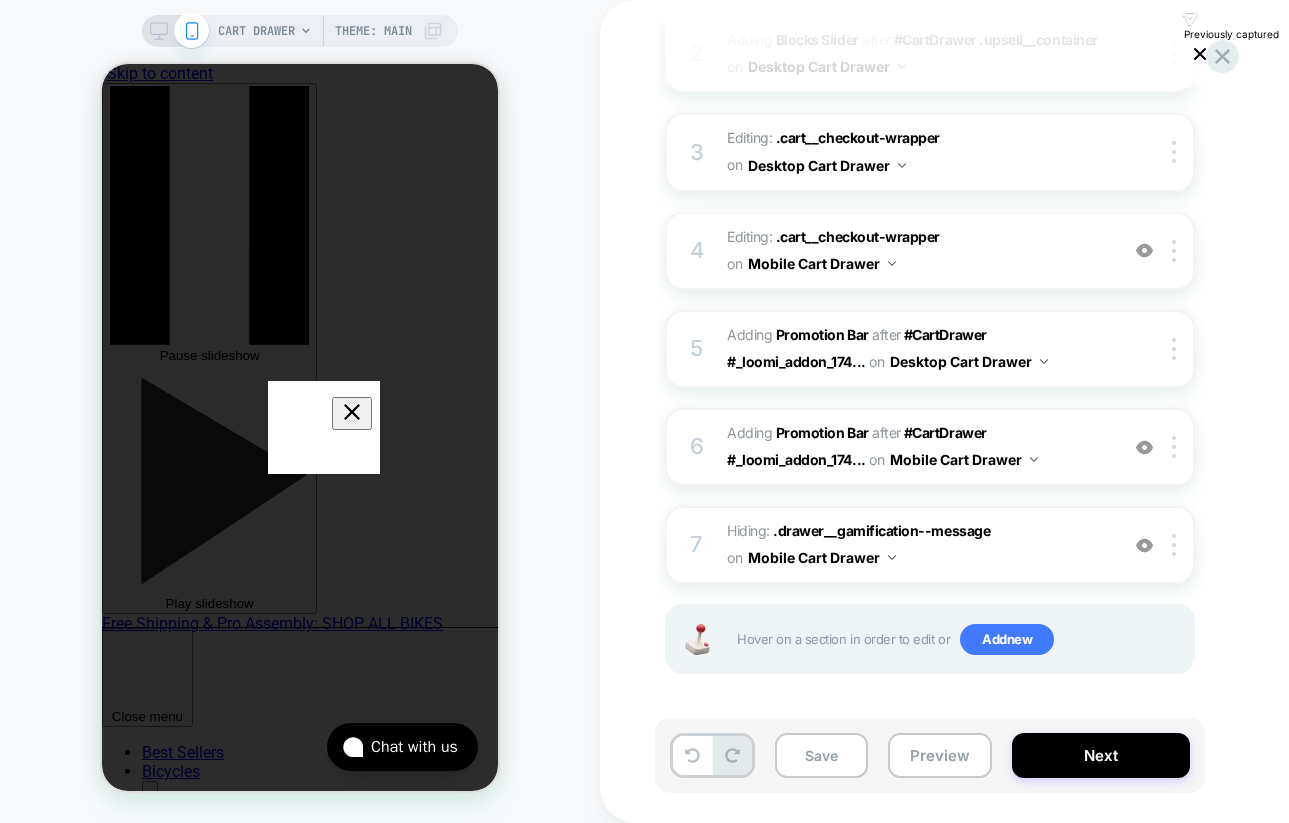 click 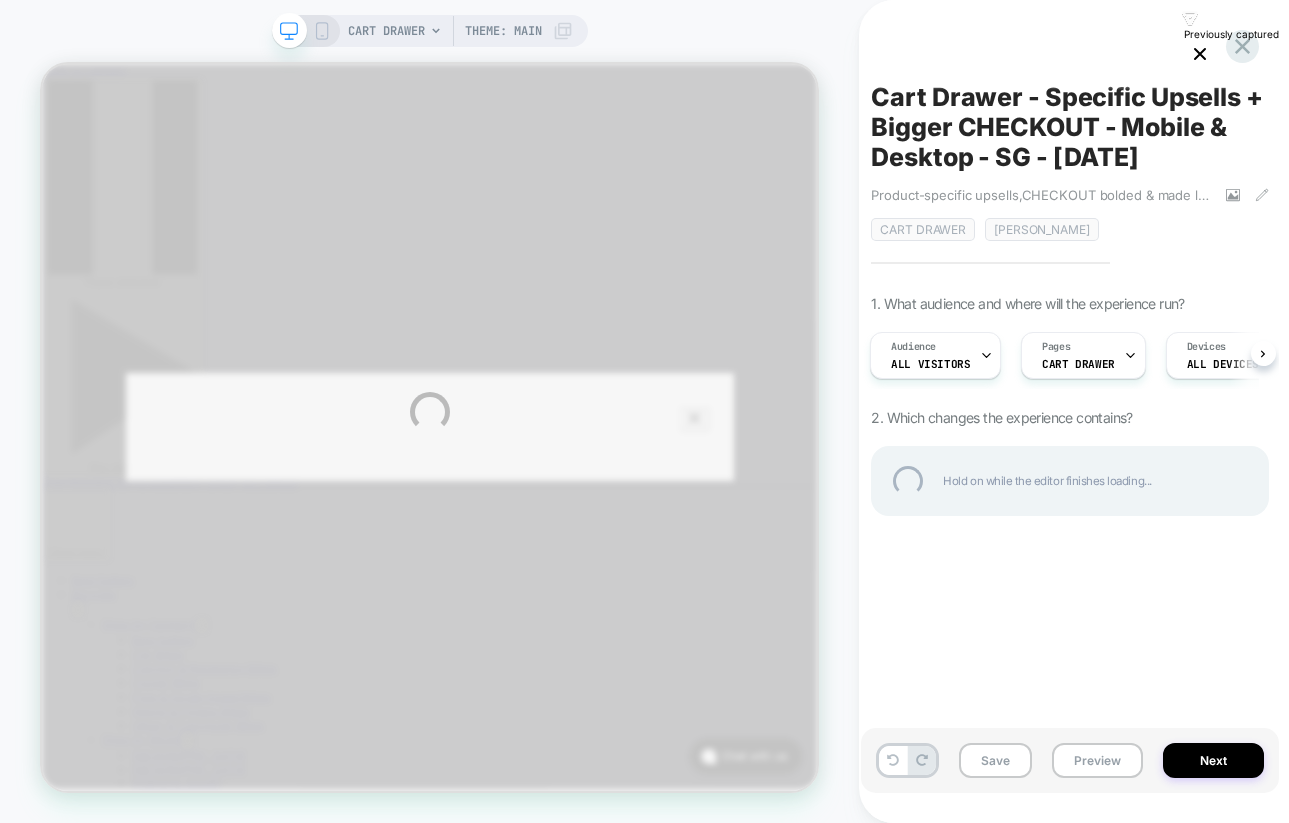 scroll, scrollTop: 0, scrollLeft: 0, axis: both 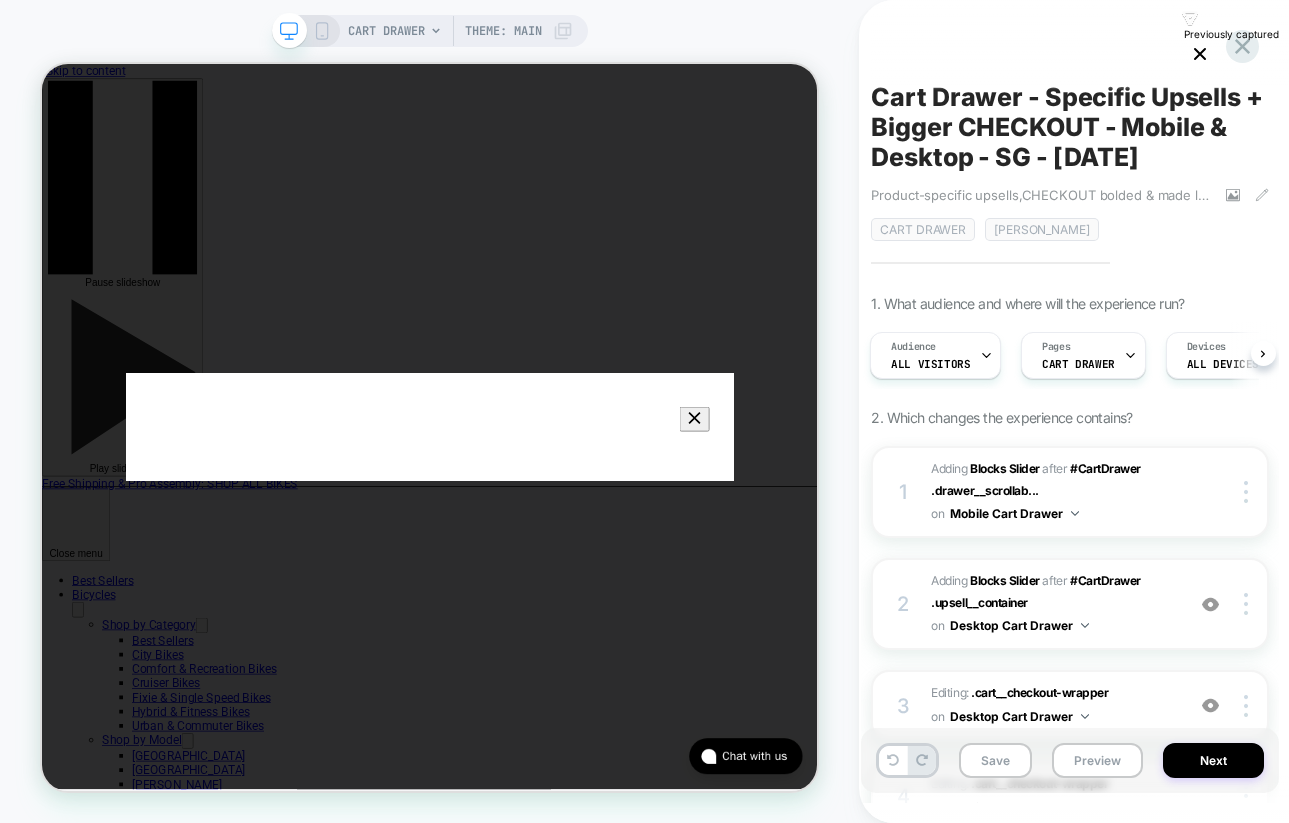 click 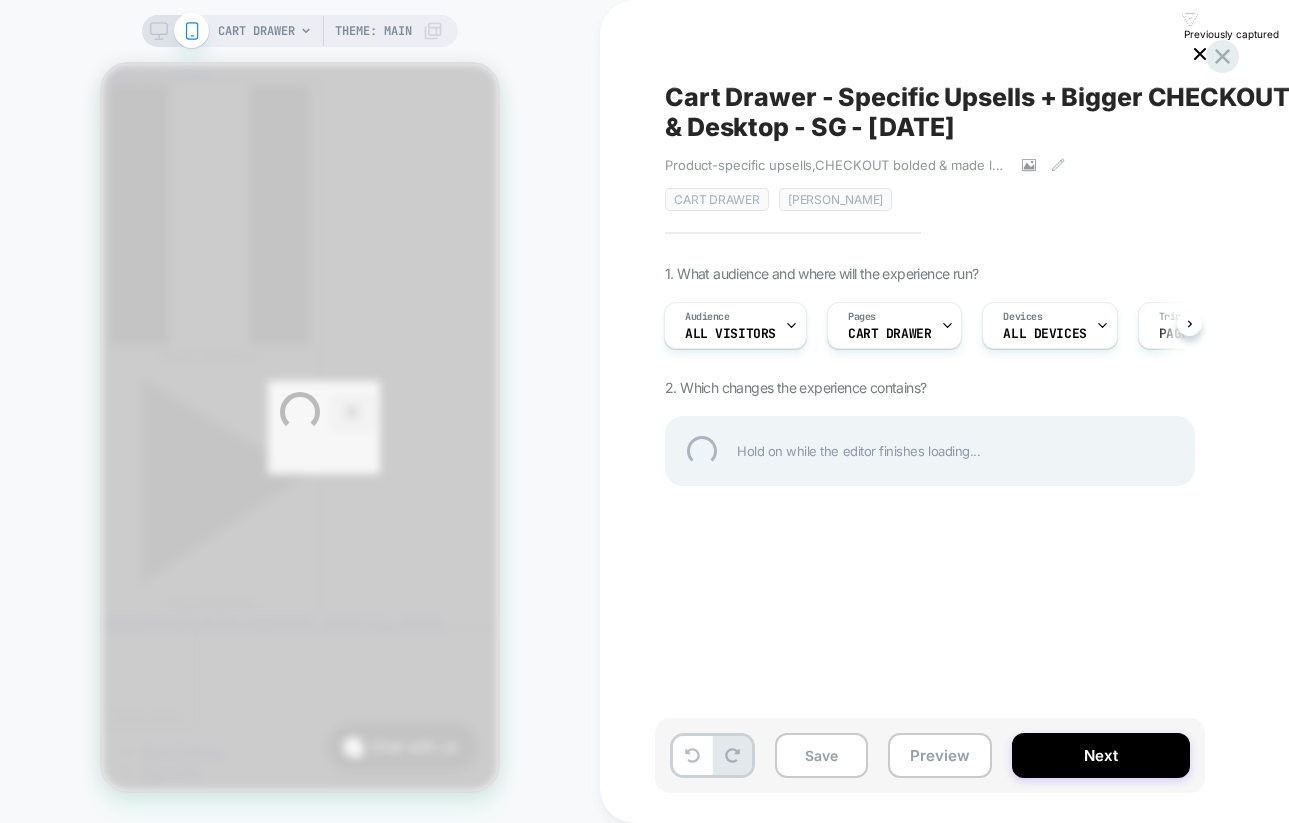 scroll, scrollTop: 0, scrollLeft: 0, axis: both 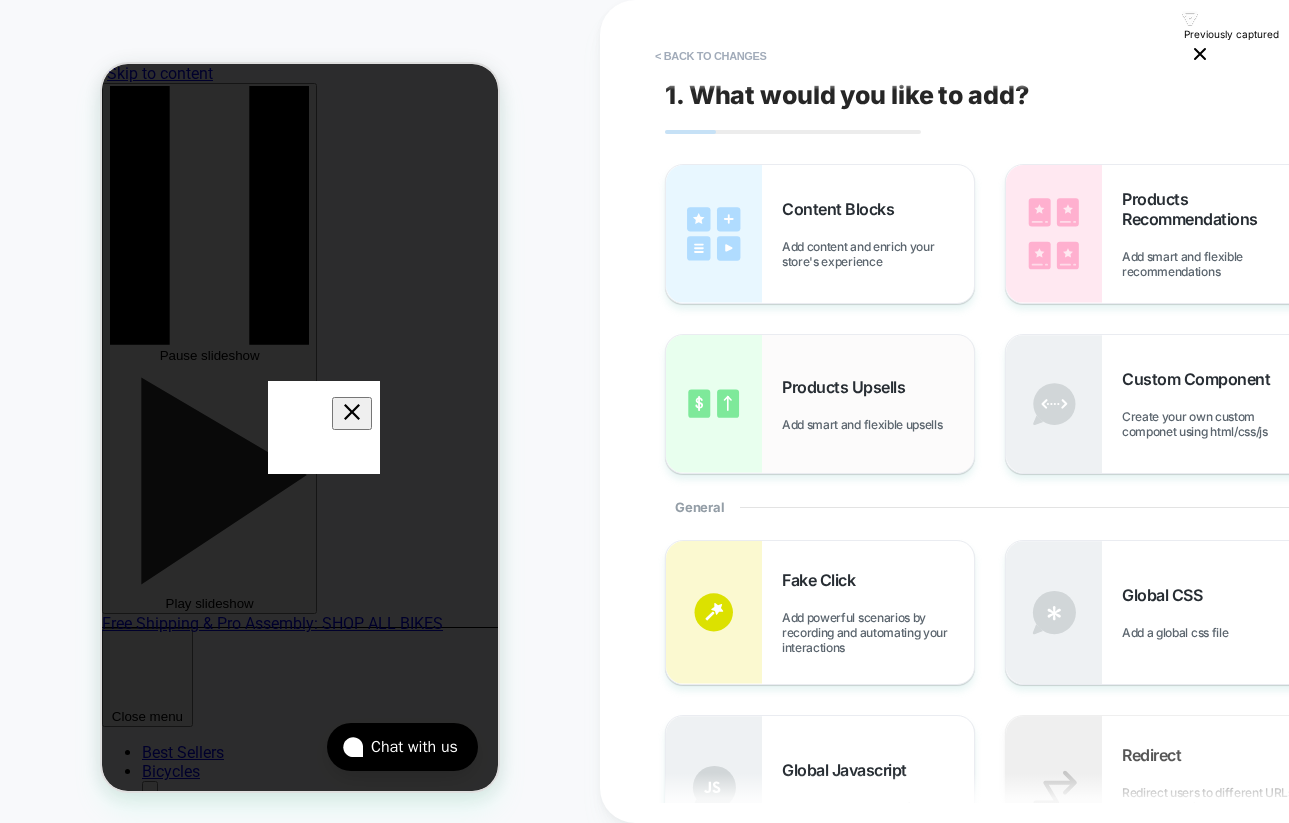click on "Products Upsells Add smart and flexible upsells" at bounding box center [878, 404] 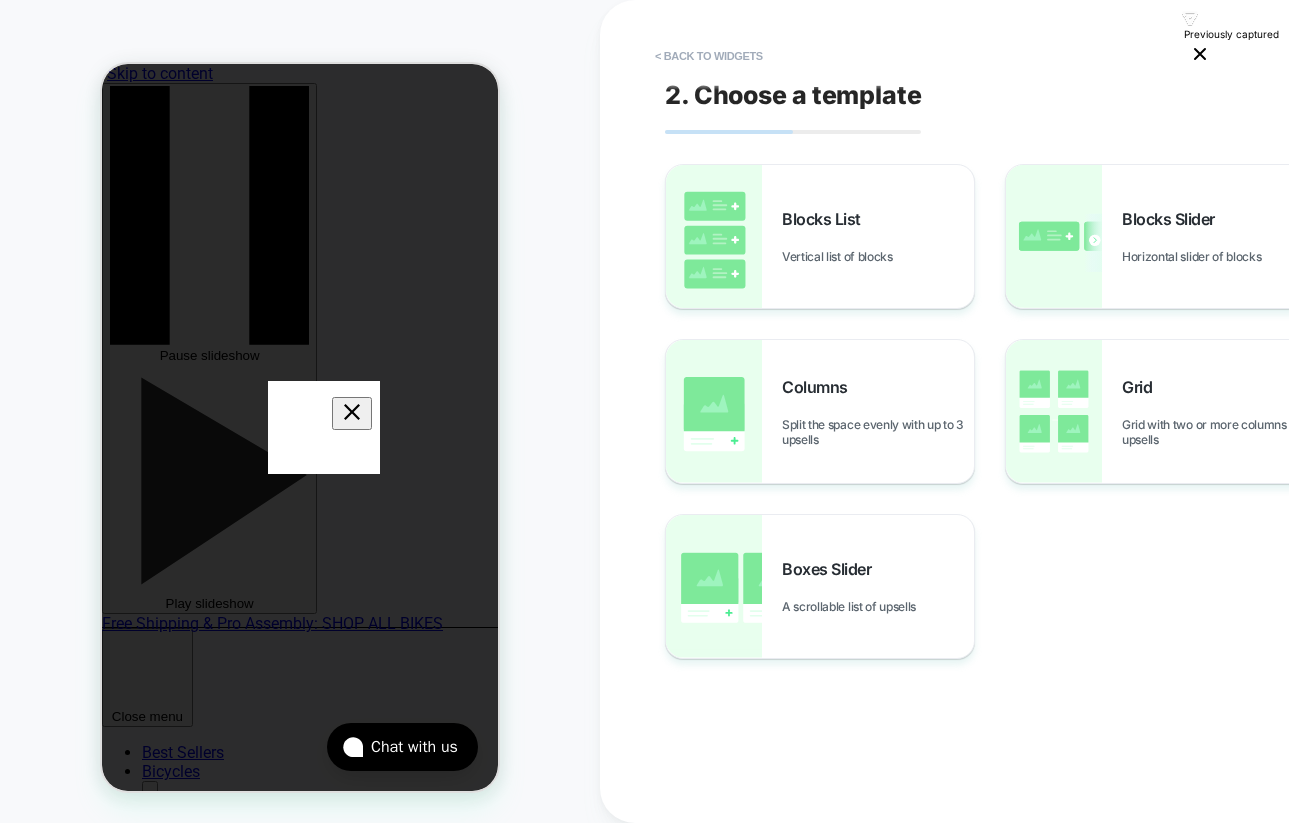 click on "Boxes Slider" at bounding box center (831, 569) 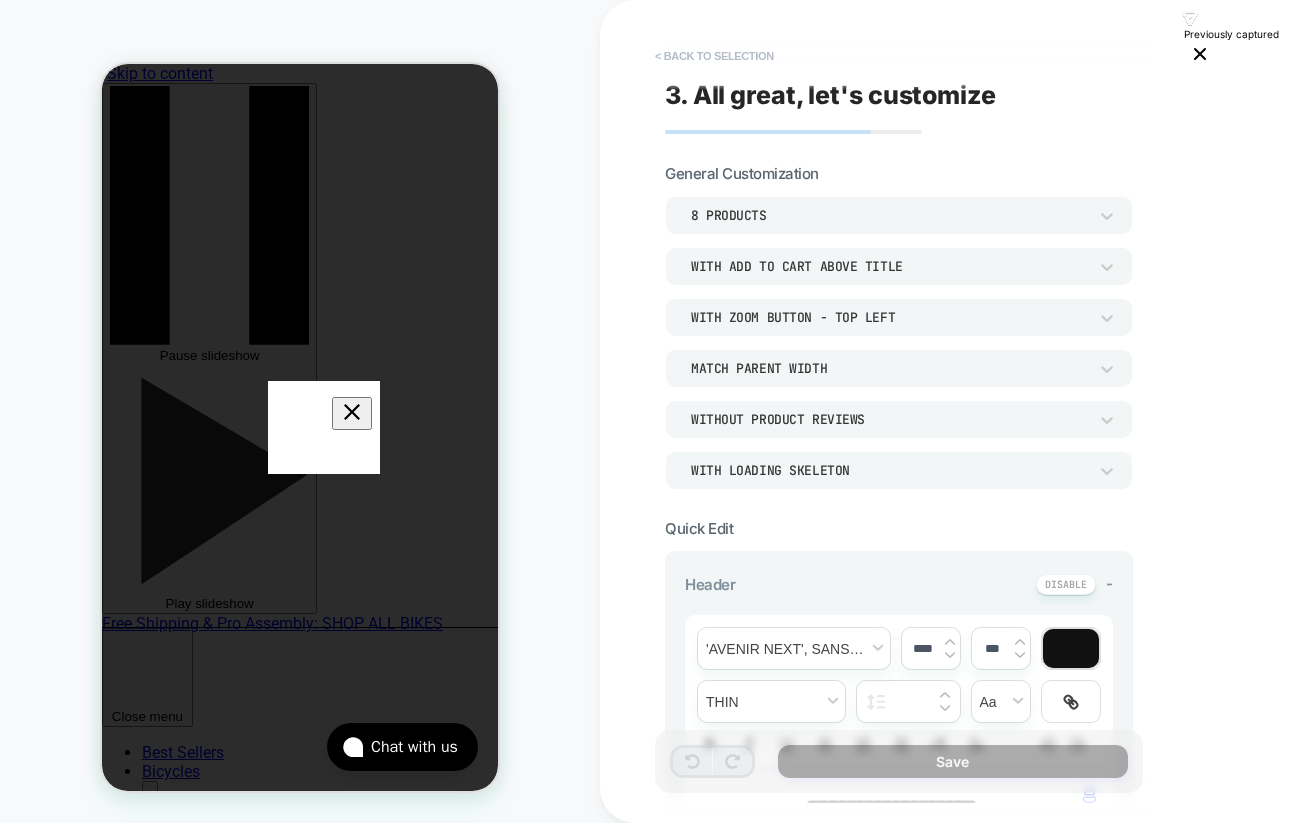 click on "< Back to selection" at bounding box center (714, 56) 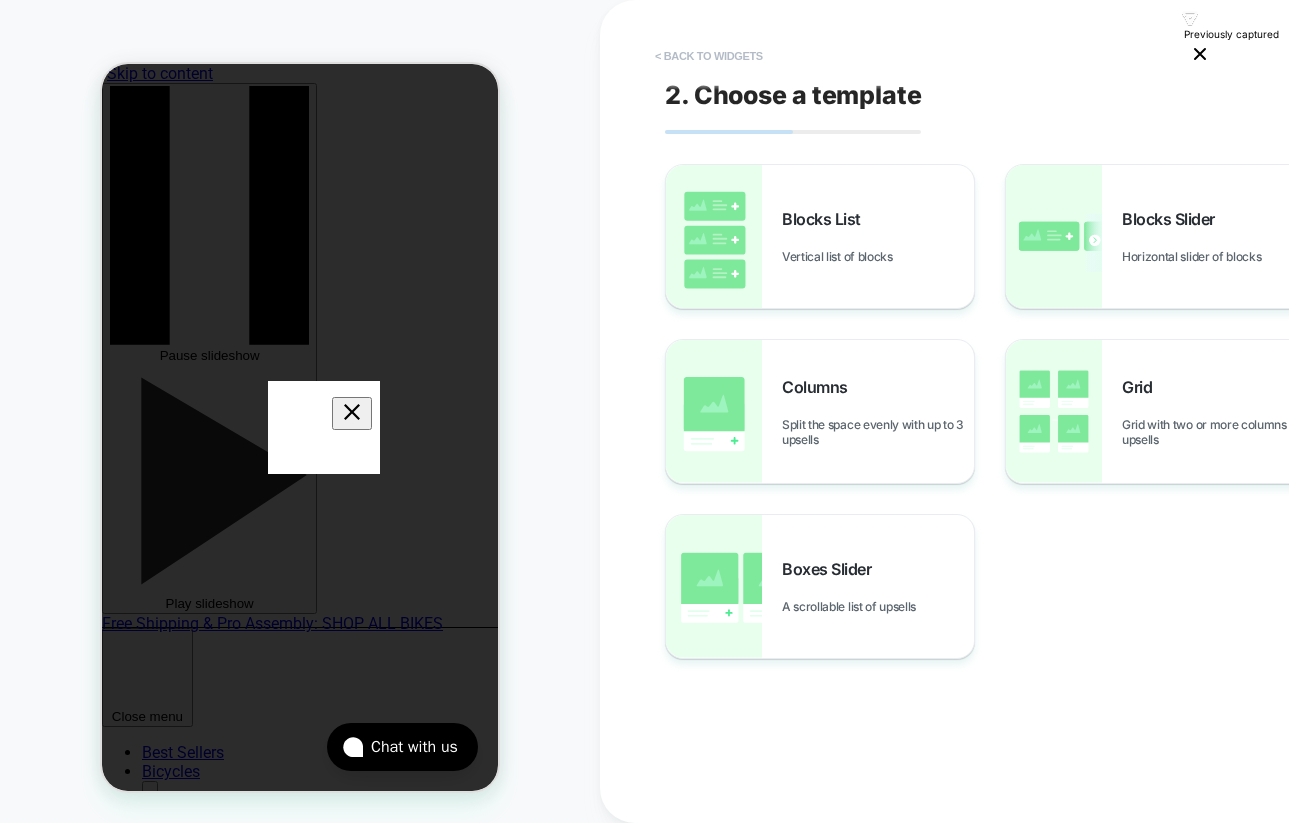click on "< Back to widgets" at bounding box center (709, 56) 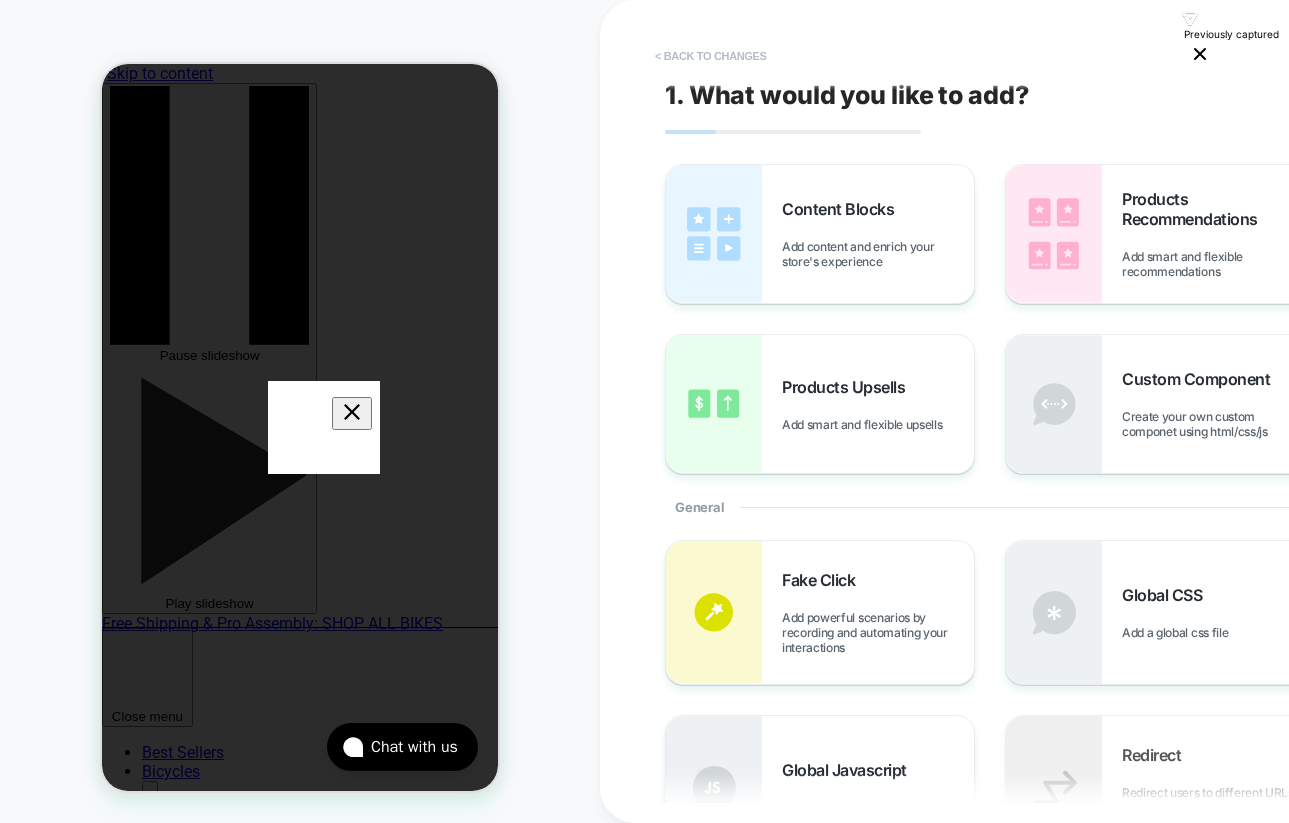 click on "< Back to changes" at bounding box center (711, 56) 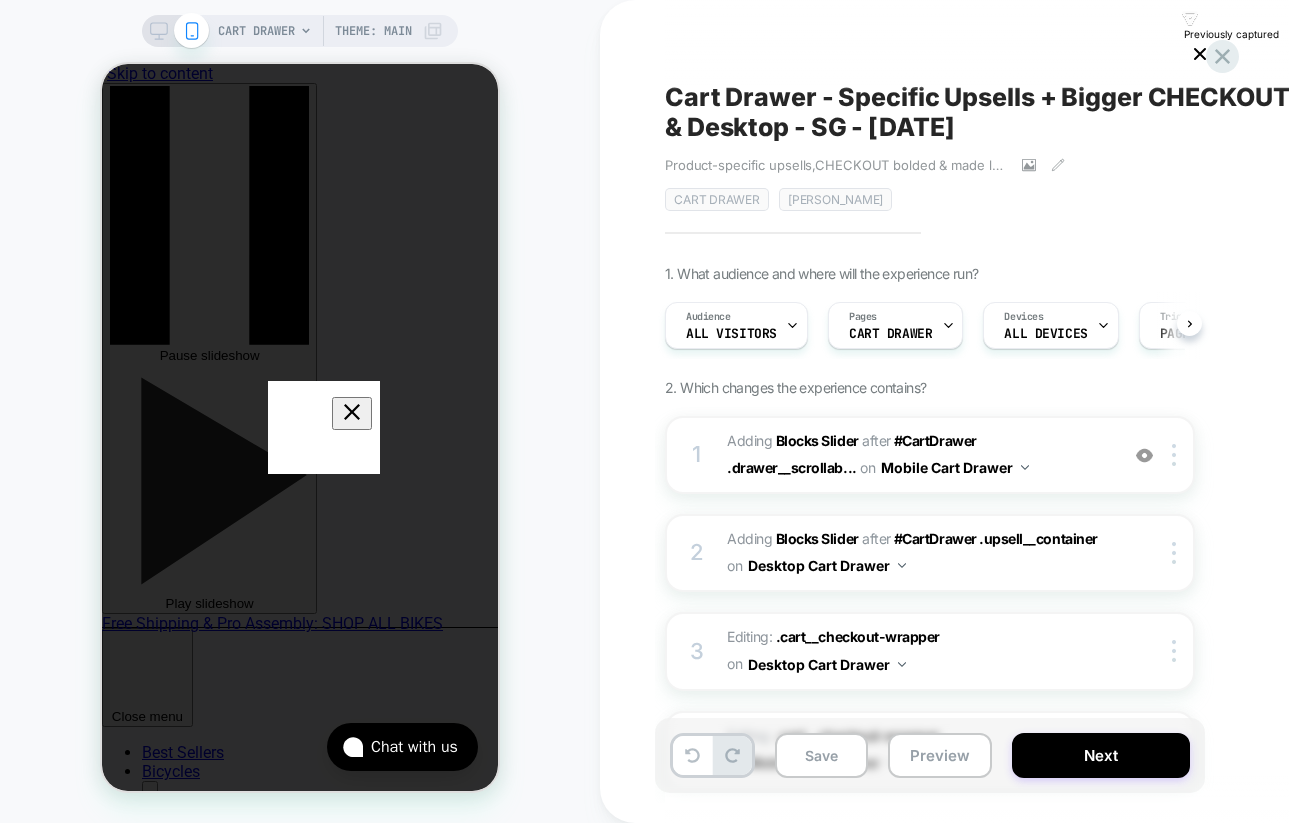 scroll, scrollTop: 0, scrollLeft: 1, axis: horizontal 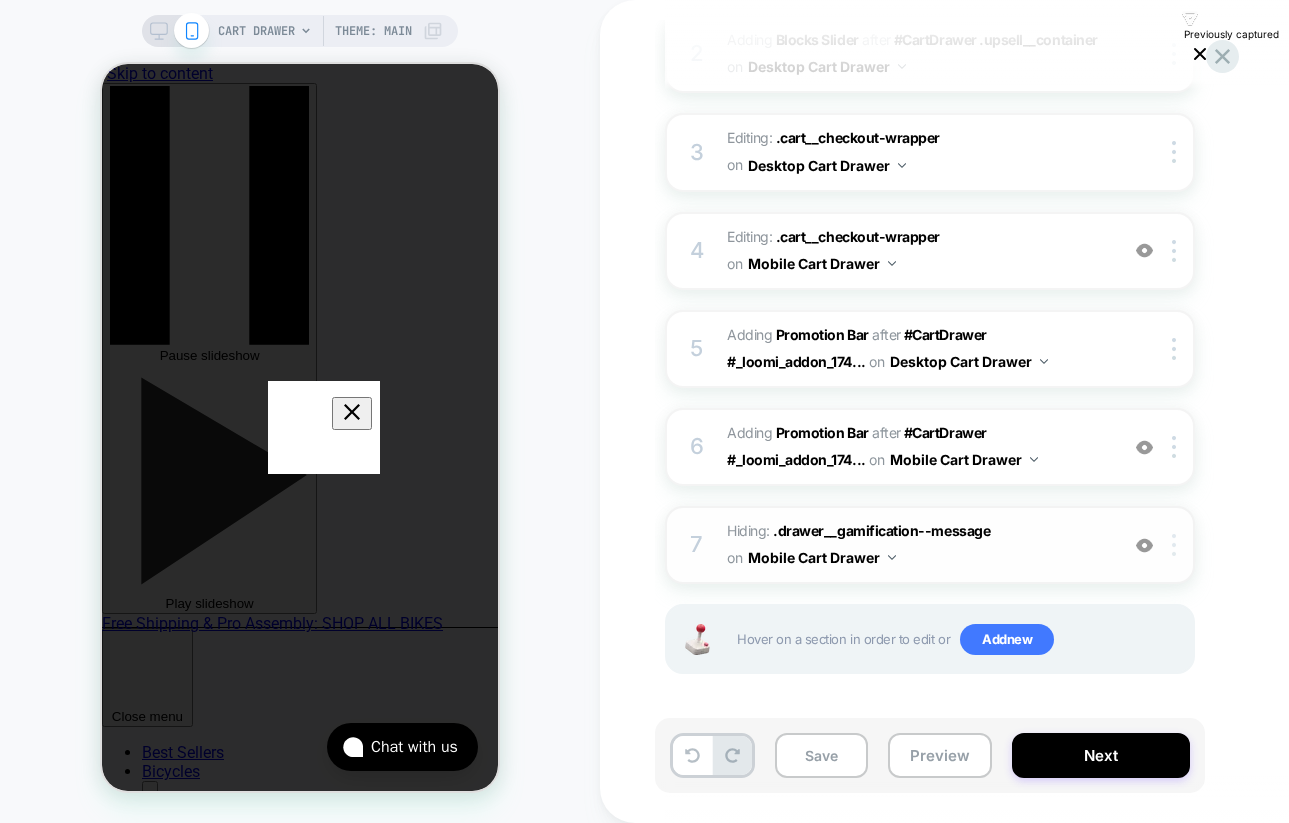 click at bounding box center (1177, 545) 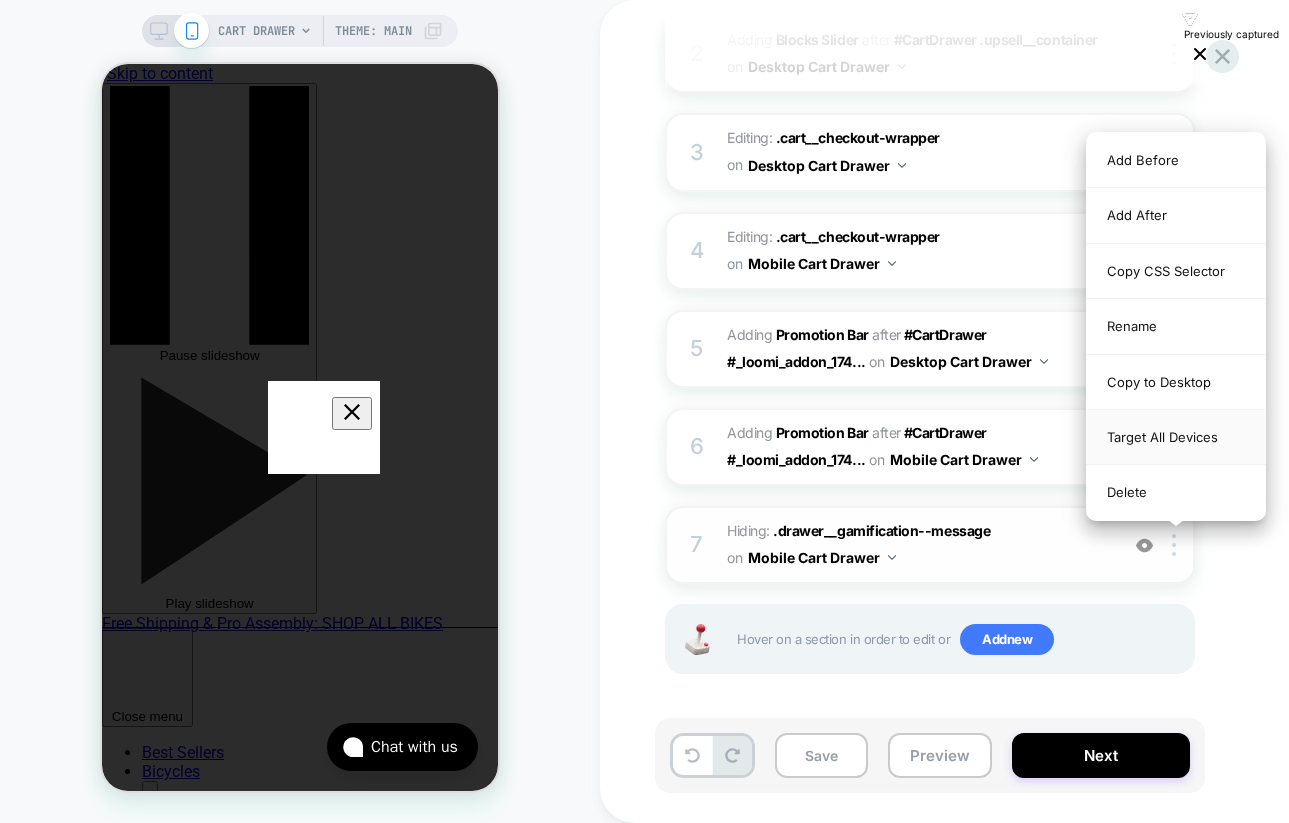 click on "Target   All Devices" at bounding box center [1176, 437] 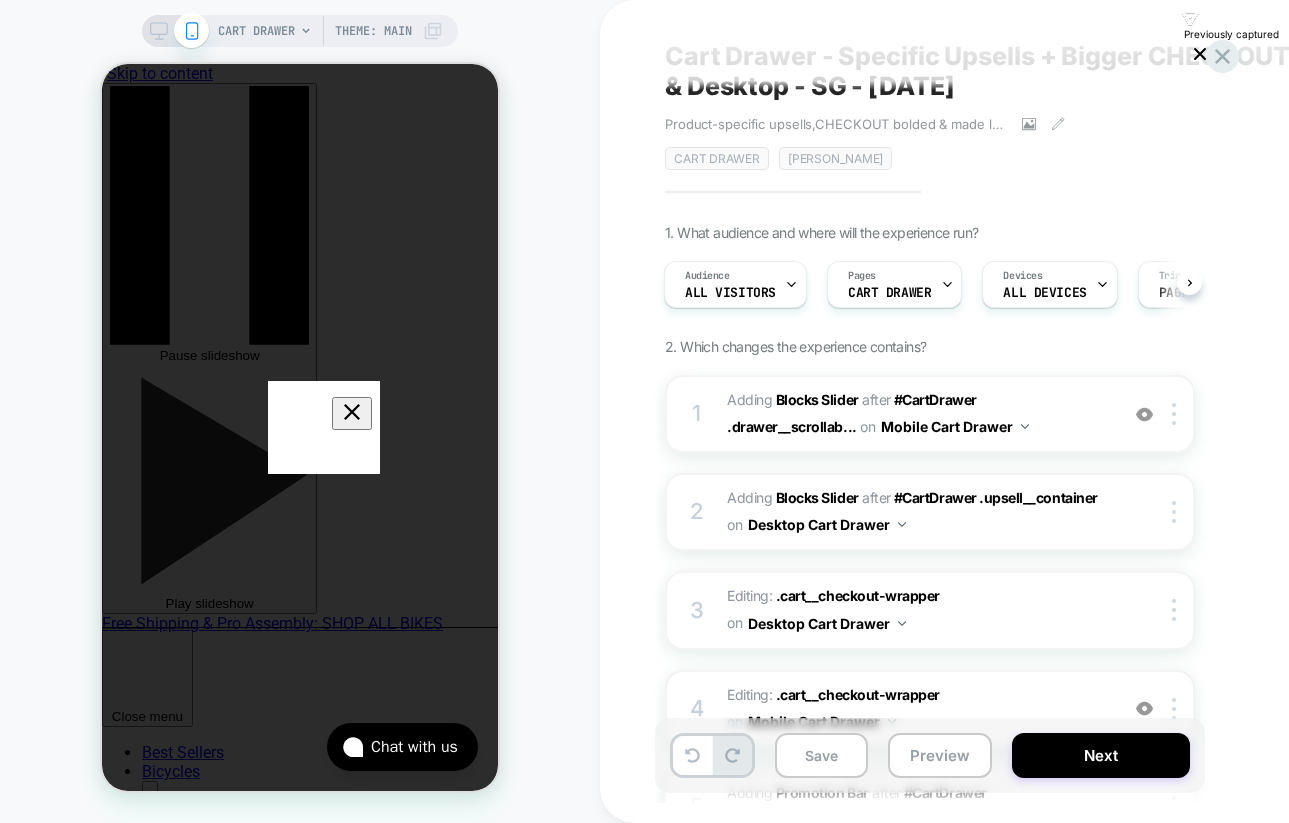 scroll, scrollTop: 0, scrollLeft: 0, axis: both 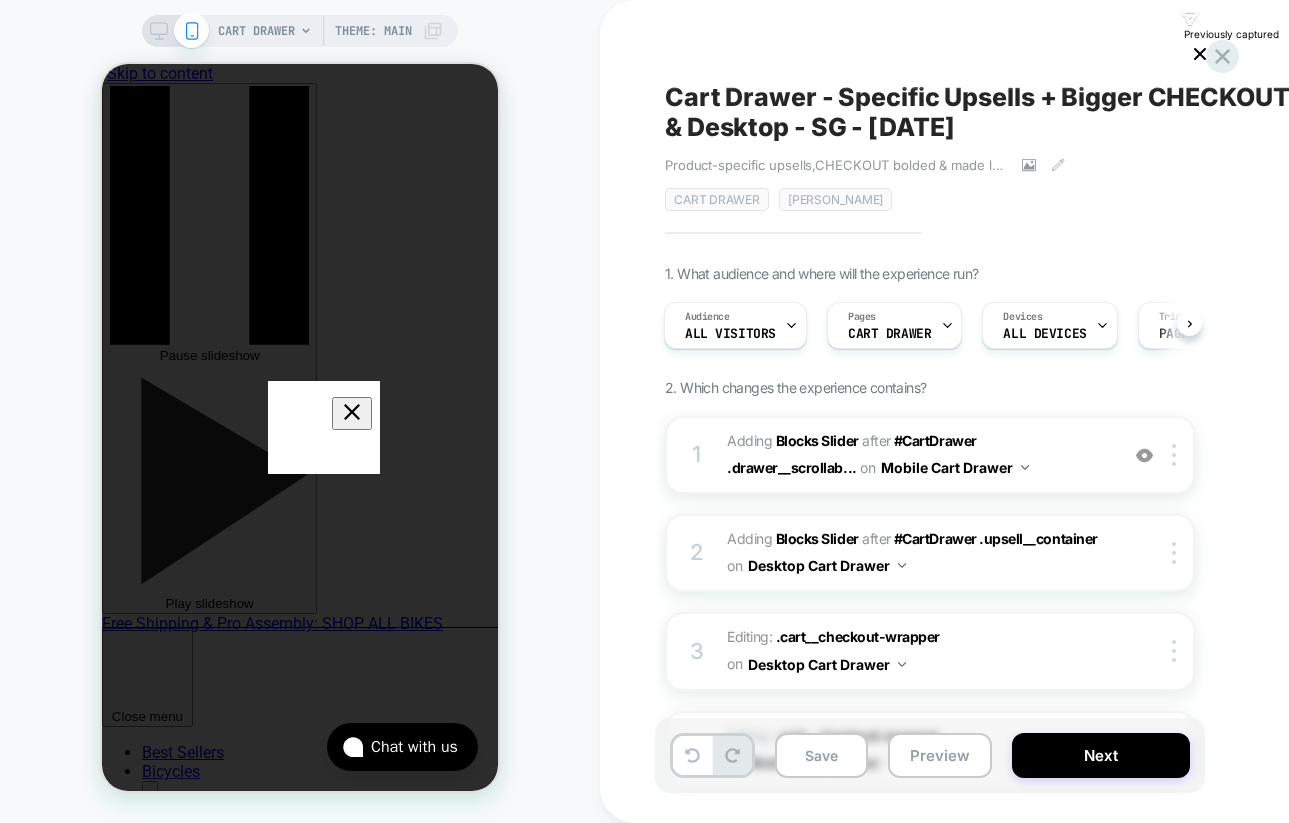 click on "Cart Drawer - Specific Upsells + Bigger CHECKOUT - Mobile & Desktop - SG - [DATE]" at bounding box center (1030, 112) 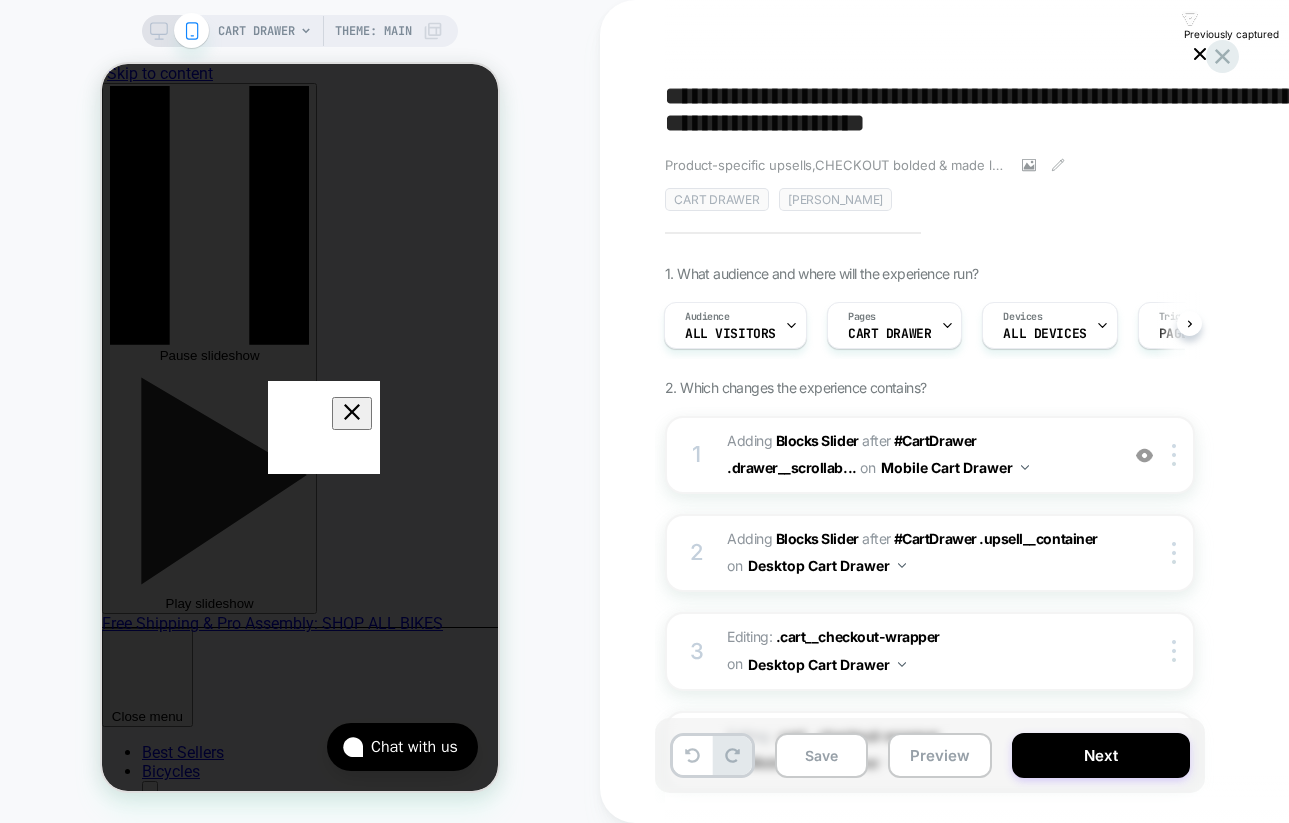 click on "**********" at bounding box center [997, 112] 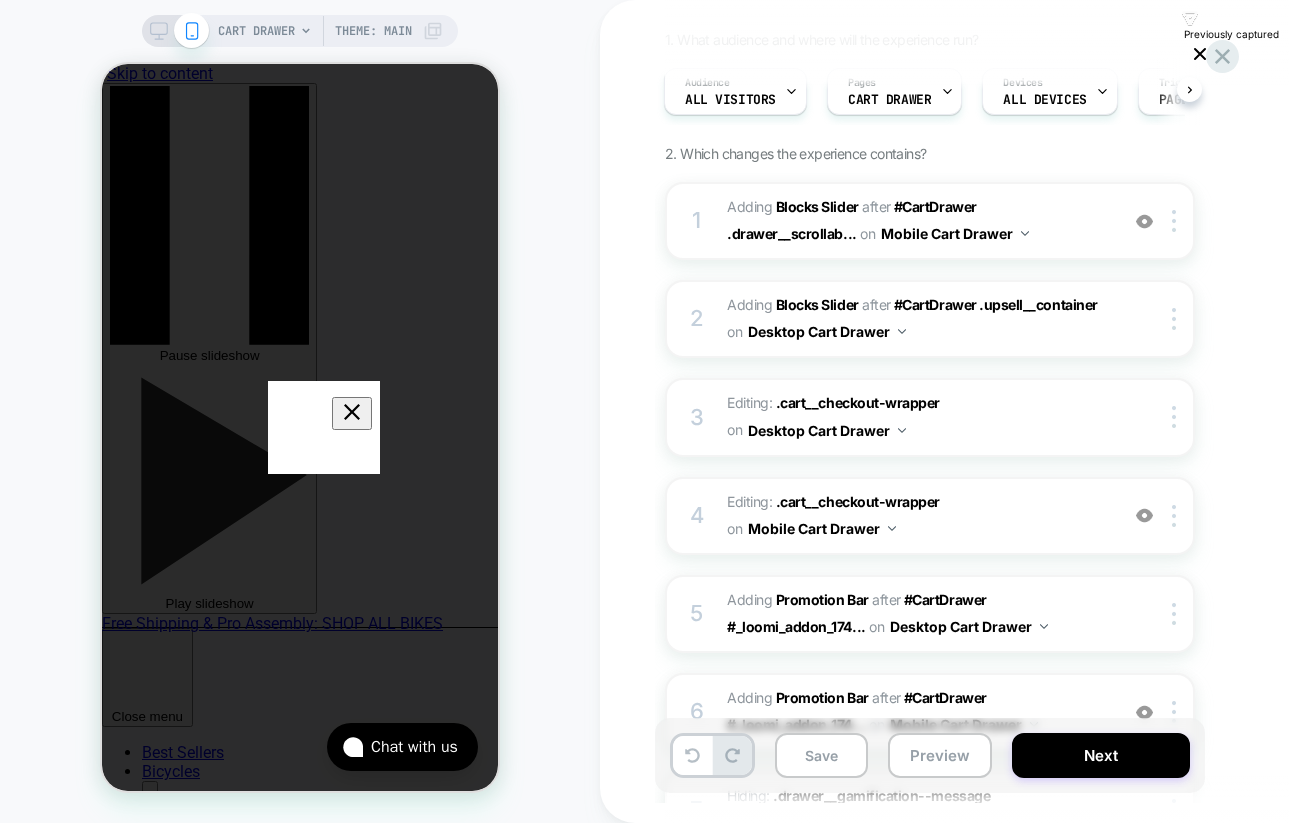 scroll, scrollTop: 499, scrollLeft: 0, axis: vertical 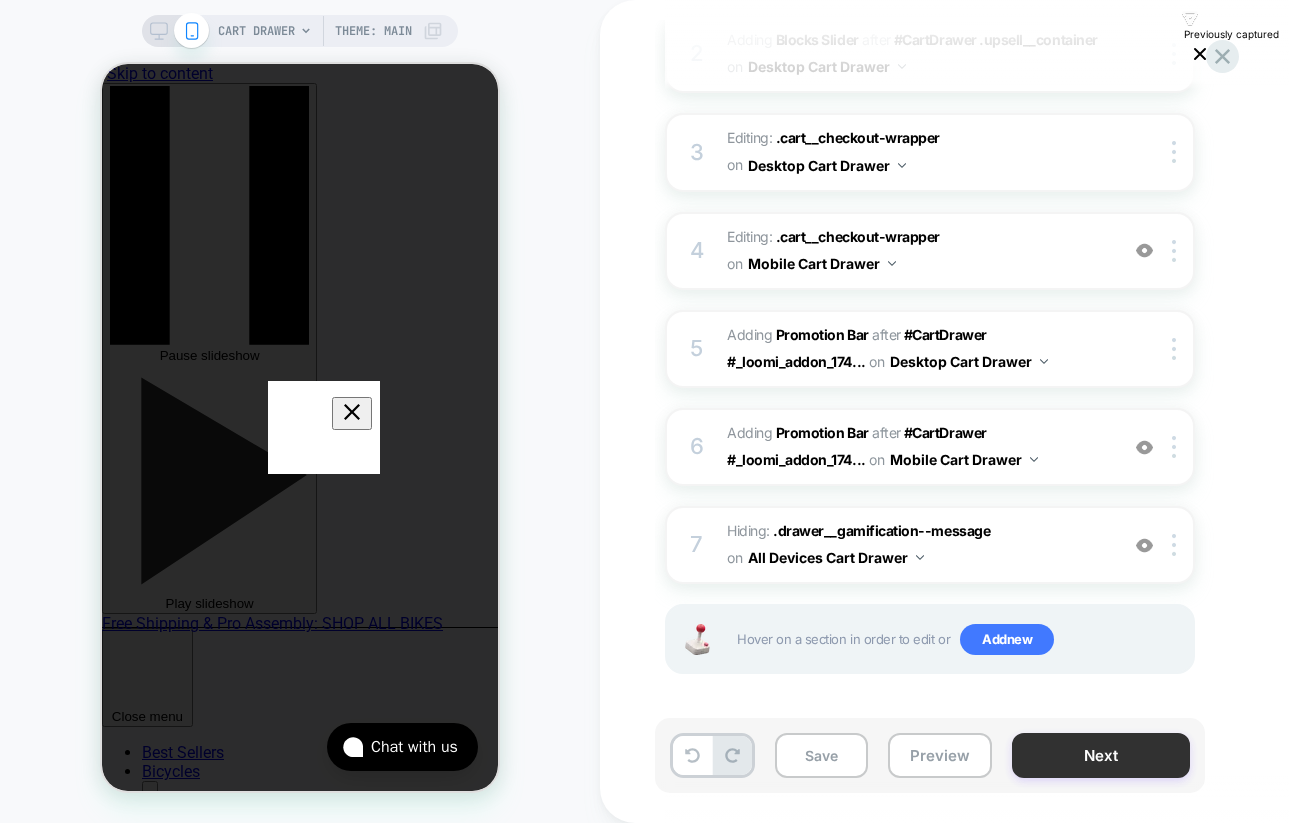 click on "Next" at bounding box center [1101, 755] 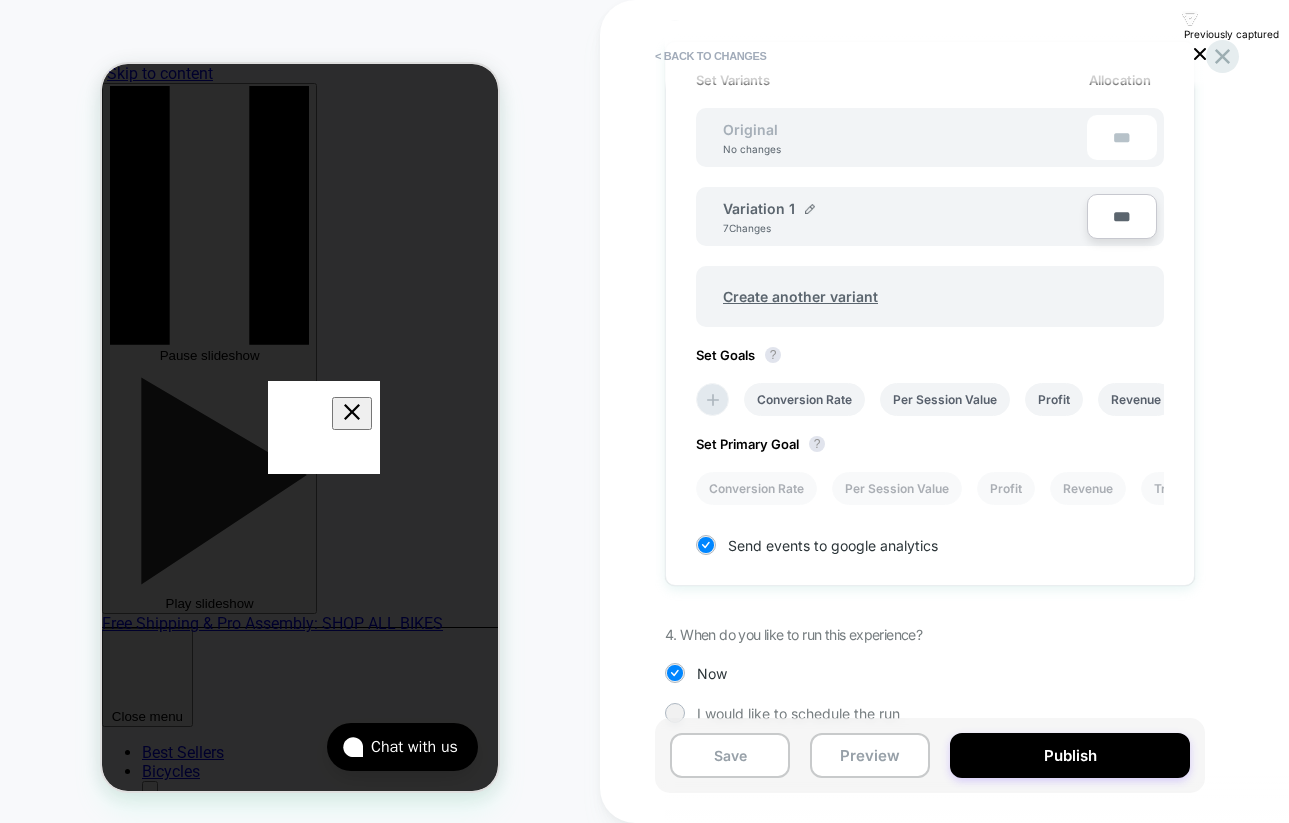 scroll, scrollTop: 715, scrollLeft: 0, axis: vertical 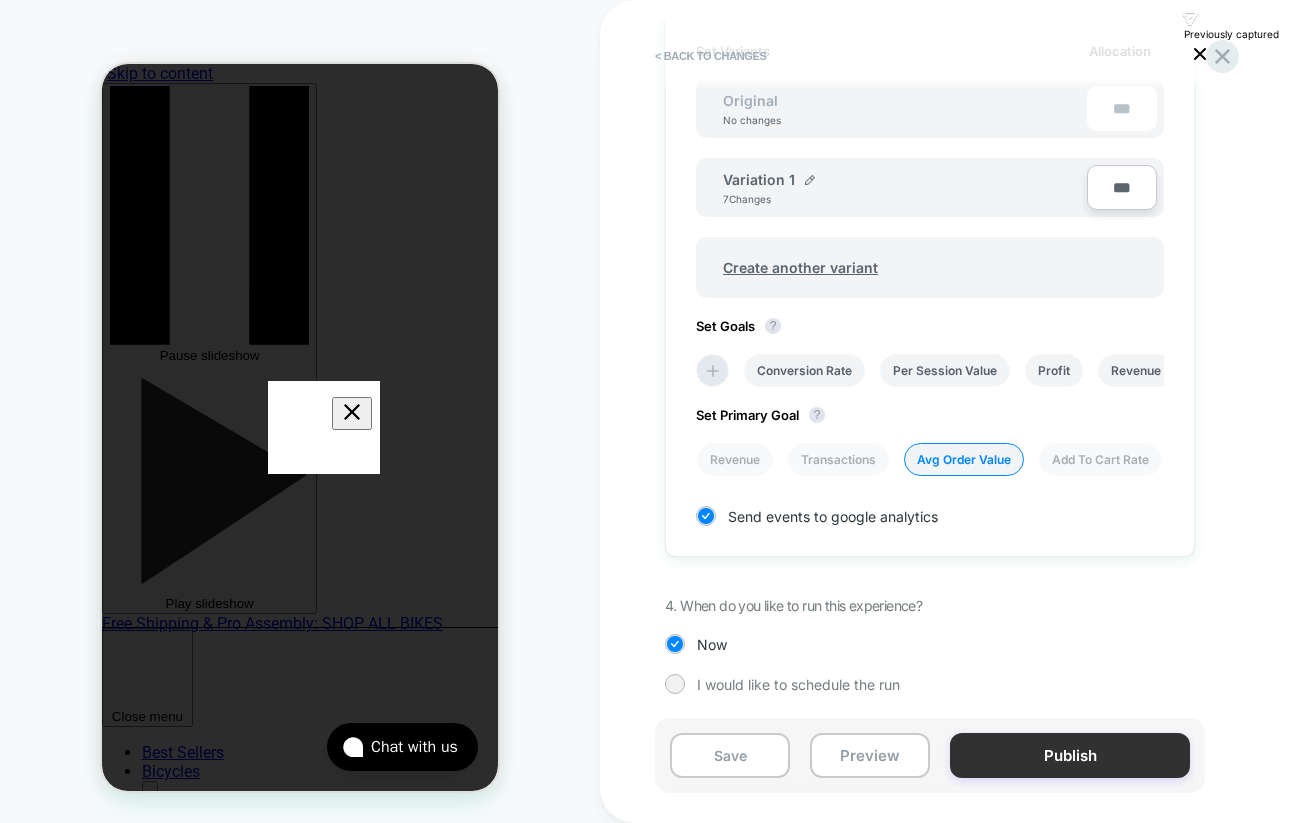 click on "Publish" at bounding box center [1070, 755] 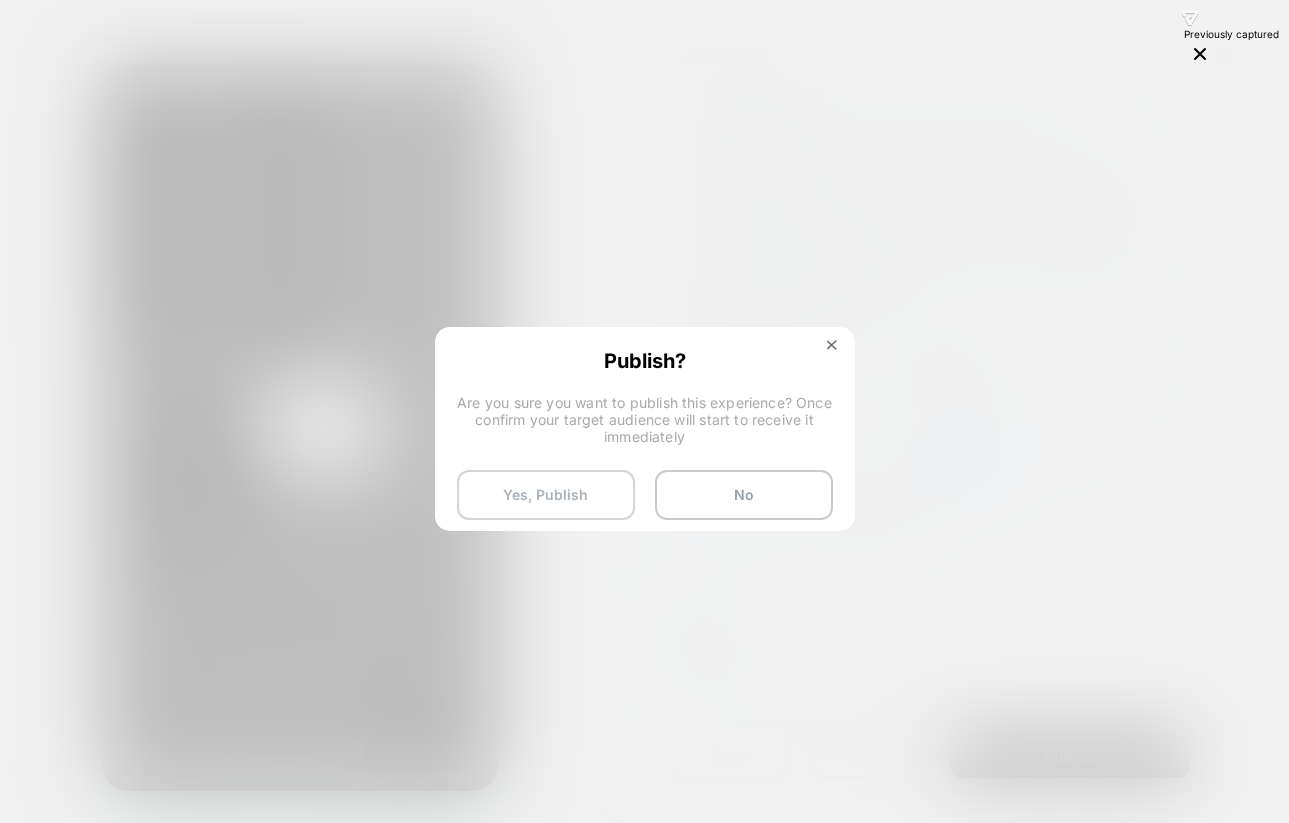 click on "Yes, Publish" at bounding box center (546, 495) 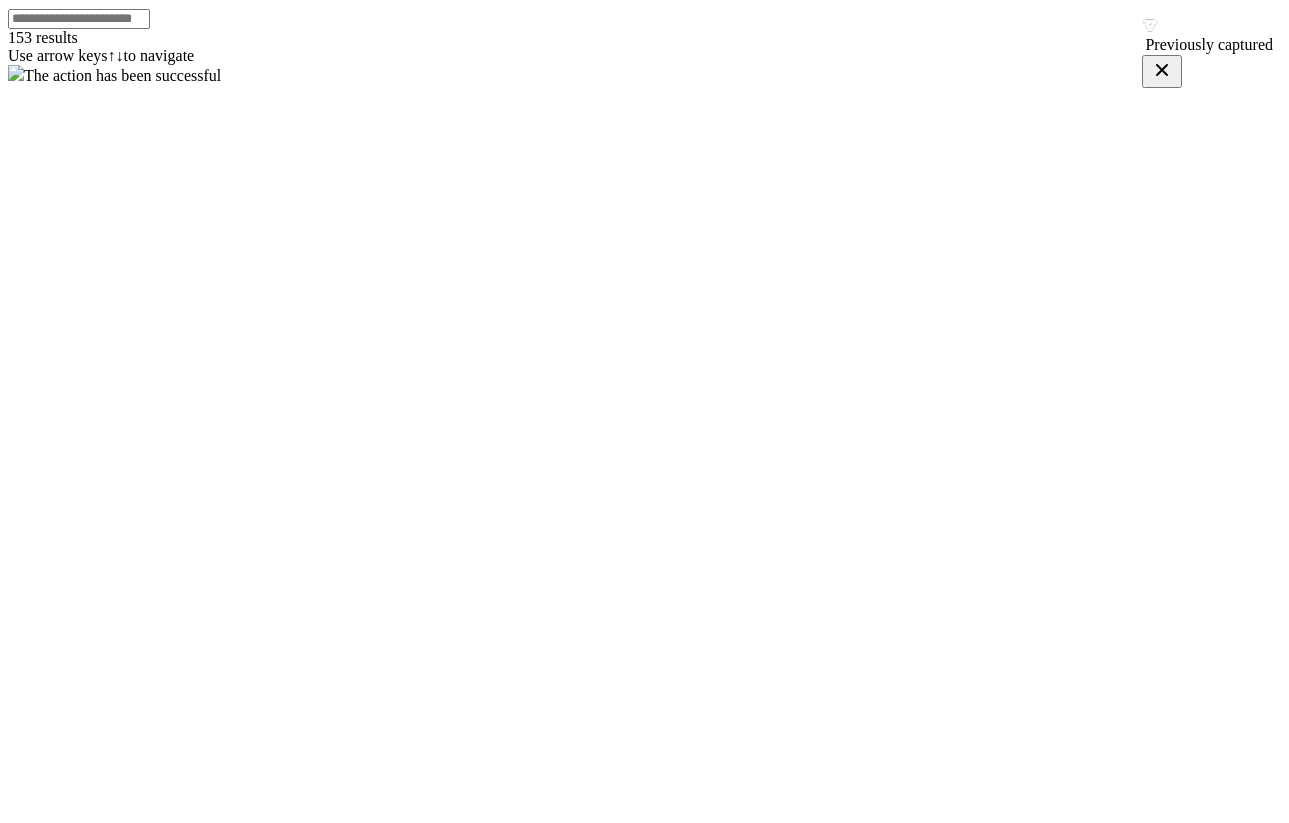 scroll, scrollTop: 0, scrollLeft: 0, axis: both 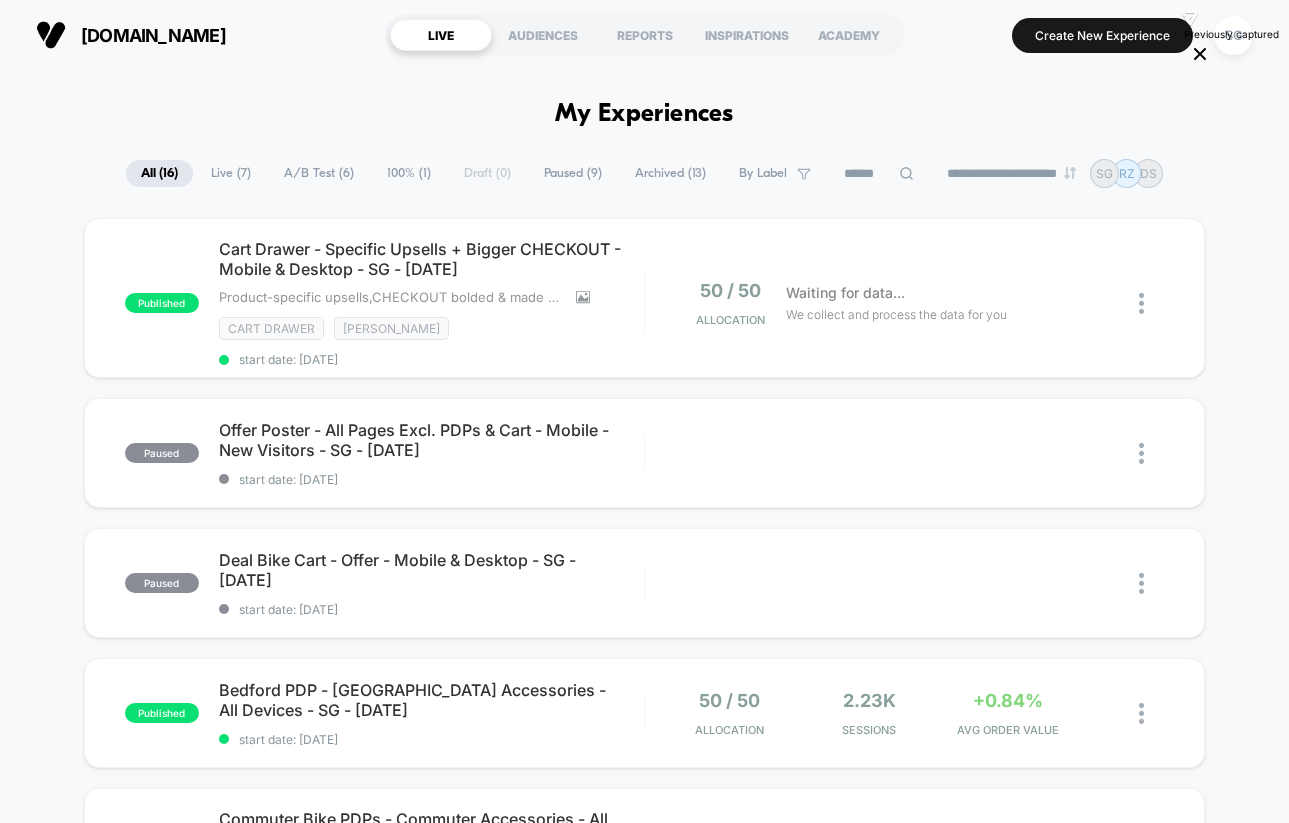 click on "All ( 16 )" at bounding box center (159, 173) 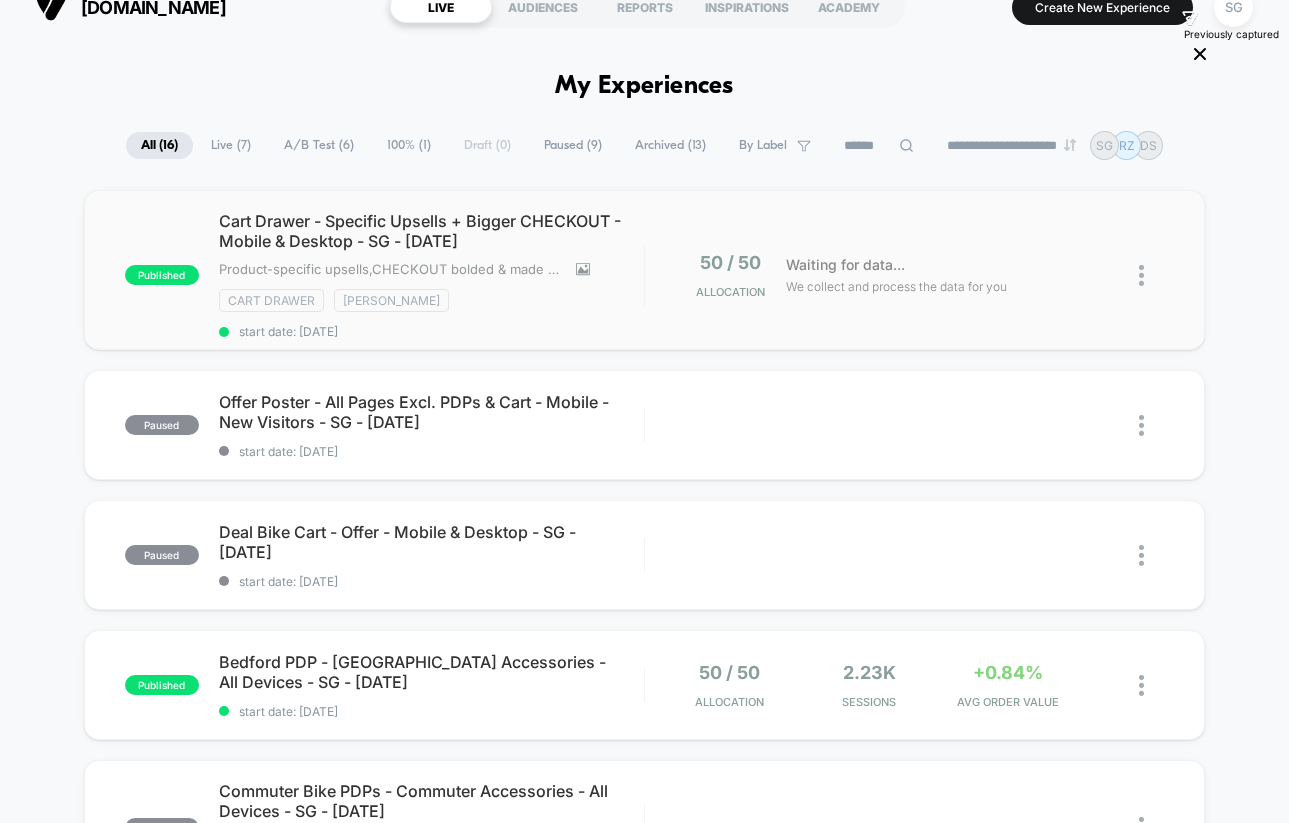 scroll, scrollTop: 0, scrollLeft: 0, axis: both 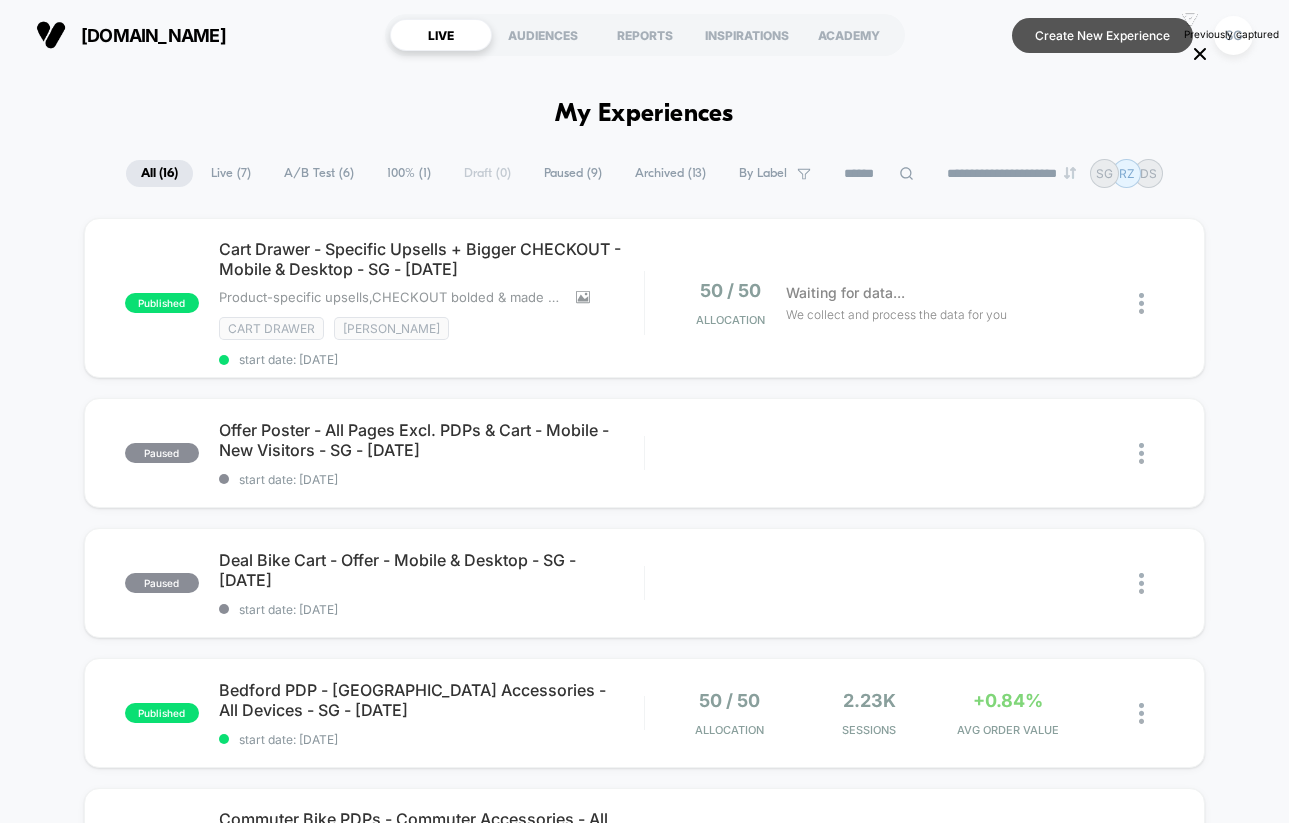 click on "Create New Experience" at bounding box center [1102, 35] 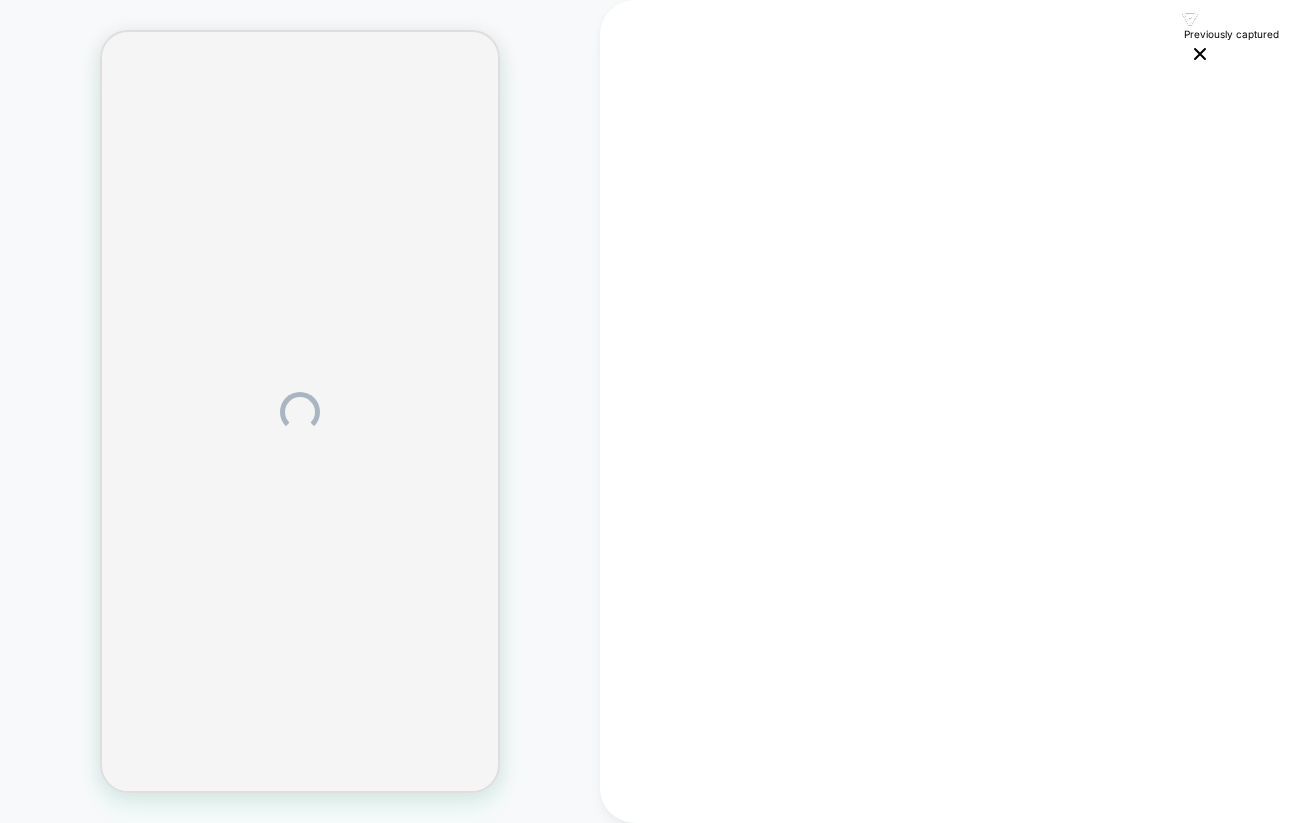 scroll, scrollTop: 0, scrollLeft: 0, axis: both 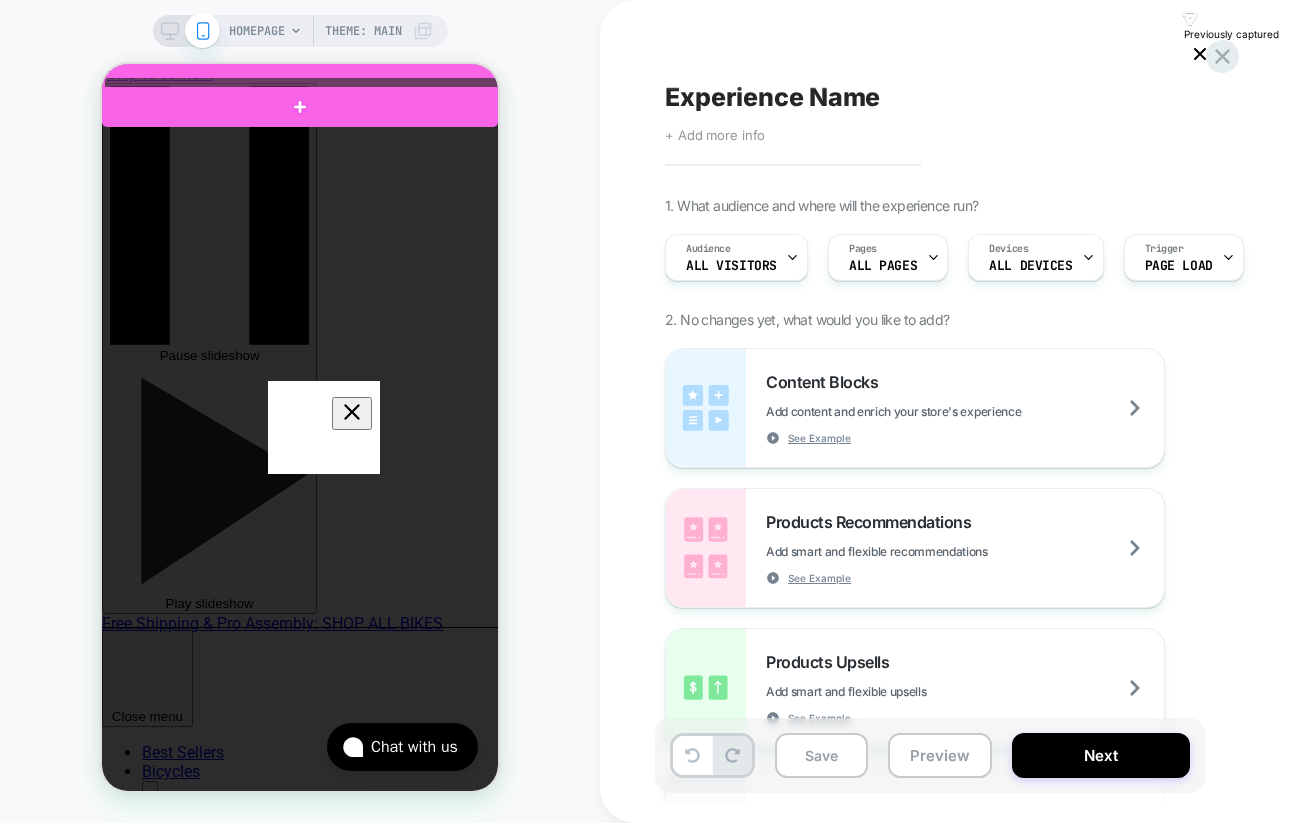 click at bounding box center (302, 83) 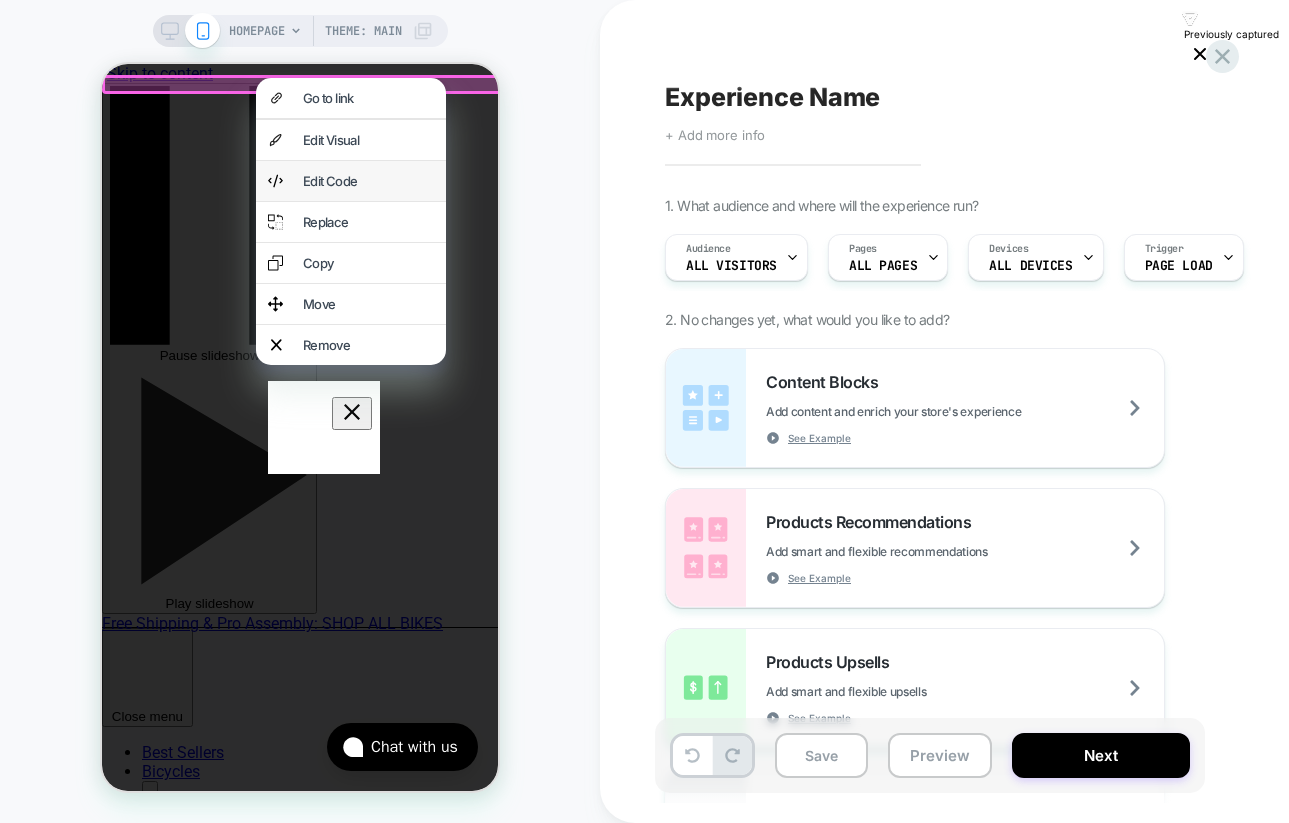 scroll, scrollTop: 0, scrollLeft: 288, axis: horizontal 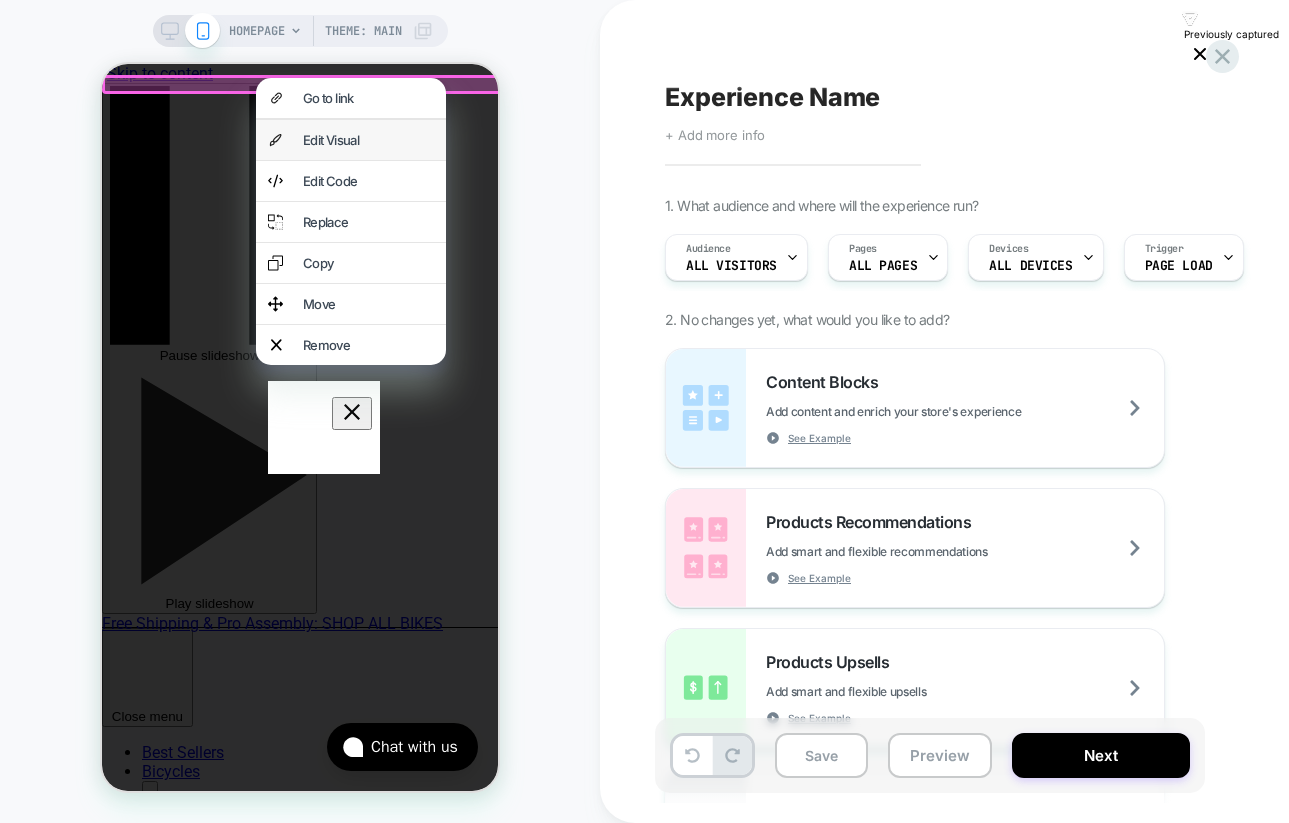 click on "Edit Visual" at bounding box center [368, 140] 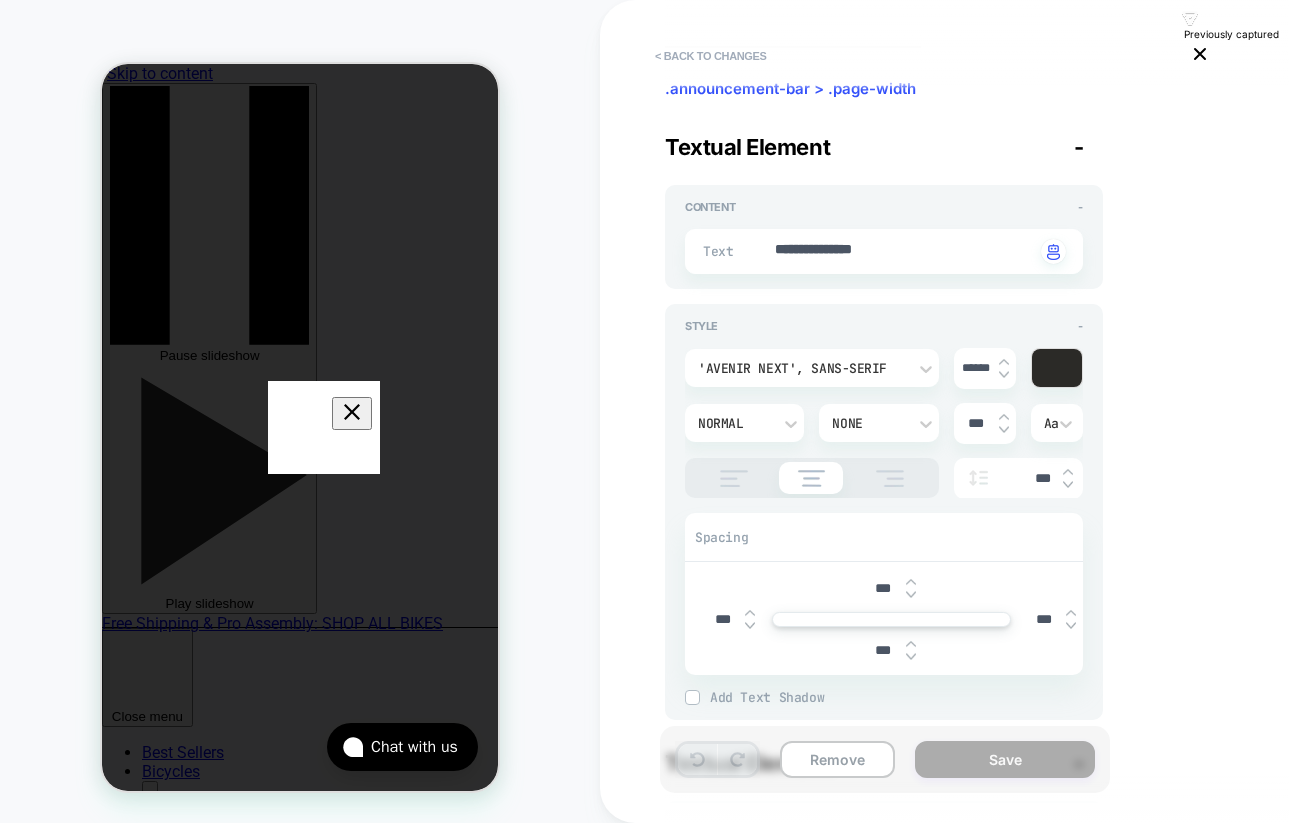 scroll, scrollTop: 103, scrollLeft: 0, axis: vertical 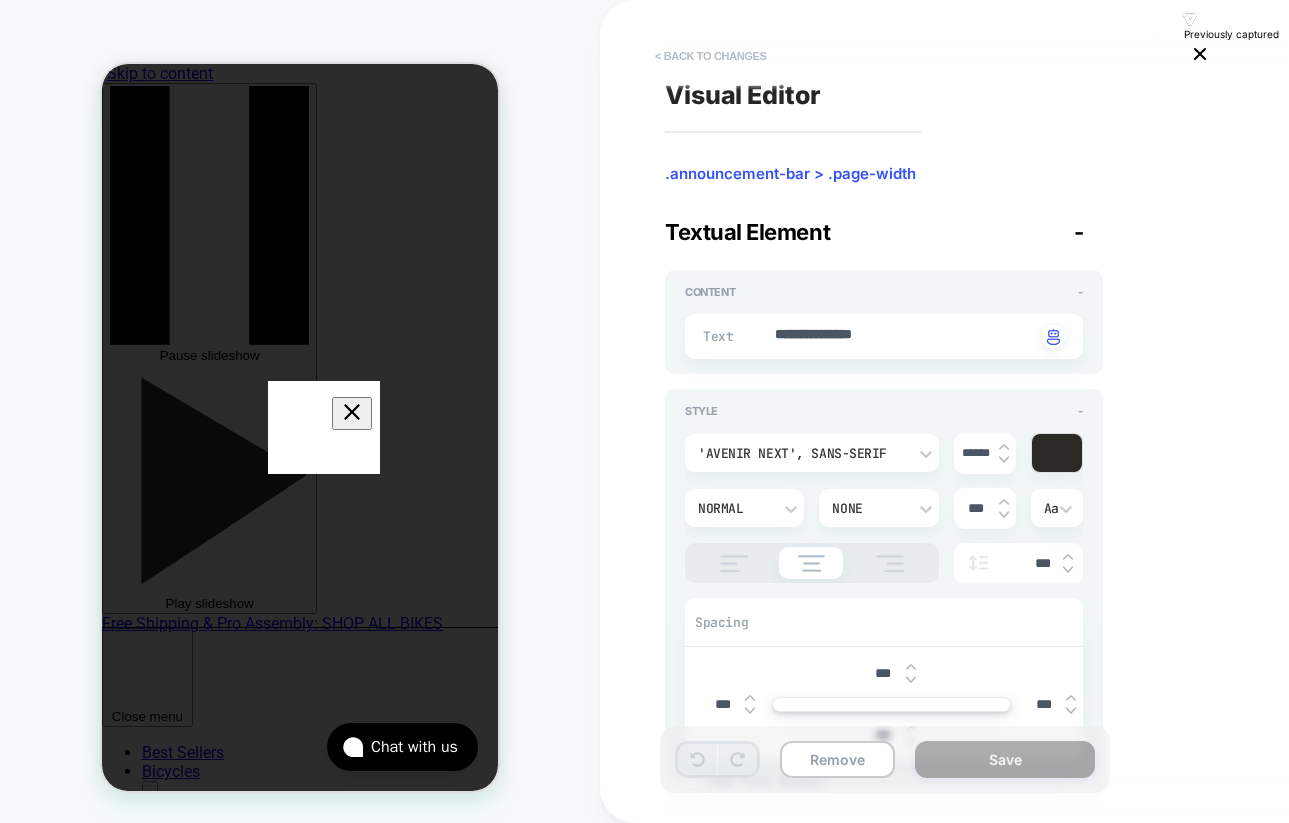 click on "< Back to changes" at bounding box center [711, 56] 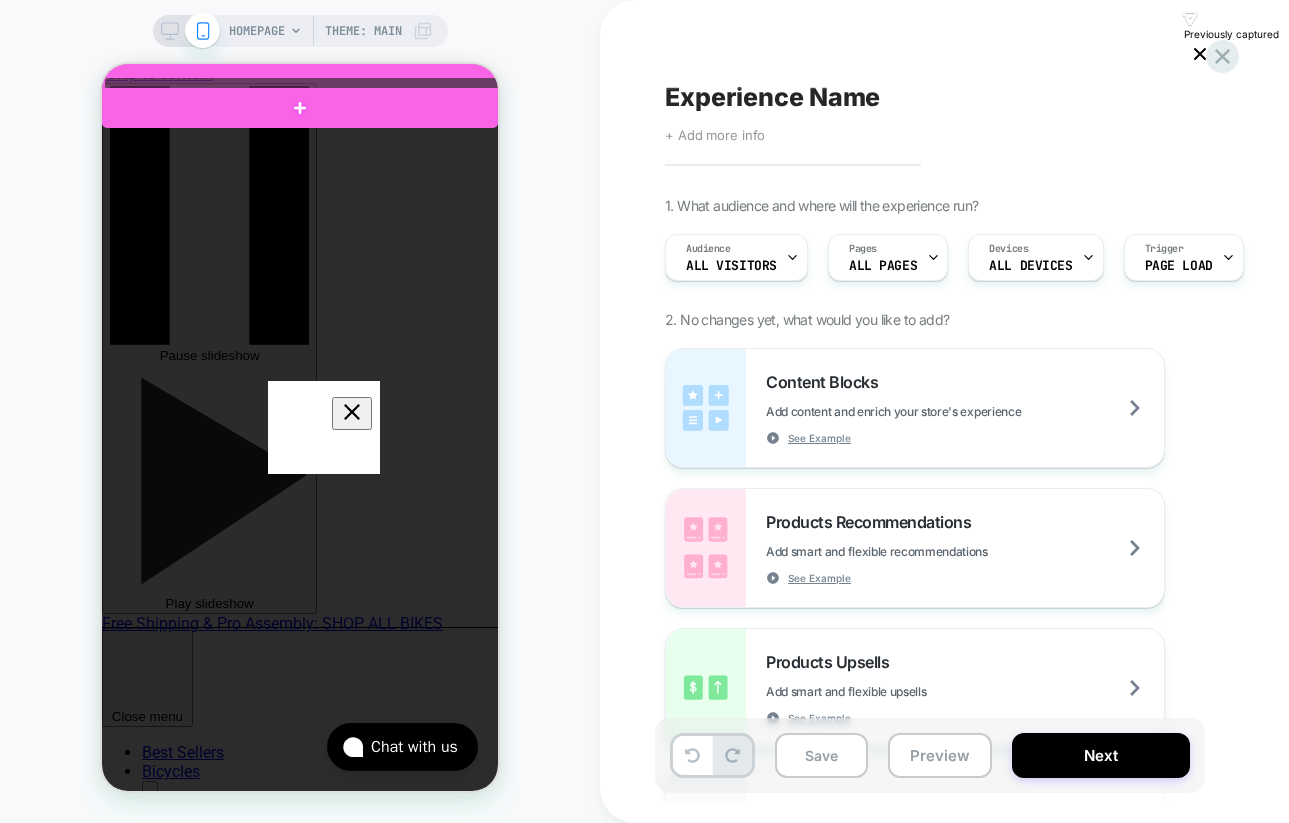 click at bounding box center [302, 83] 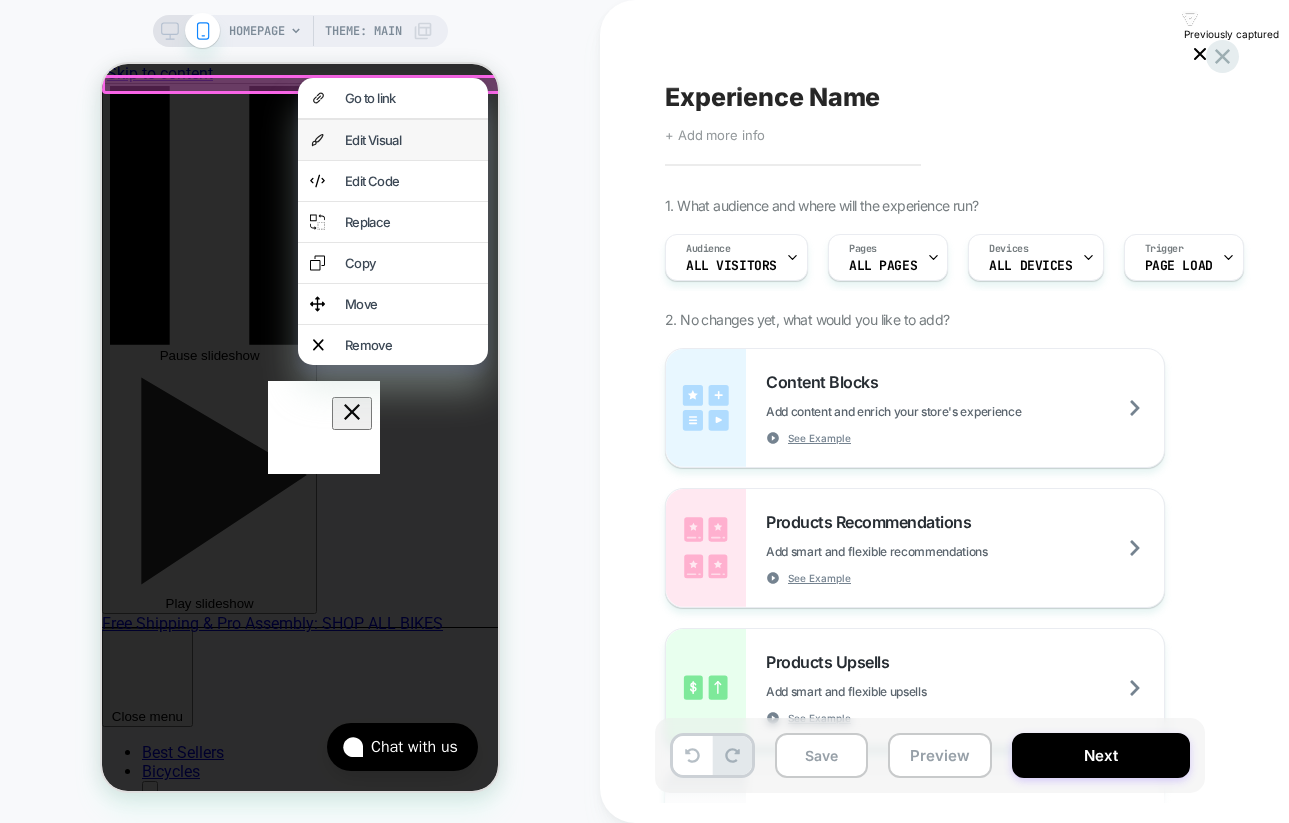 click on "Edit Visual" at bounding box center (410, 140) 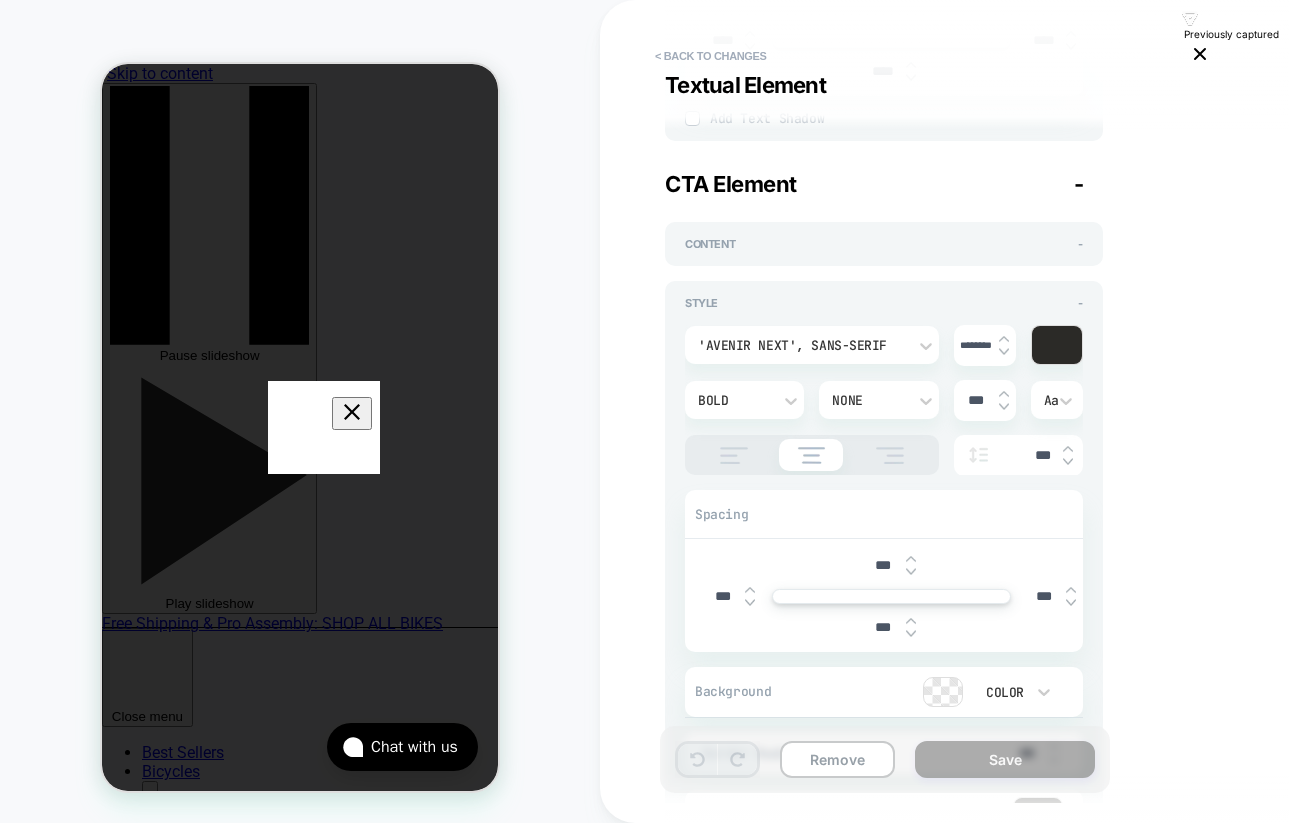 type on "*" 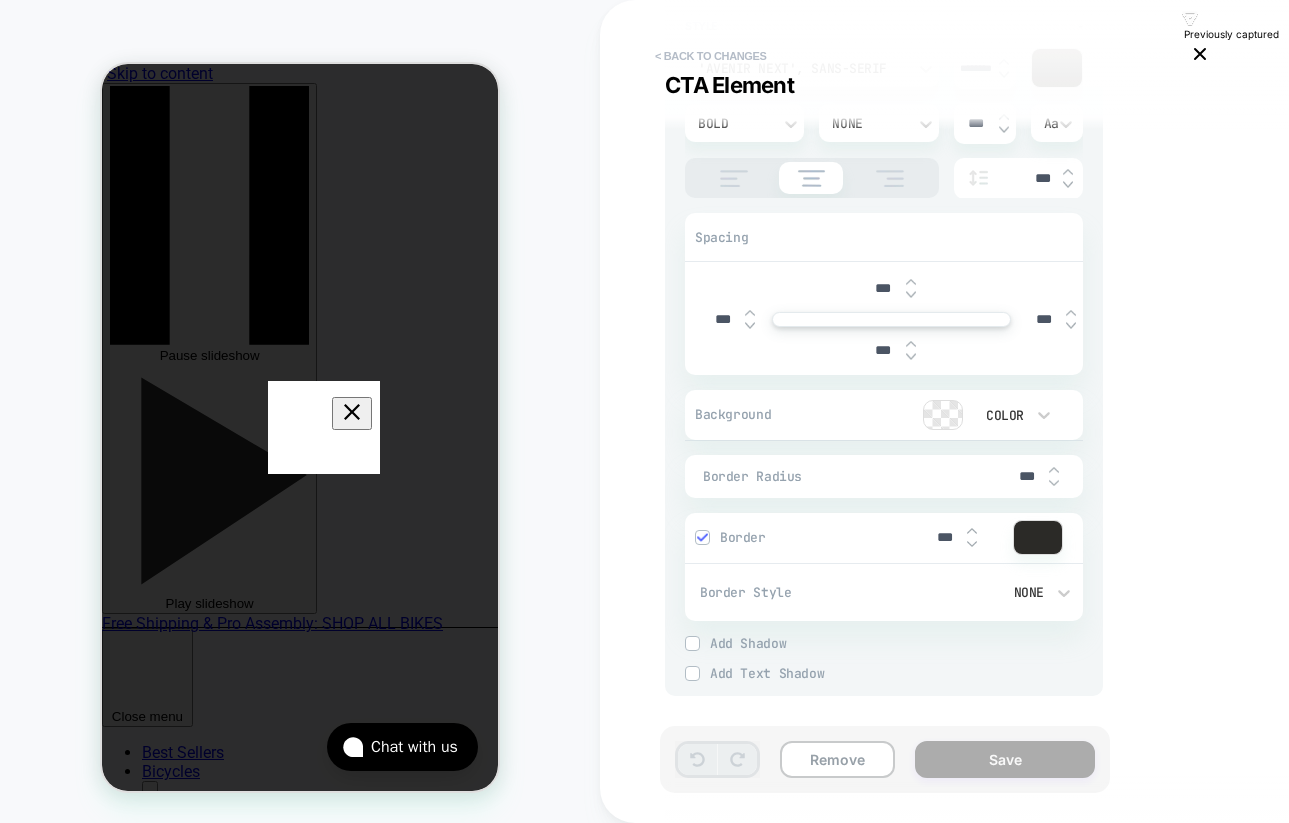click on "< Back to changes" at bounding box center (711, 56) 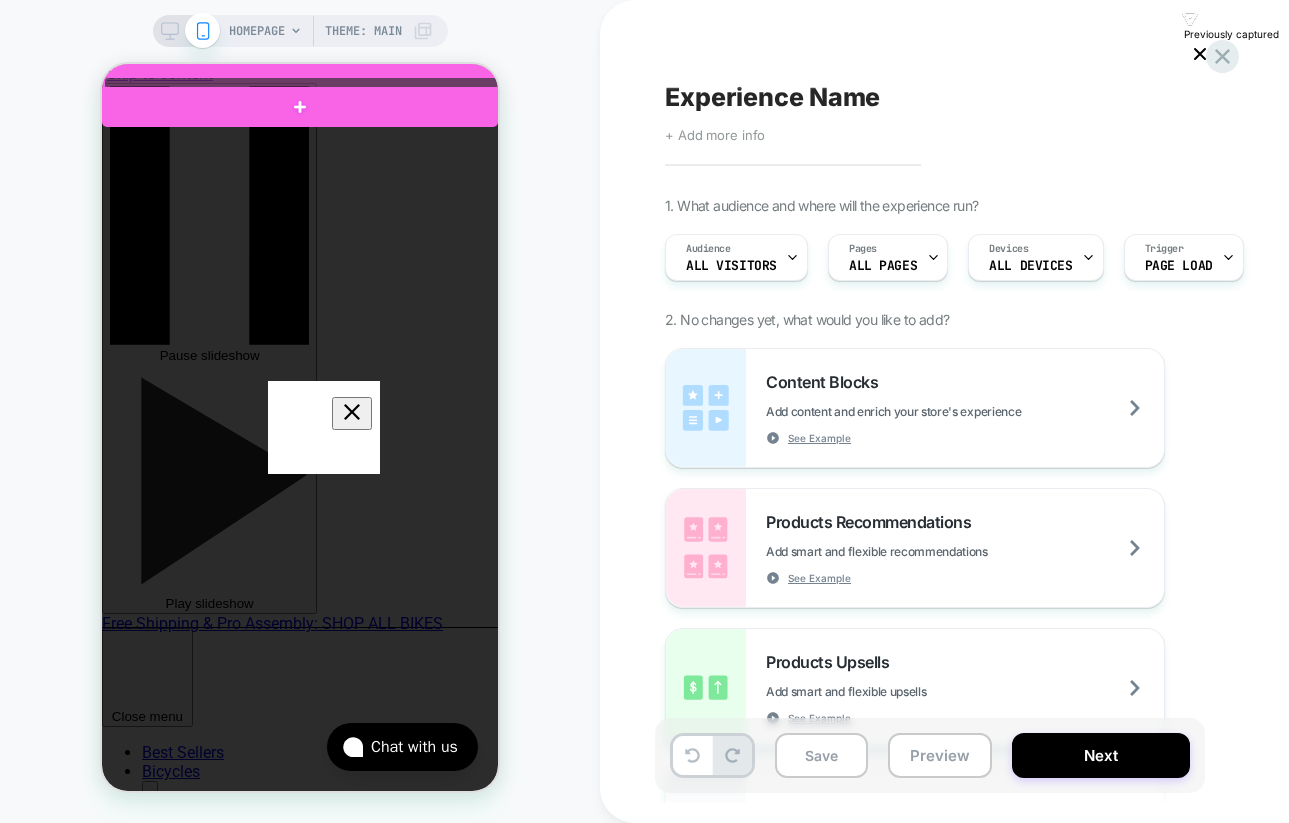 click at bounding box center [302, 83] 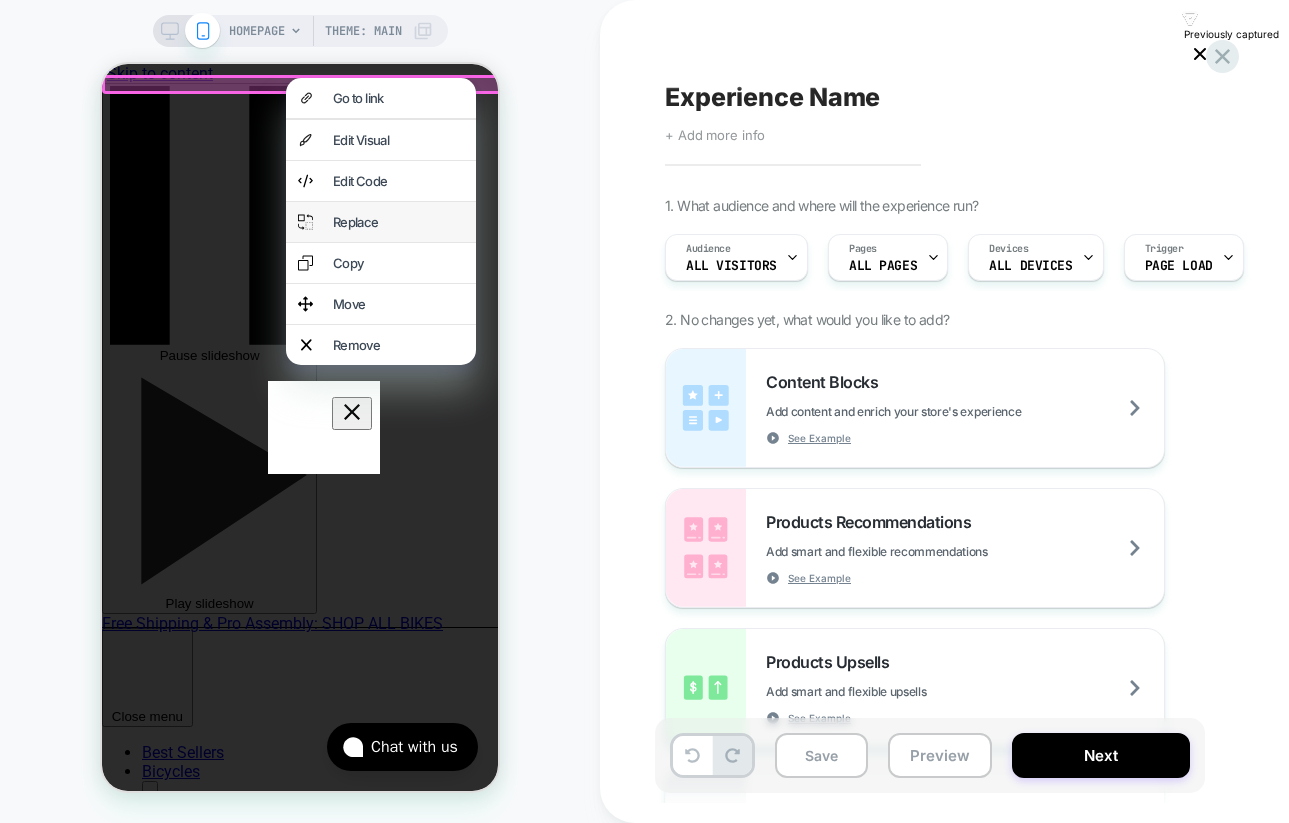 click on "Replace" at bounding box center (398, 222) 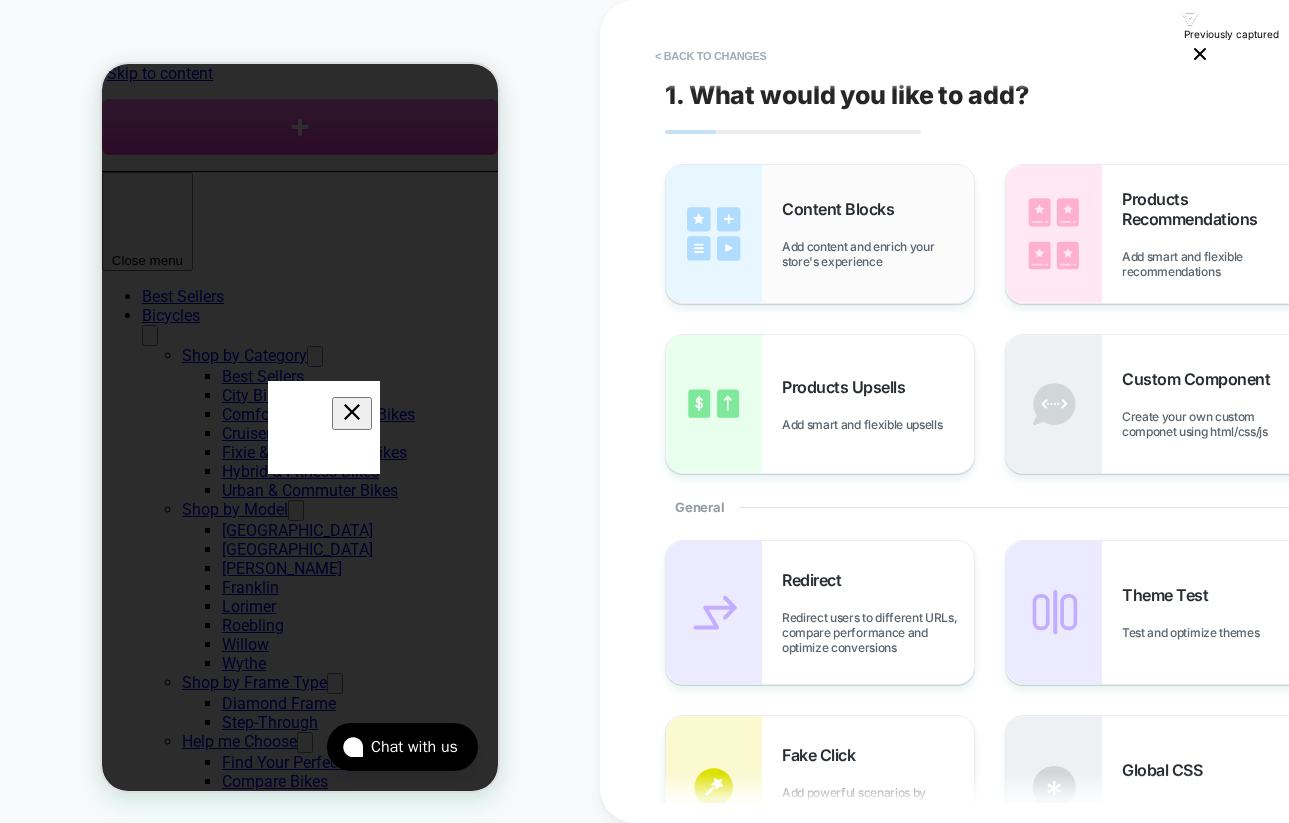 click on "Add content and enrich your store's experience" at bounding box center [878, 254] 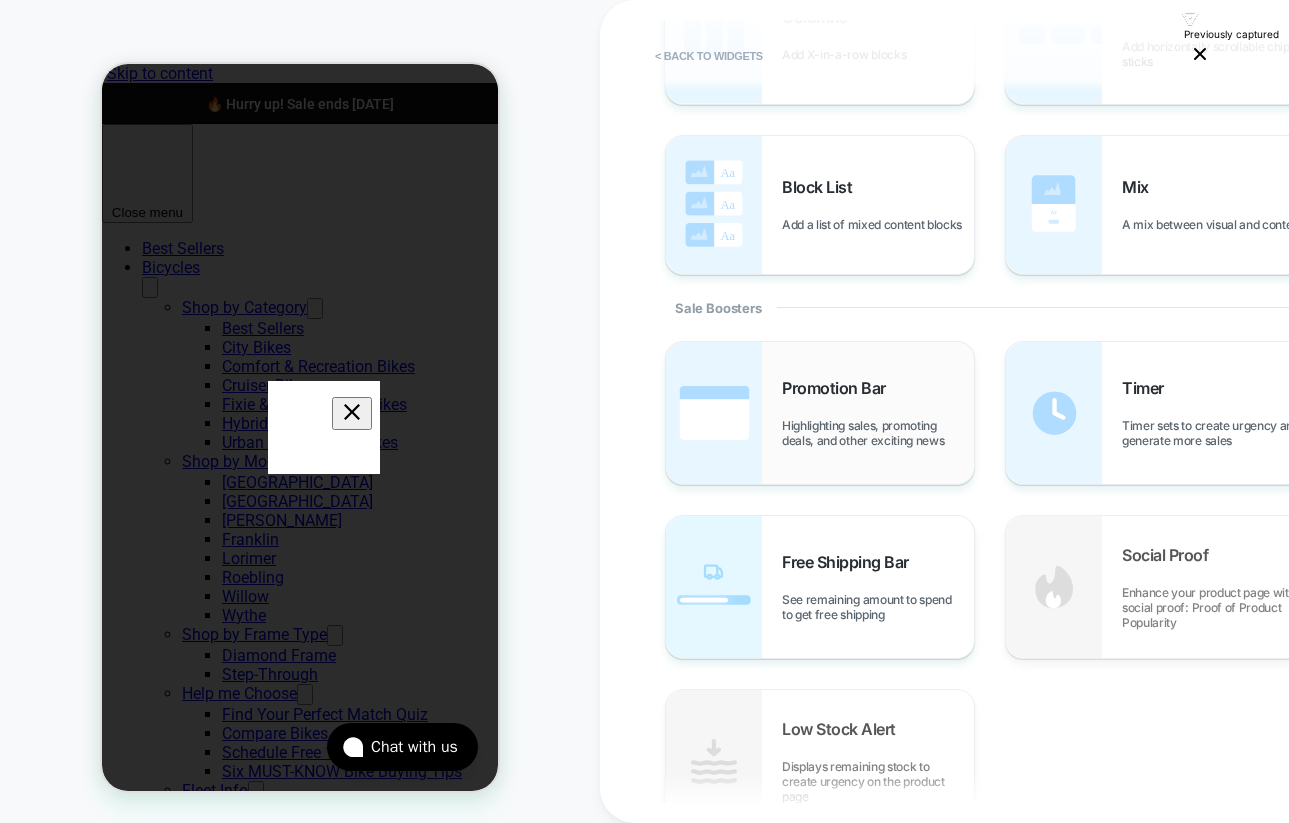 click on "Promotion Bar" at bounding box center (839, 388) 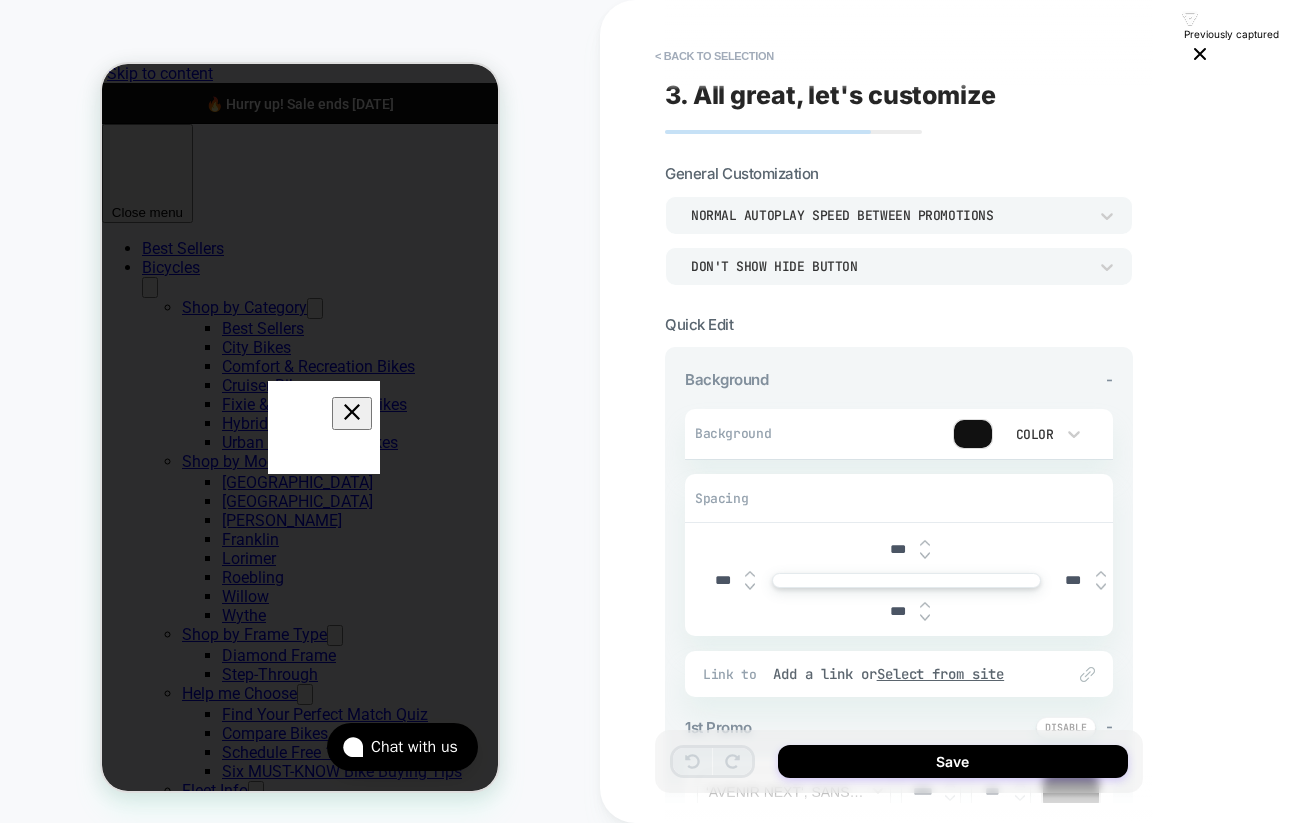 click at bounding box center [973, 434] 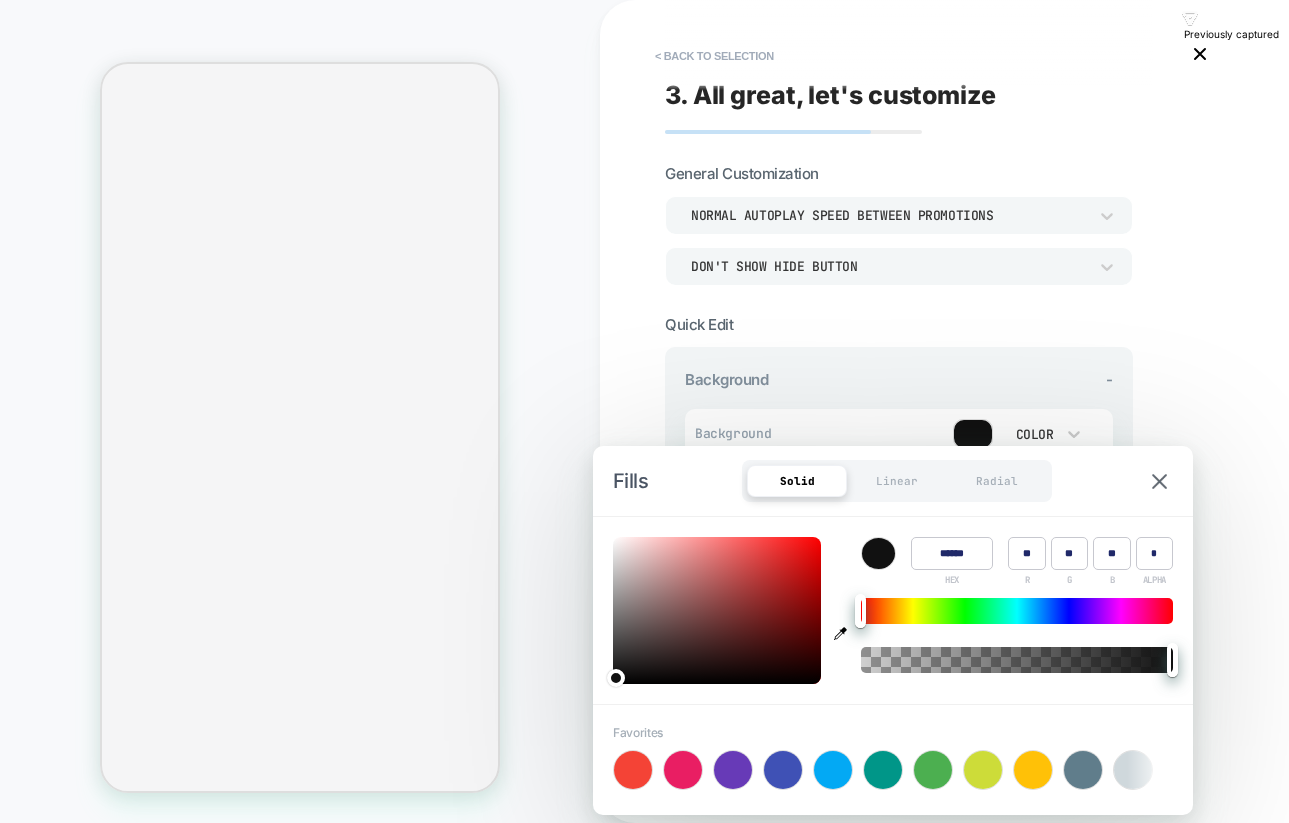 scroll, scrollTop: 0, scrollLeft: 0, axis: both 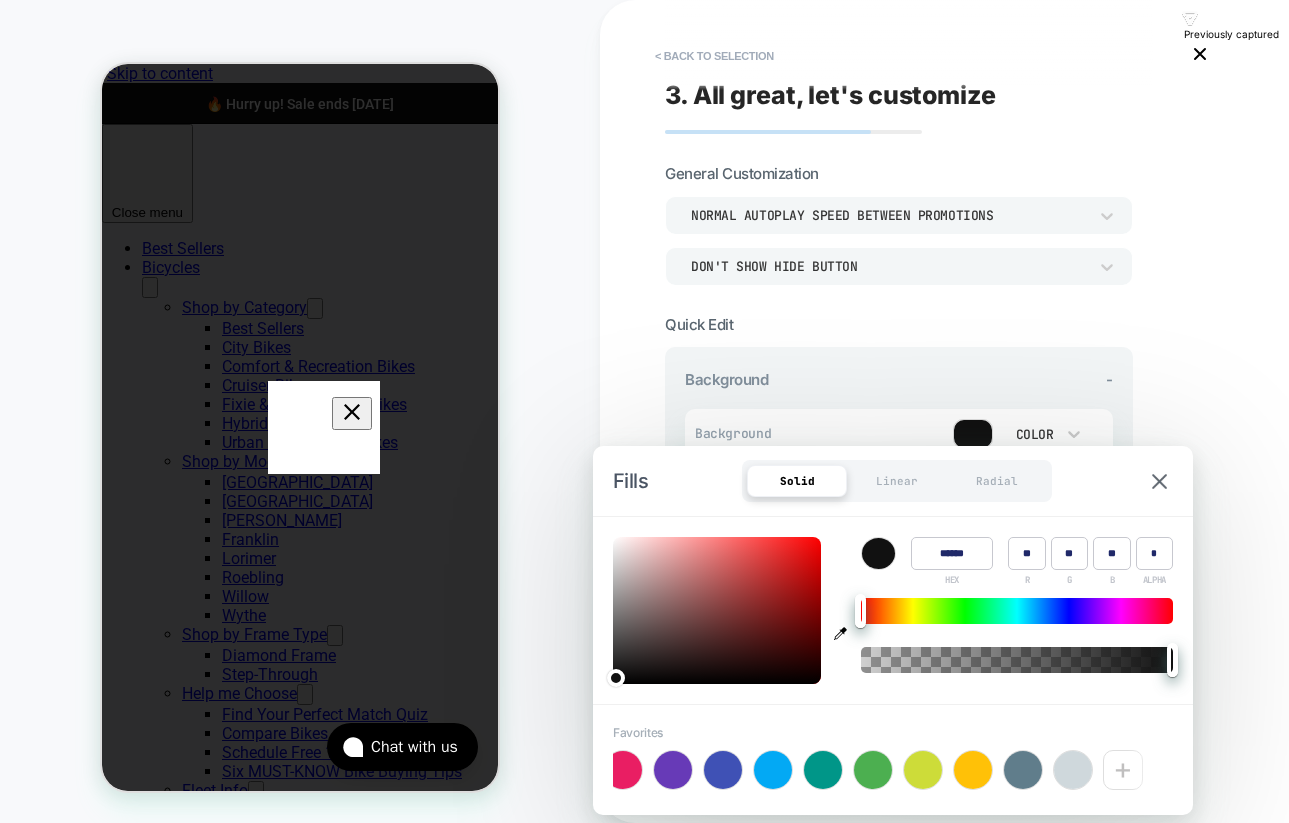 type on "******" 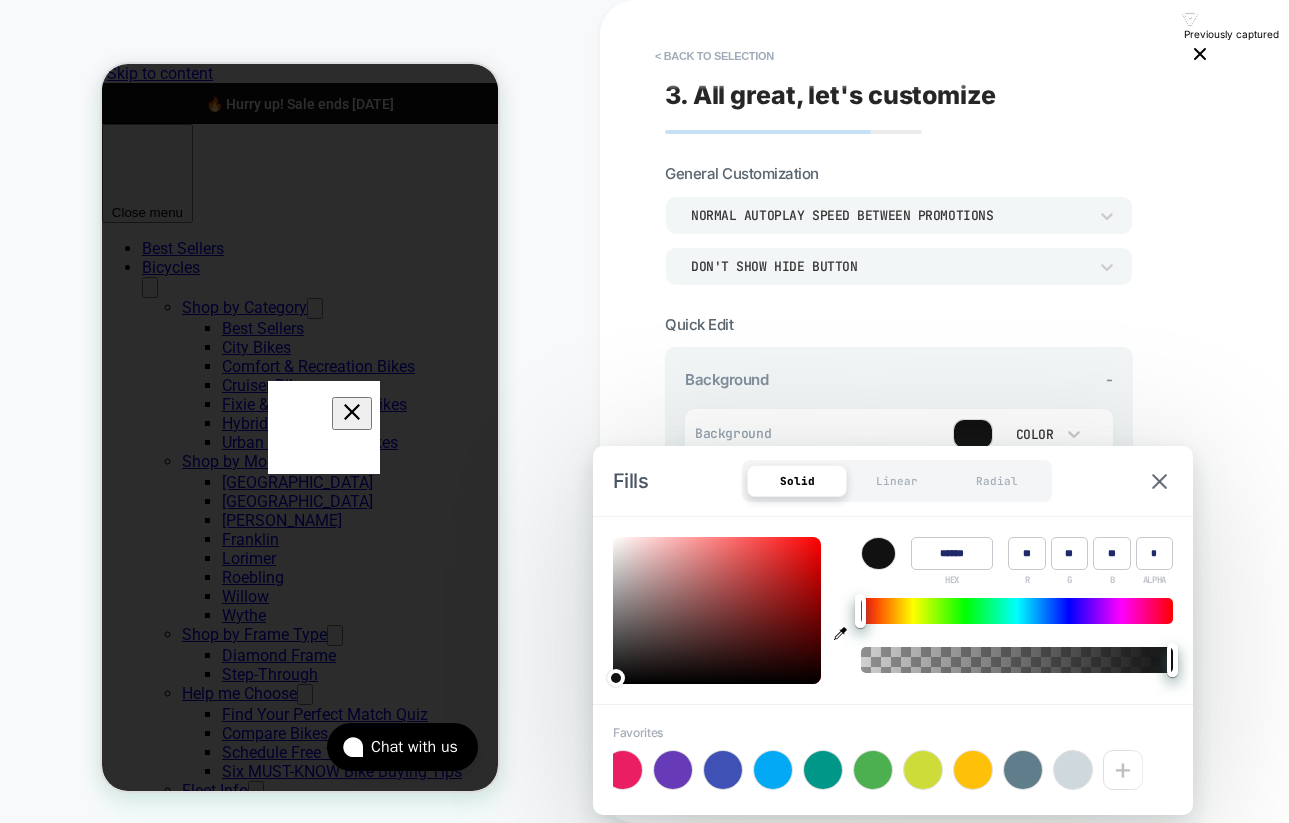 type on "***" 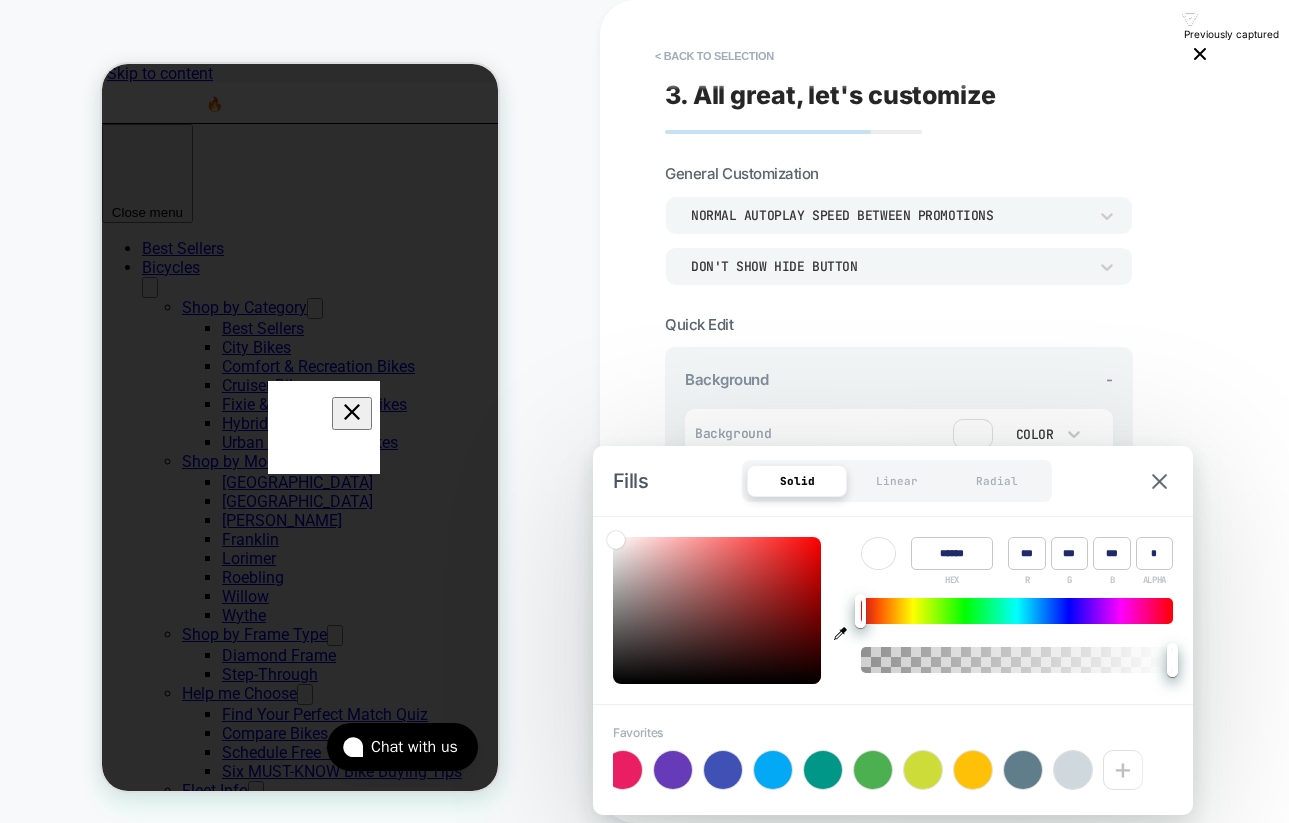 scroll, scrollTop: 0, scrollLeft: 192, axis: horizontal 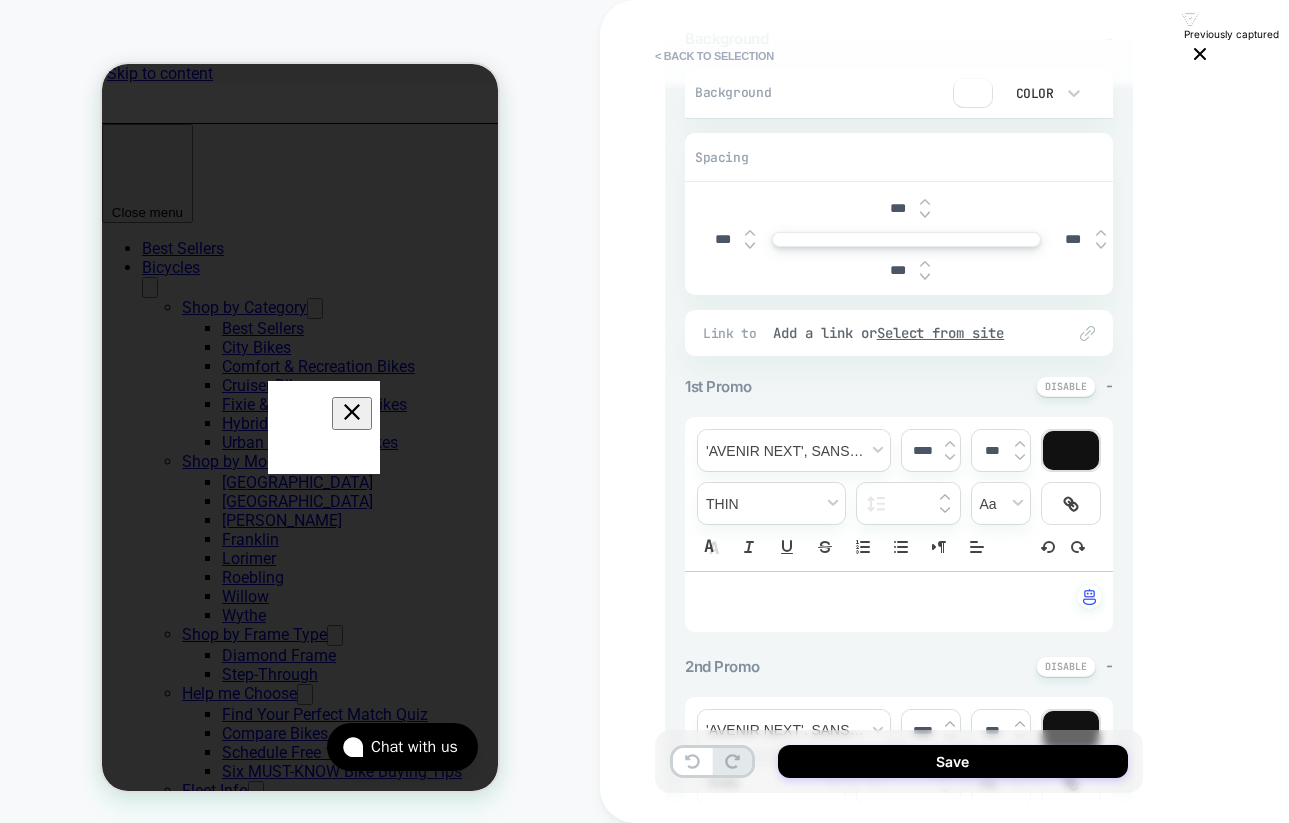 click at bounding box center (1071, 450) 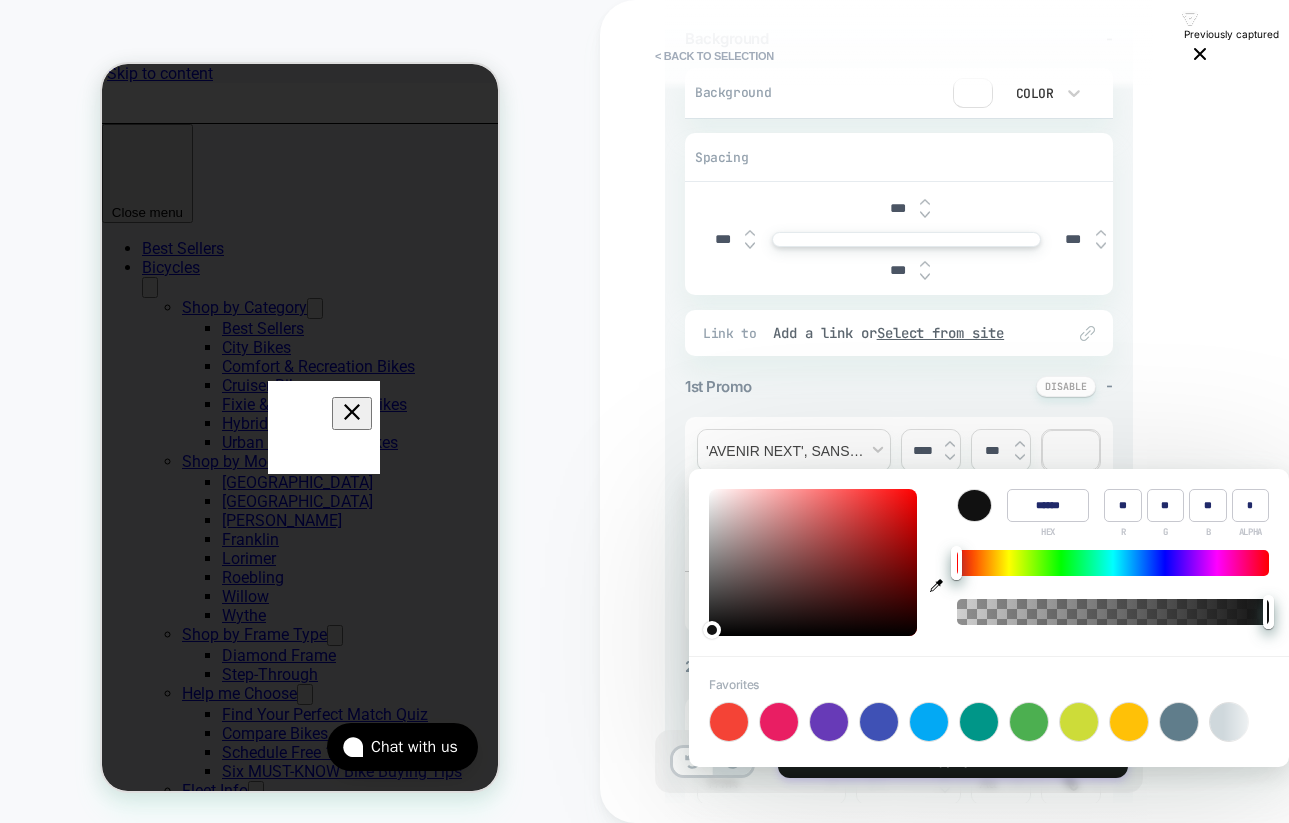 click at bounding box center (974, 505) 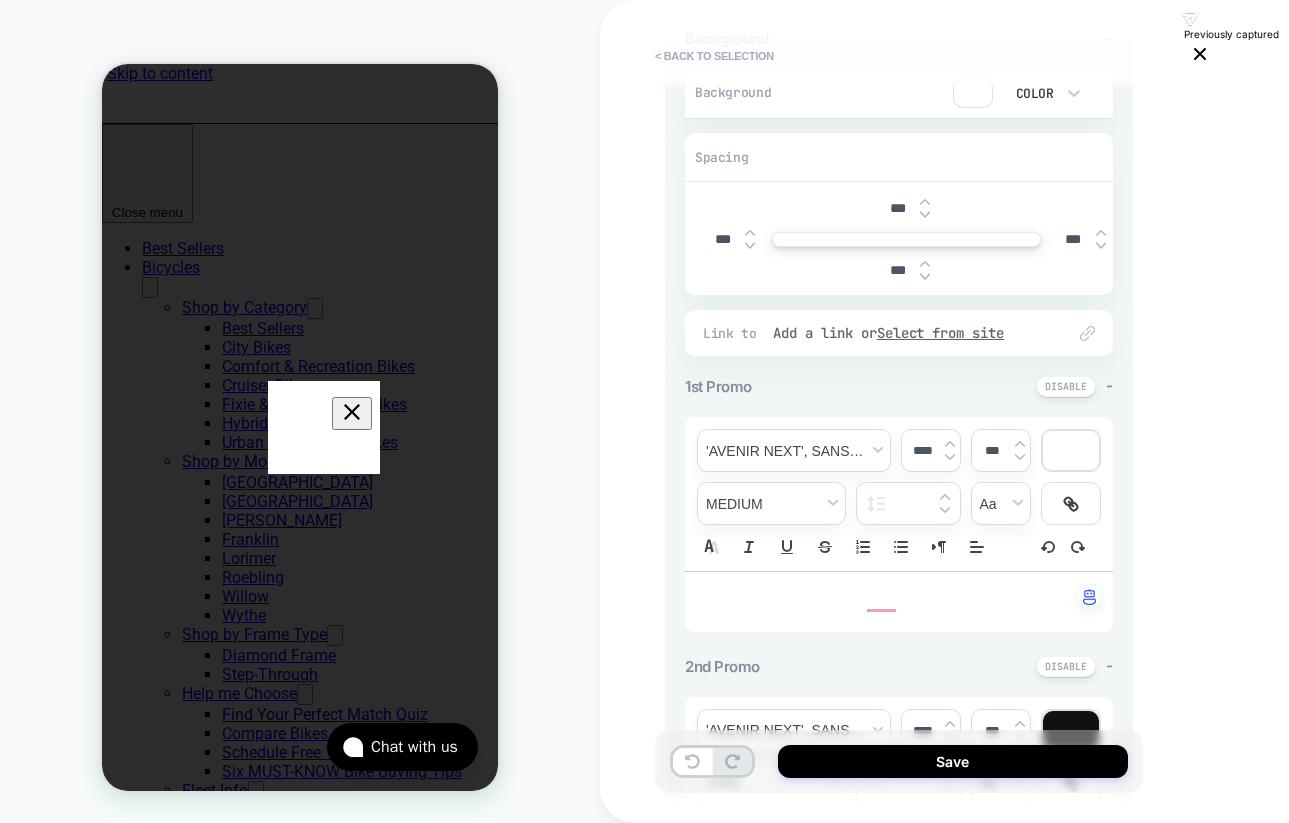 scroll, scrollTop: 0, scrollLeft: 192, axis: horizontal 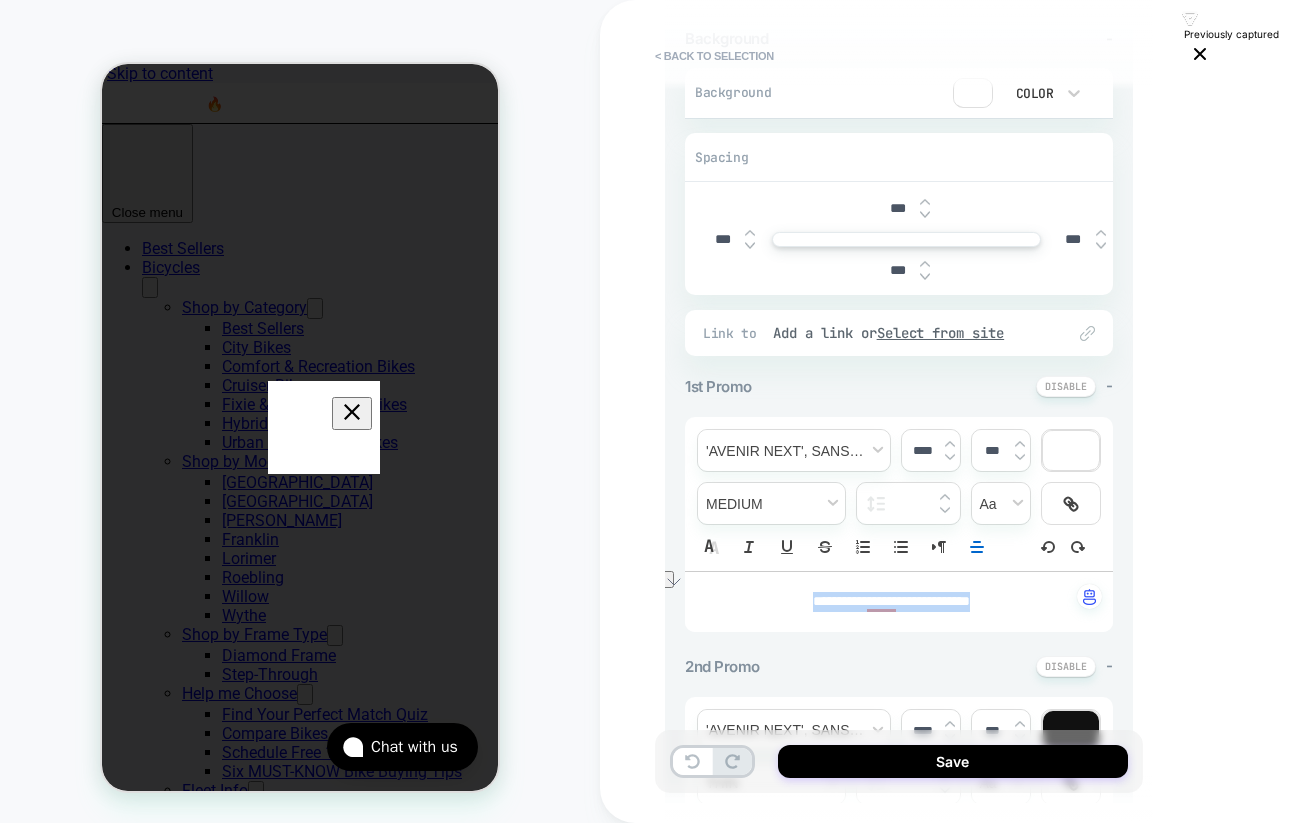 click at bounding box center [1071, 450] 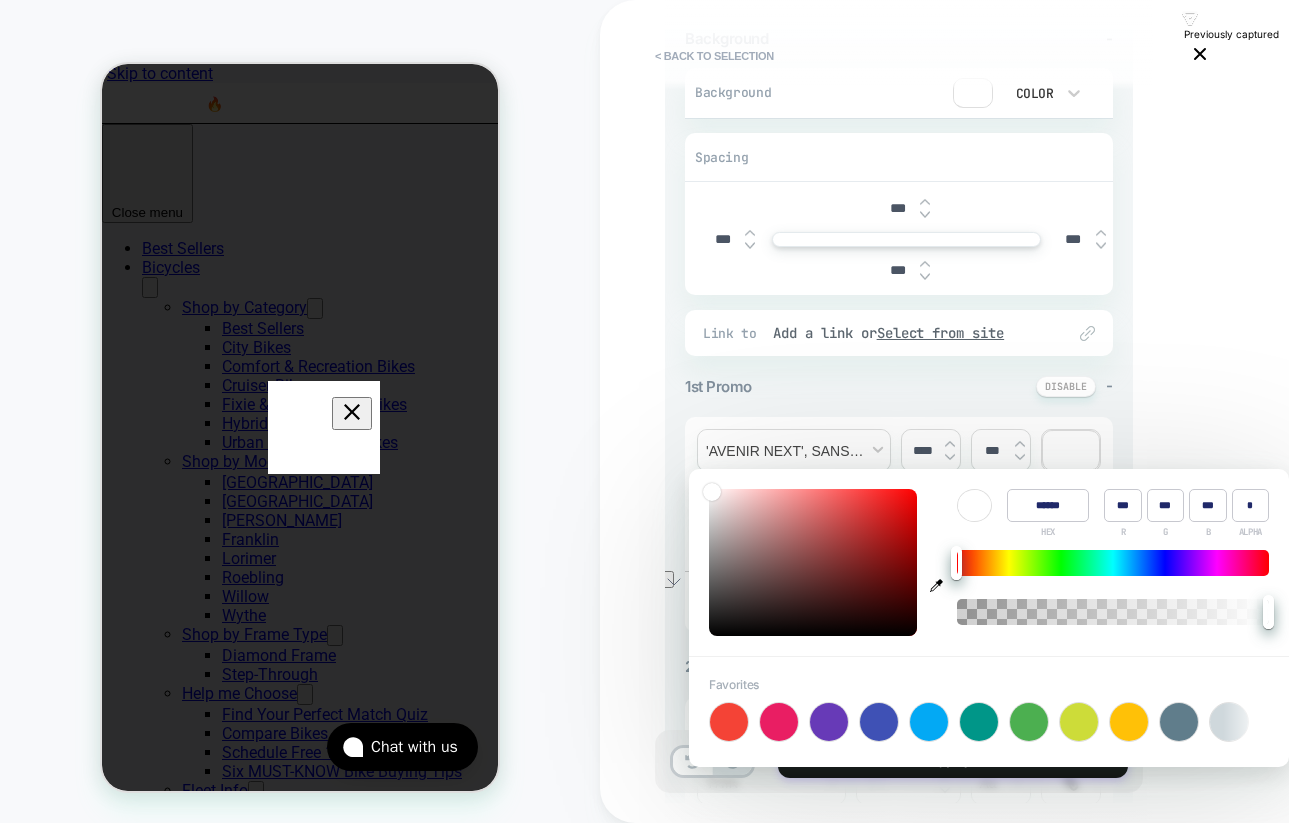 scroll, scrollTop: 0, scrollLeft: 0, axis: both 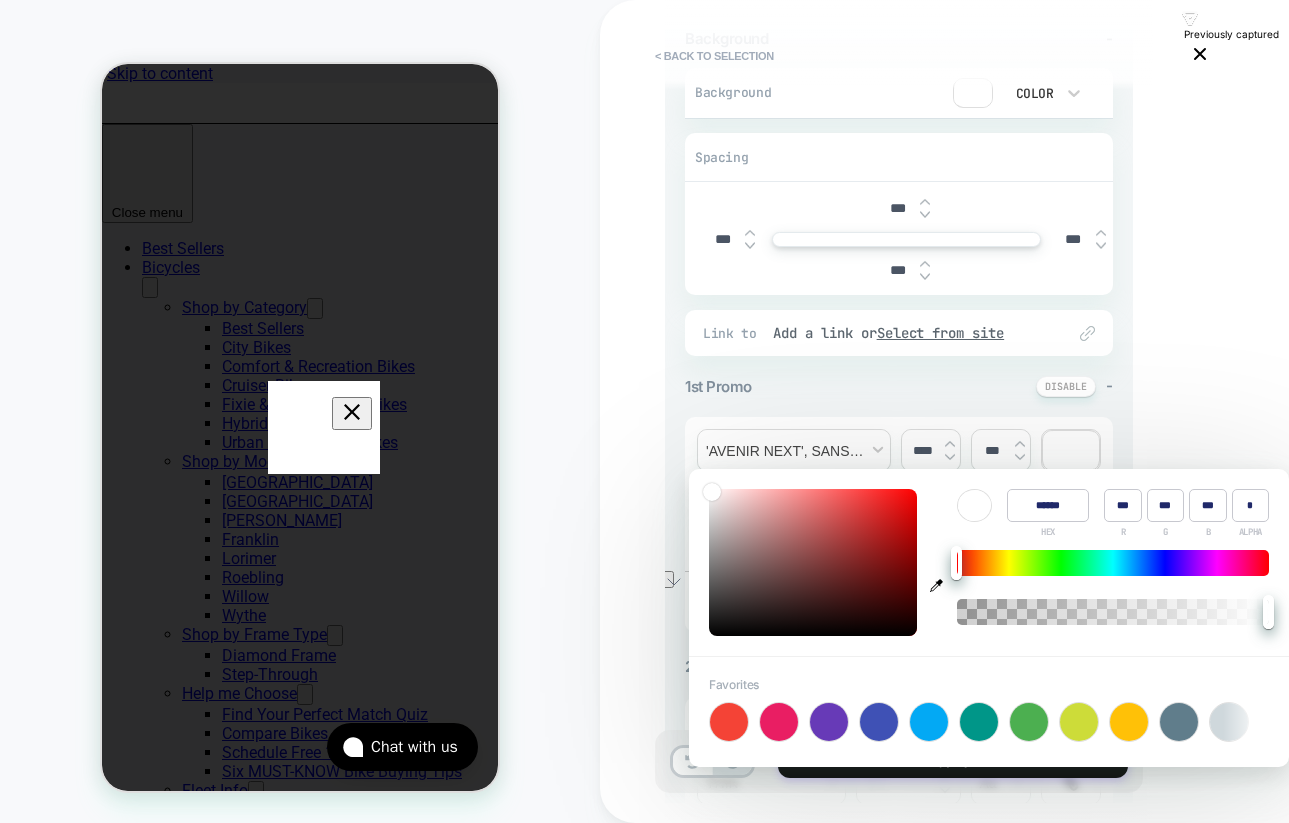 type on "******" 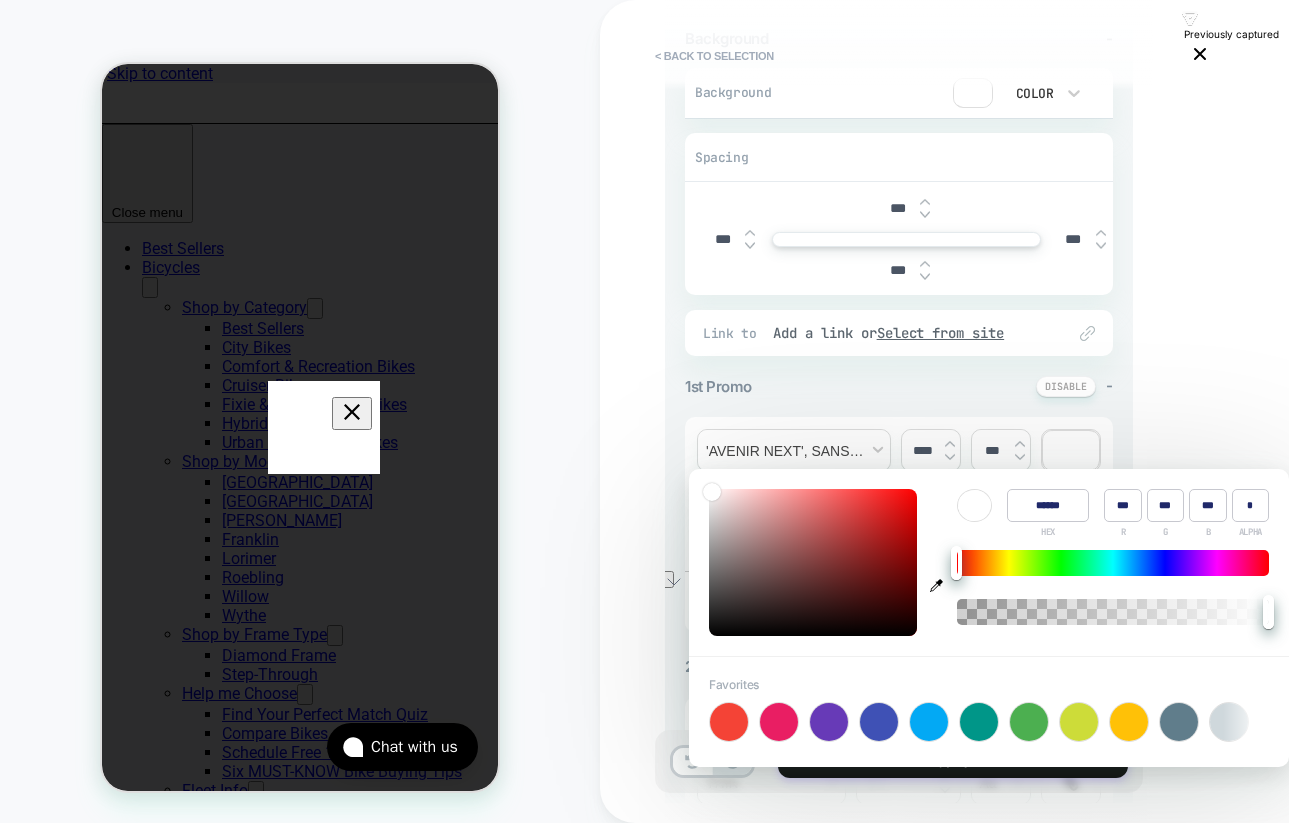 type on "***" 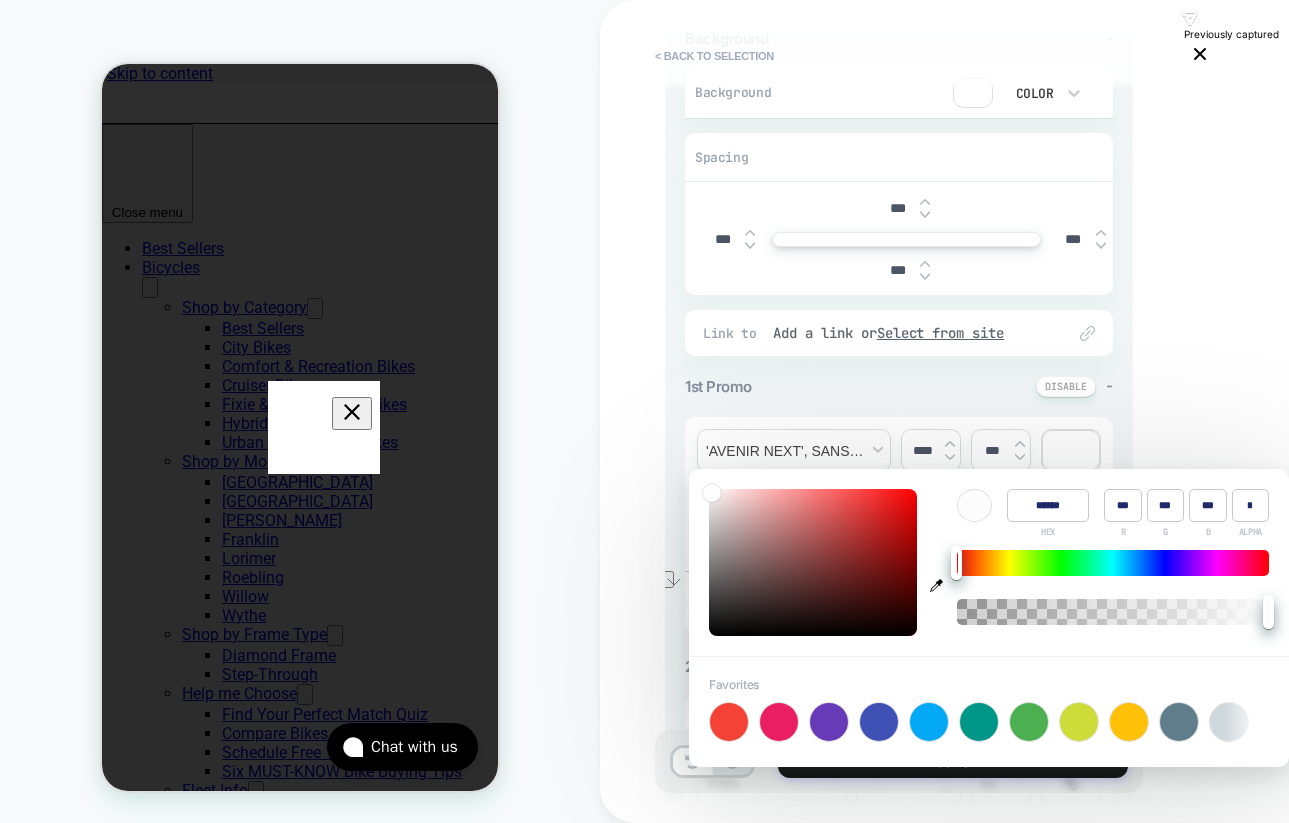 type on "******" 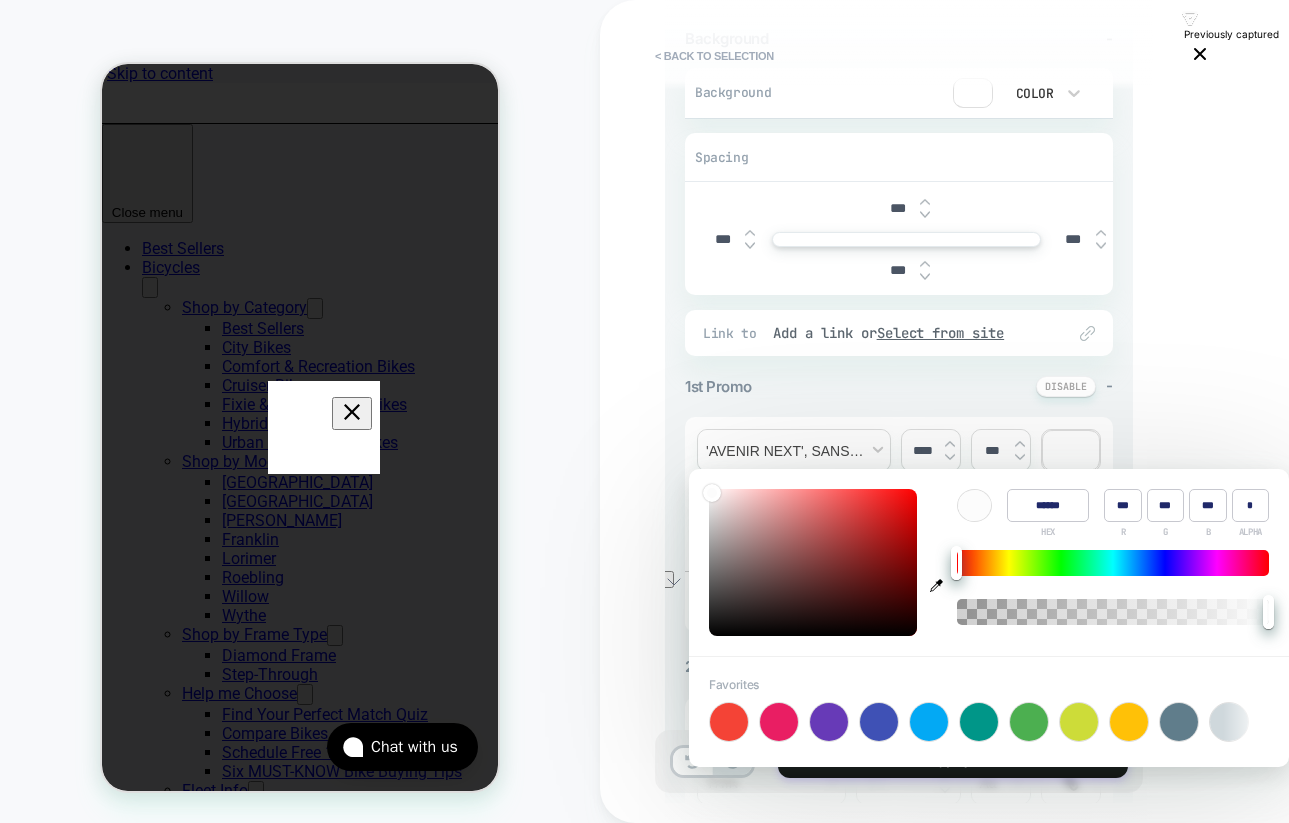 type on "***" 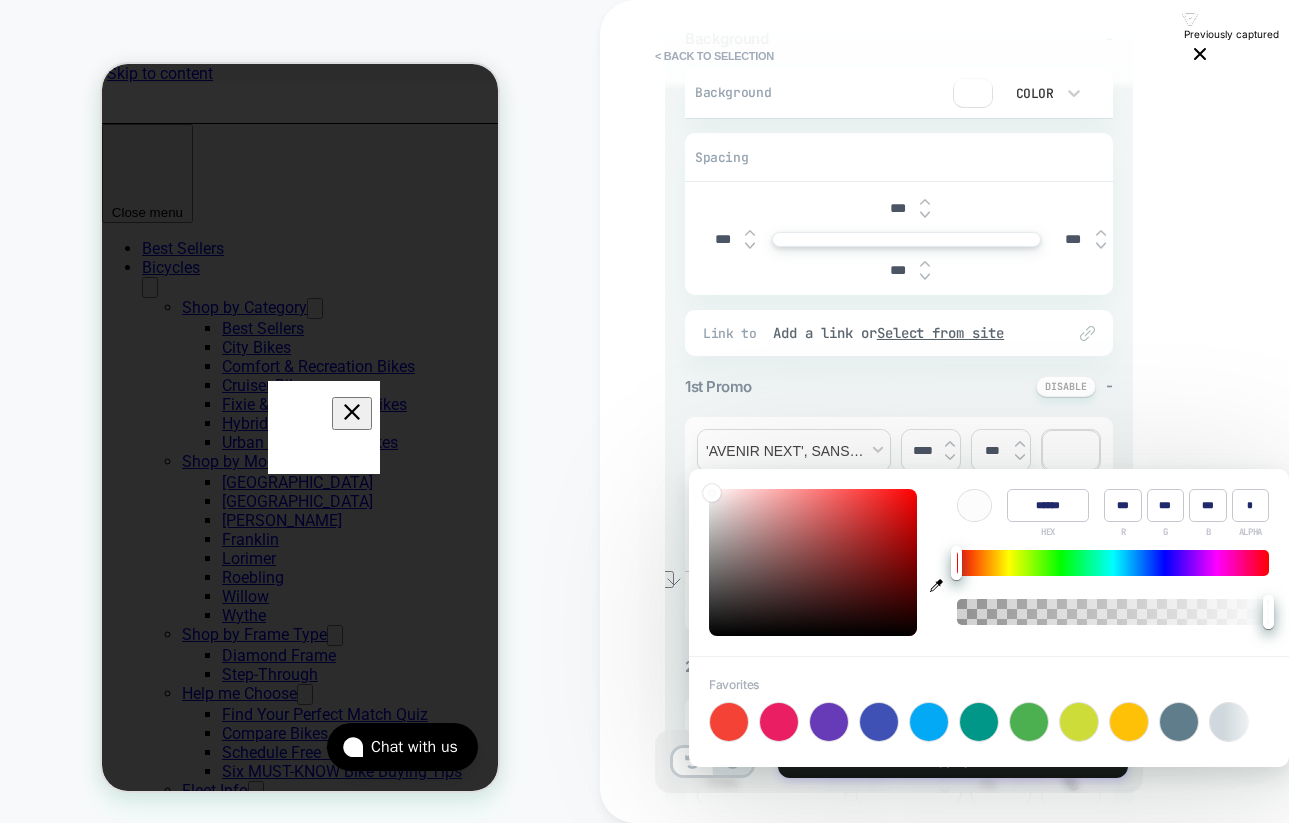 type on "******" 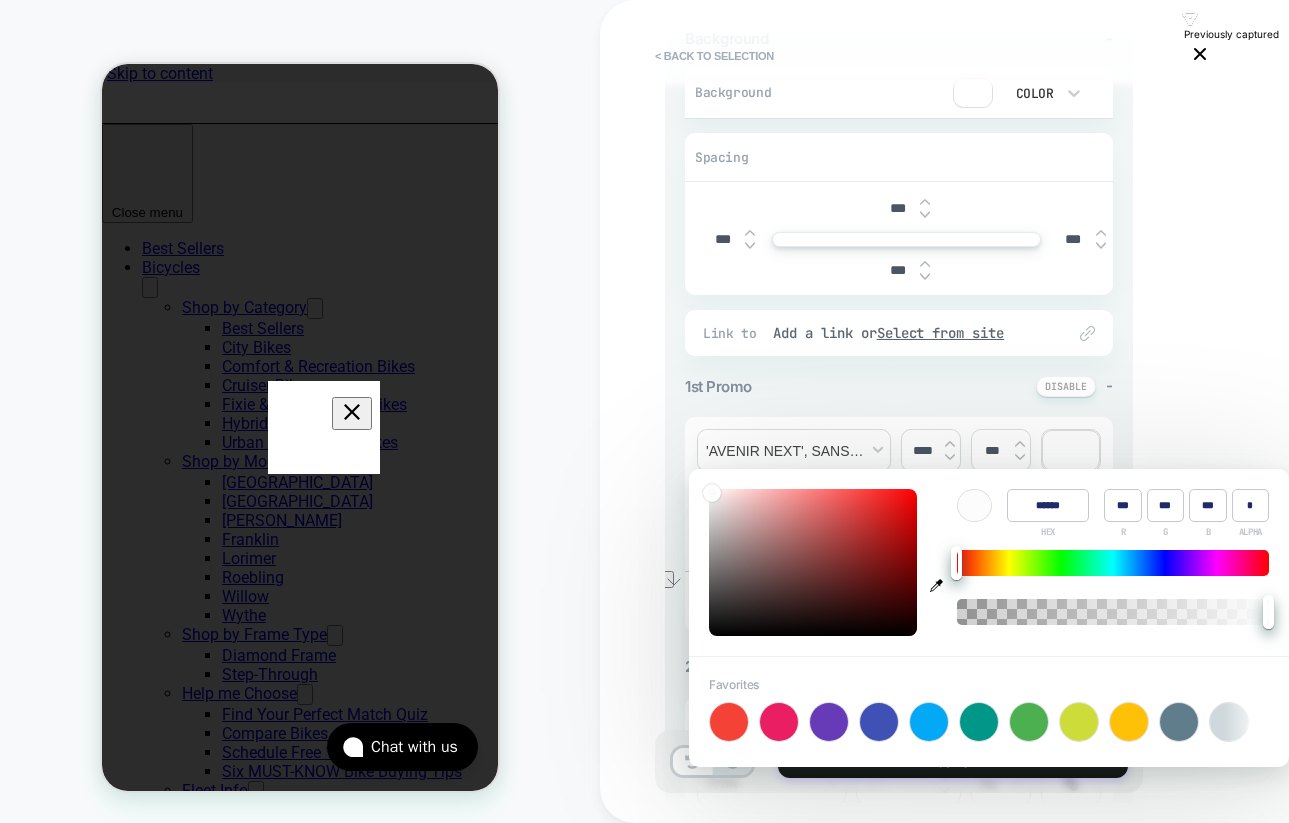 type on "***" 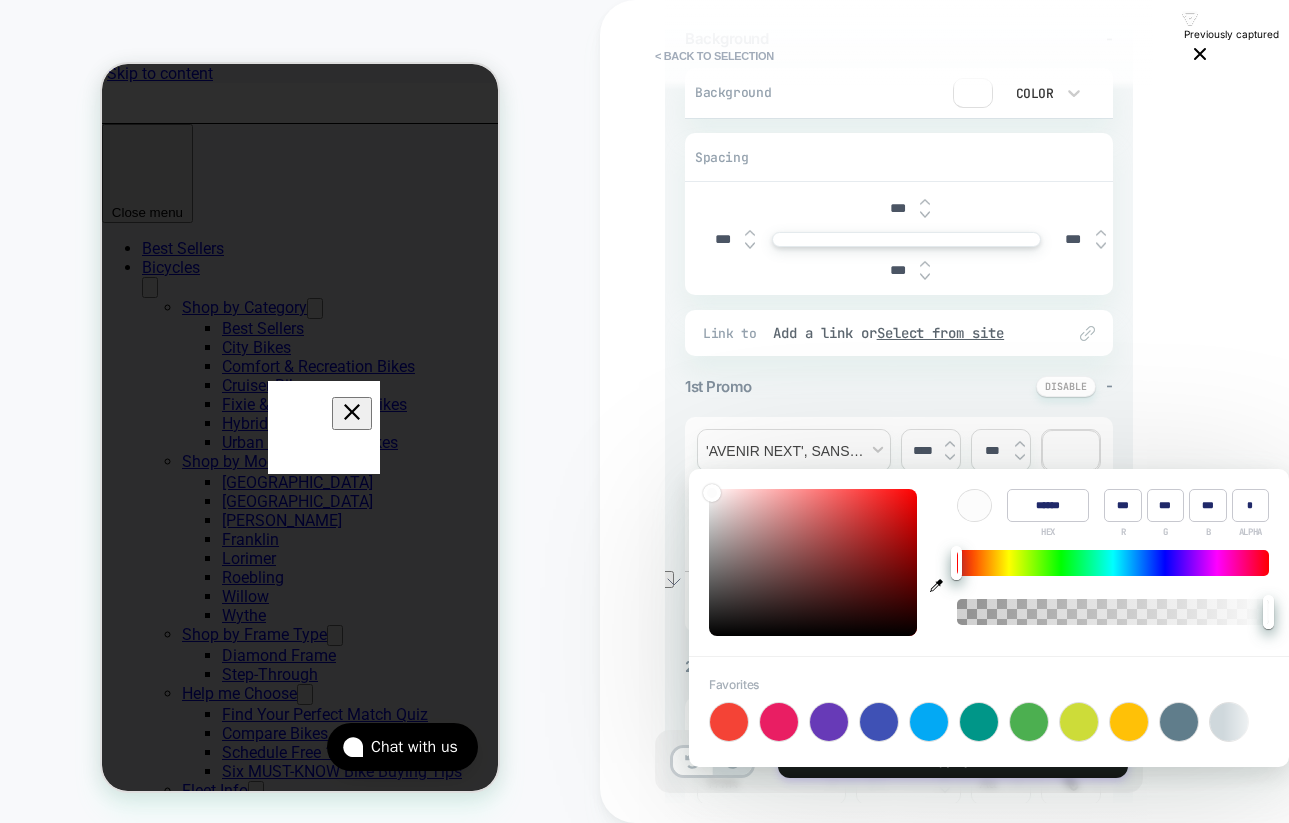type on "******" 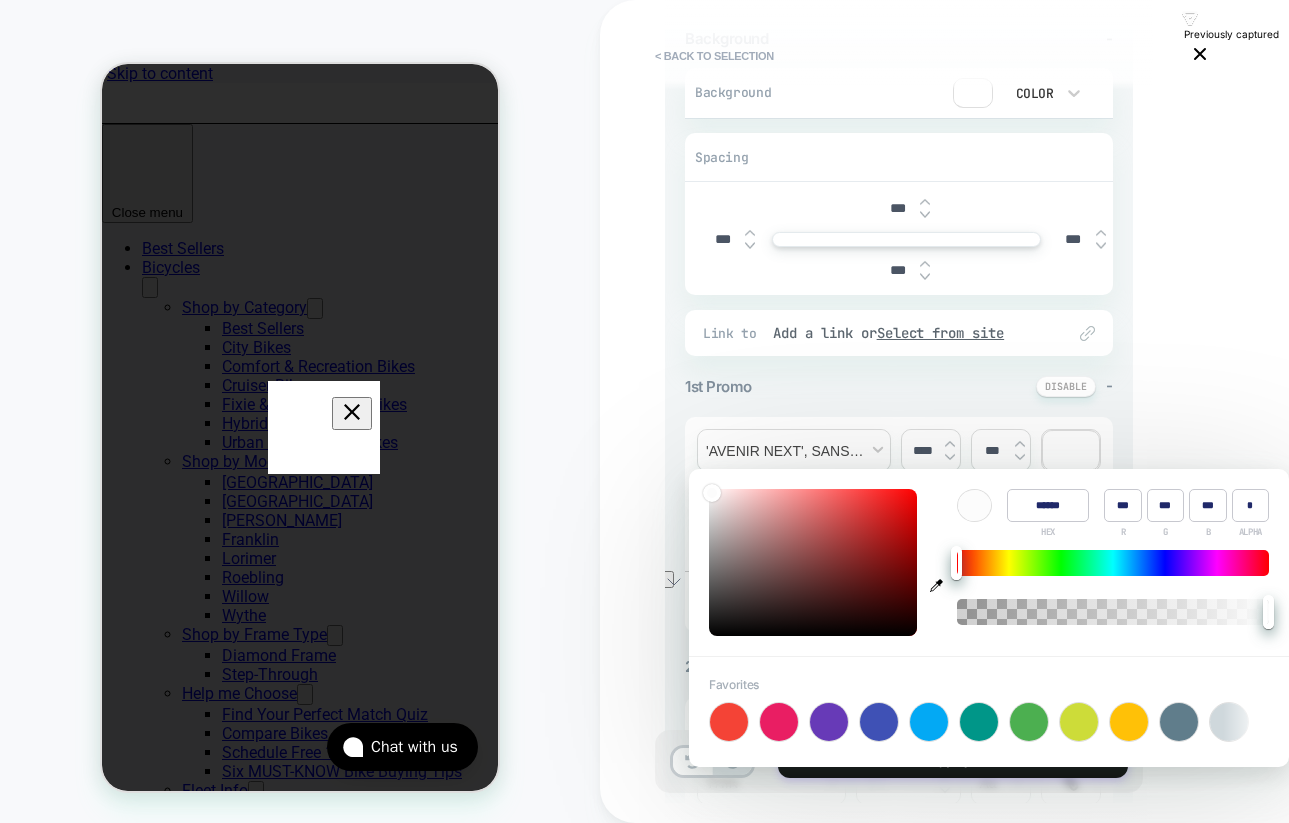 type on "**" 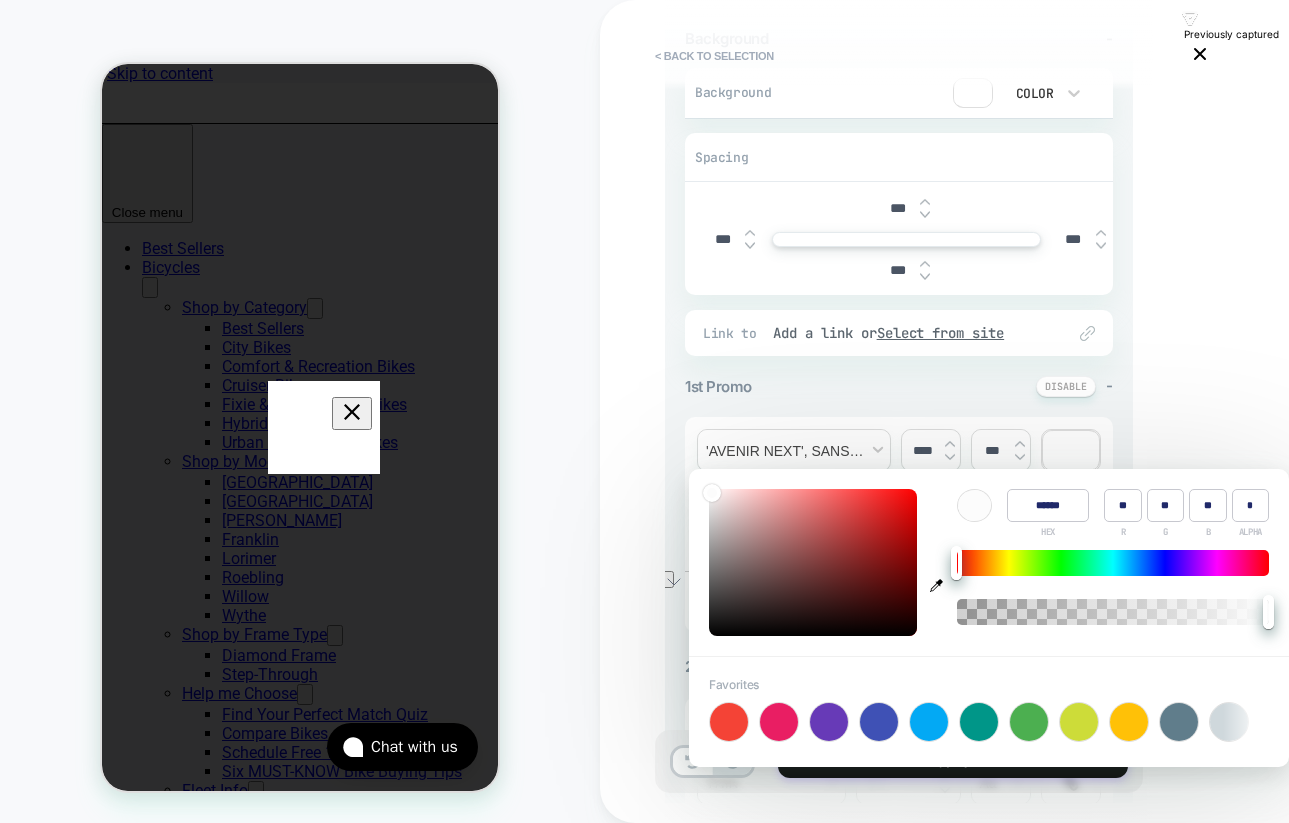 type on "******" 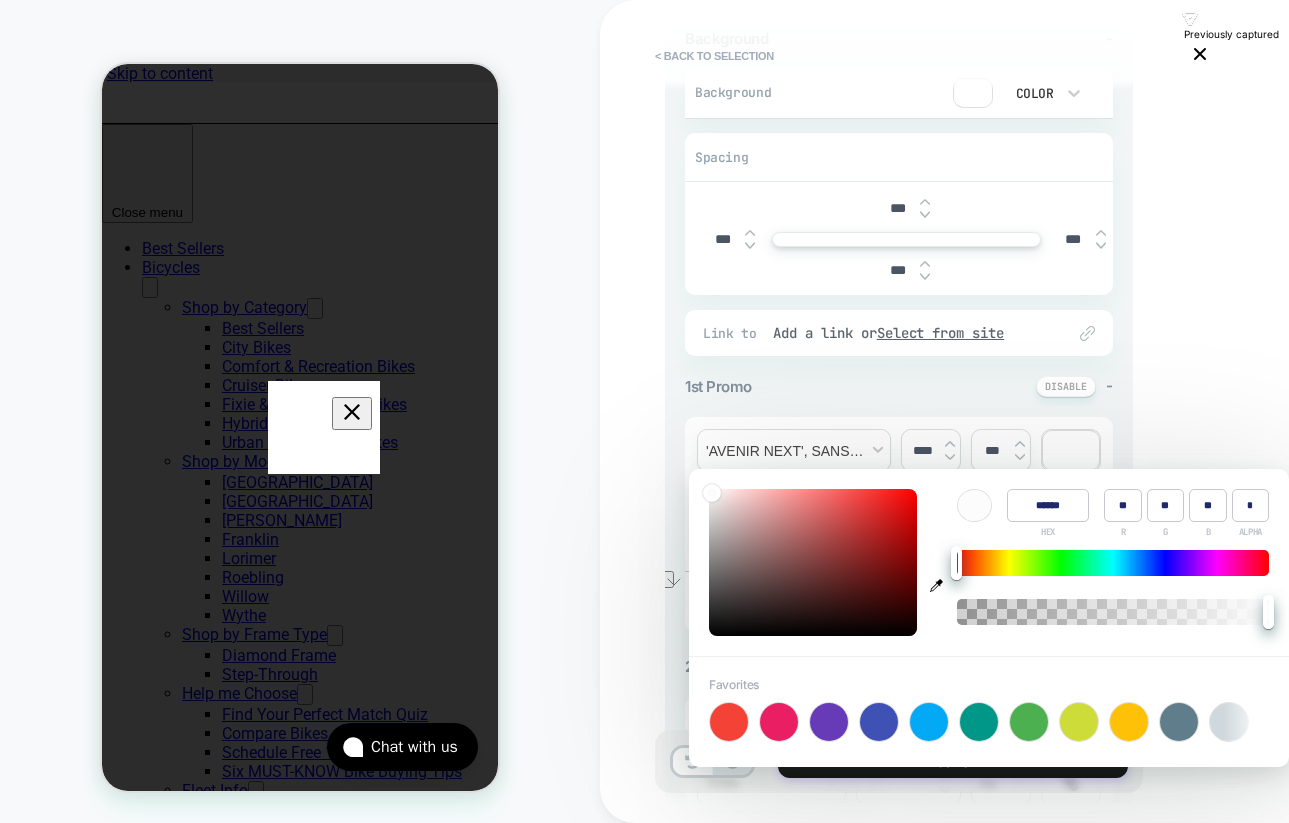 type on "******" 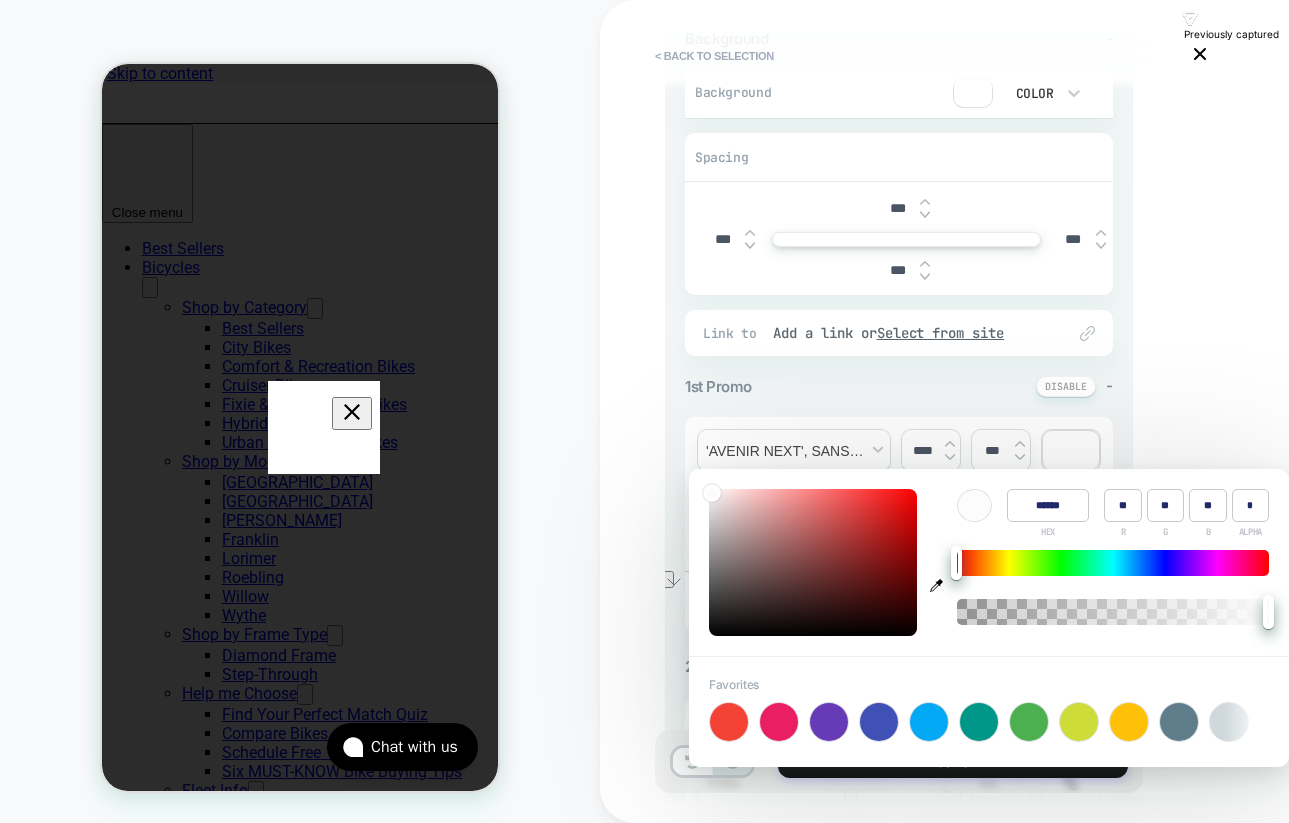 type on "*" 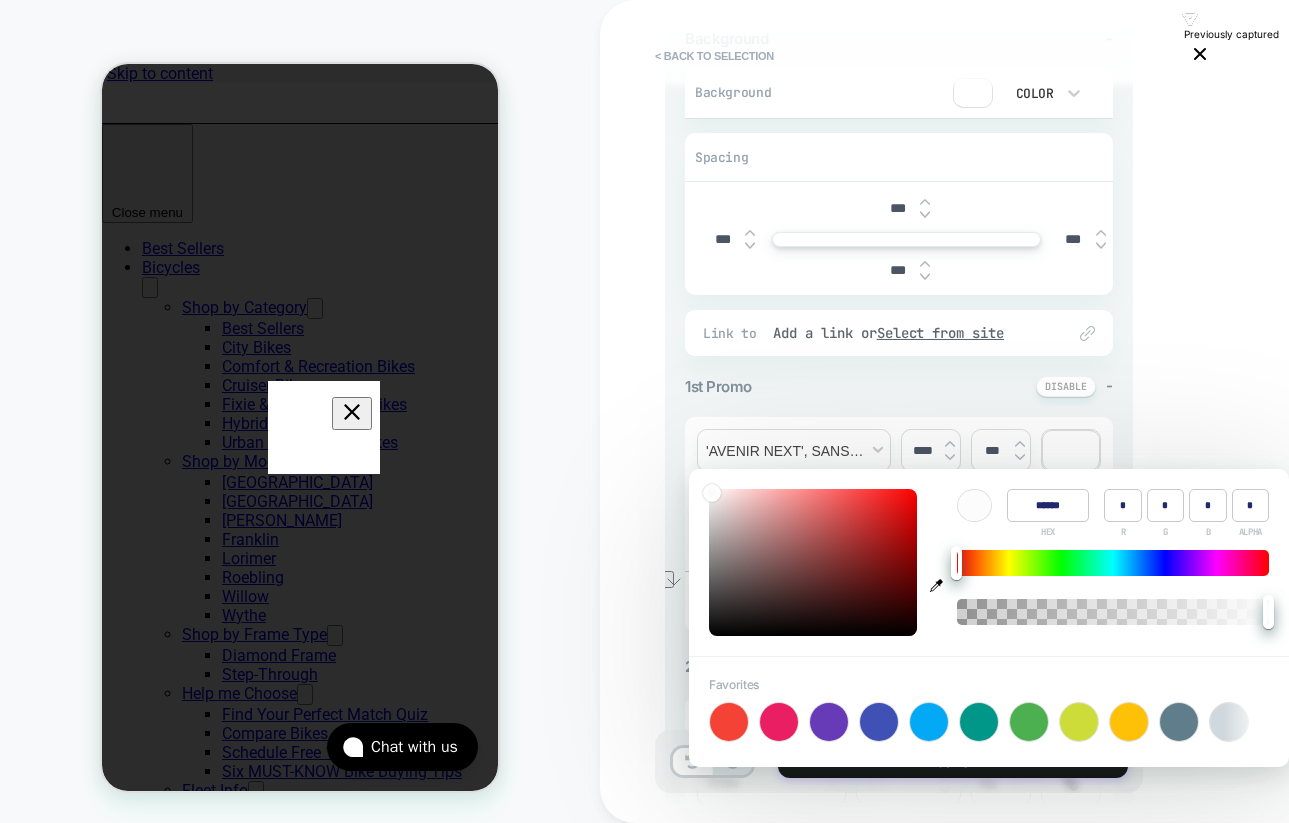 type on "******" 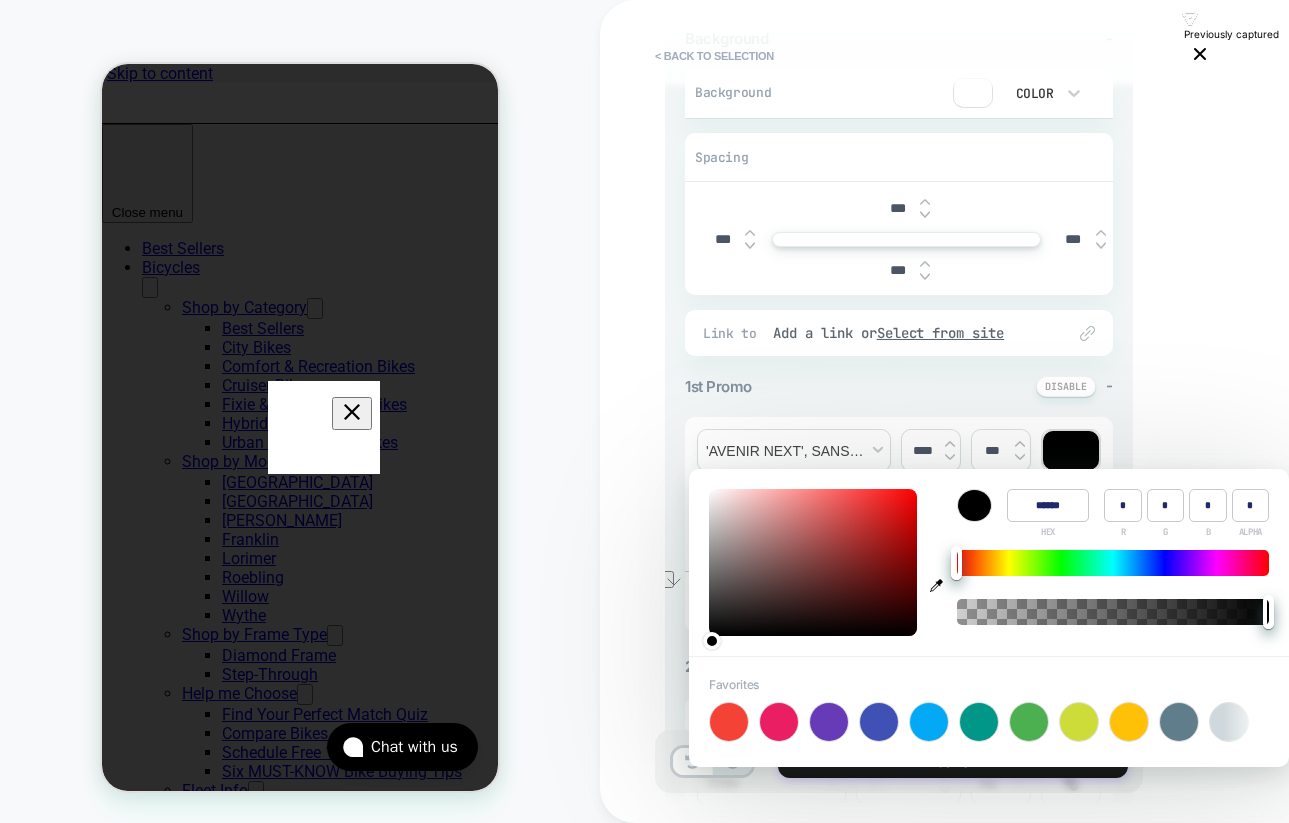 drag, startPoint x: 709, startPoint y: 490, endPoint x: 709, endPoint y: 658, distance: 168 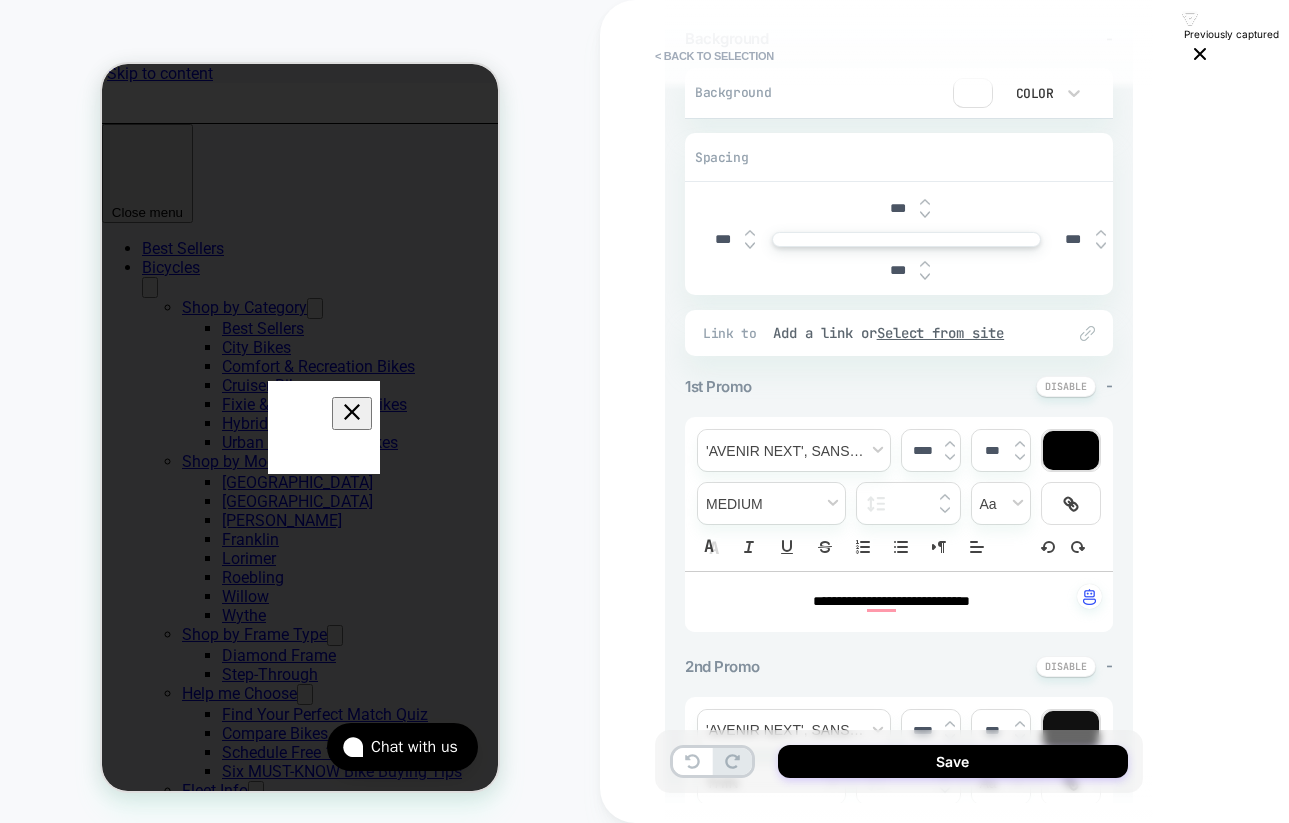 click on "**********" at bounding box center [891, 602] 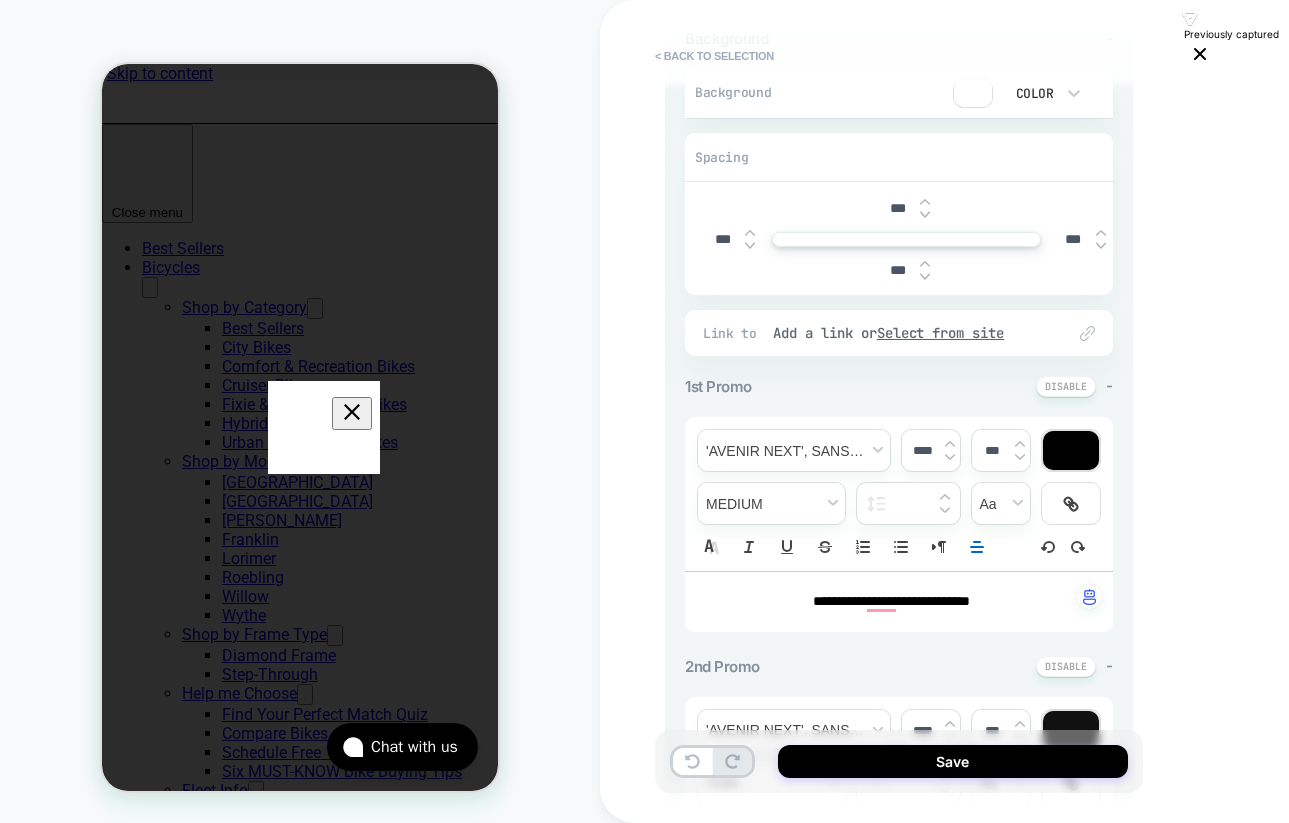 scroll, scrollTop: 0, scrollLeft: 192, axis: horizontal 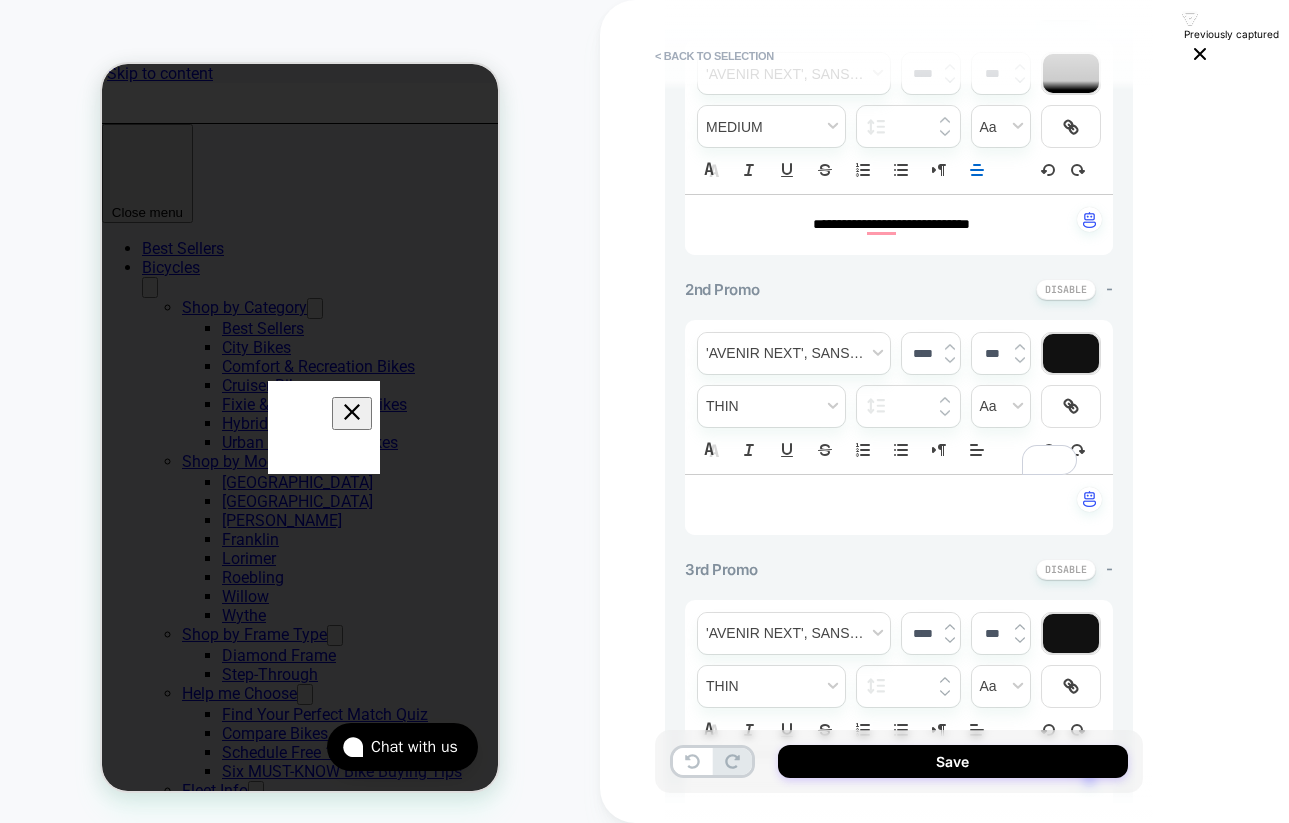 click on "**********" at bounding box center [899, 225] 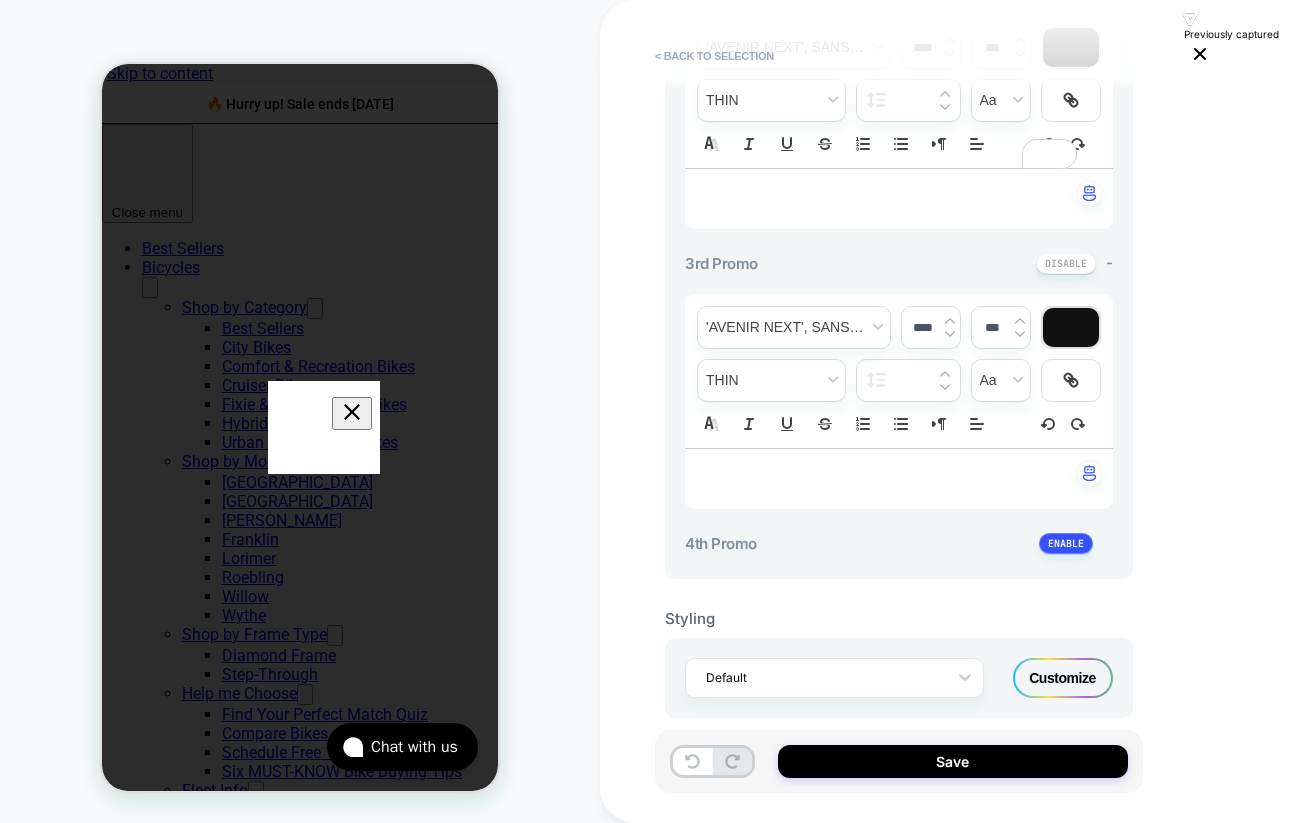 click at bounding box center (1066, -17) 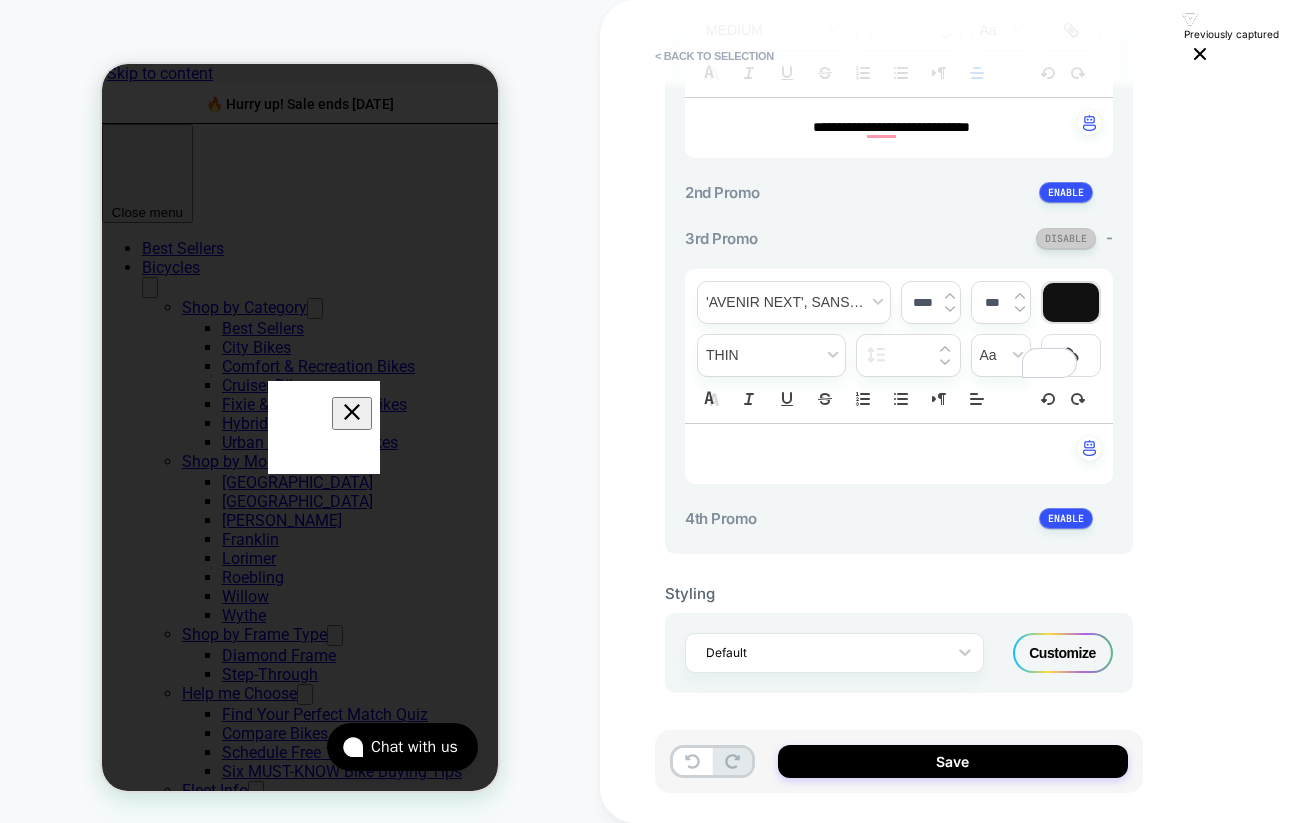 click at bounding box center (1066, 238) 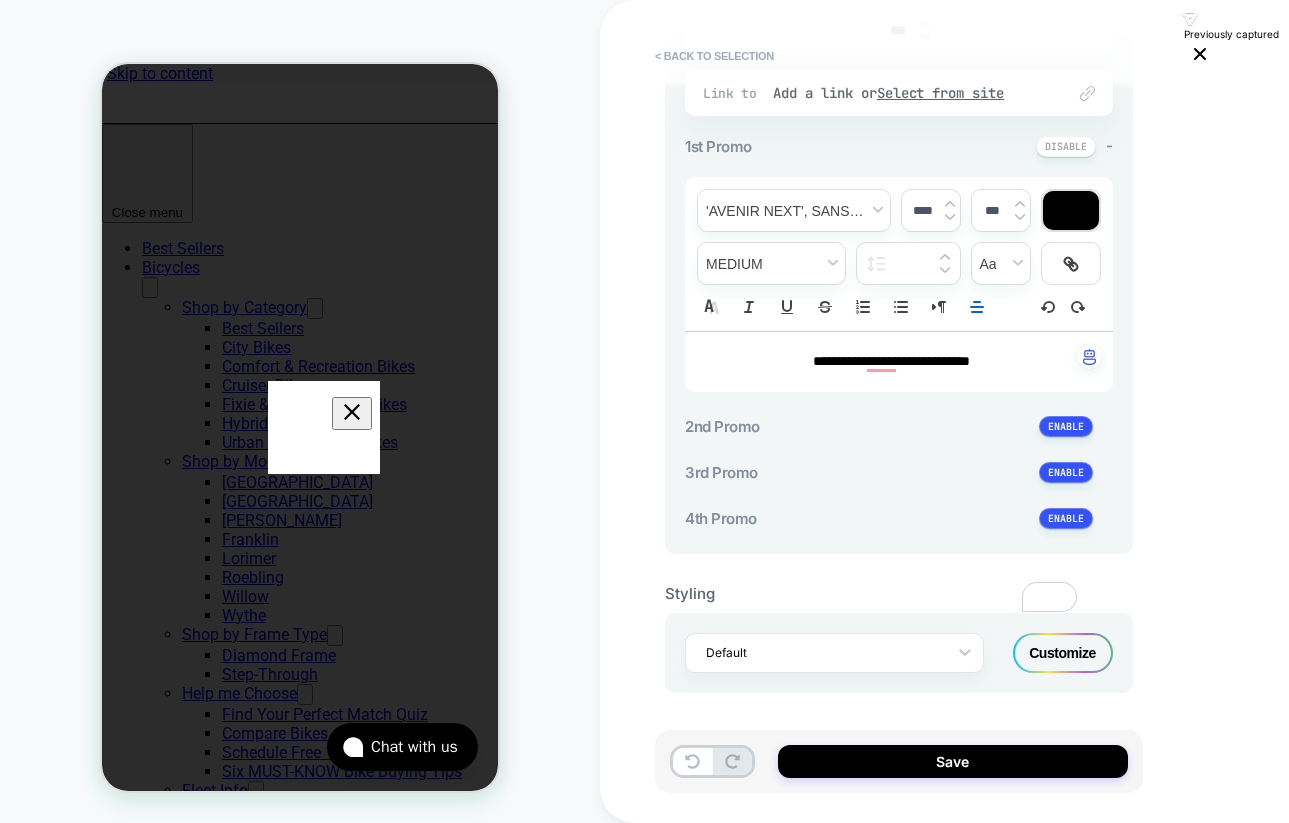 click on "Customize" at bounding box center (1063, 653) 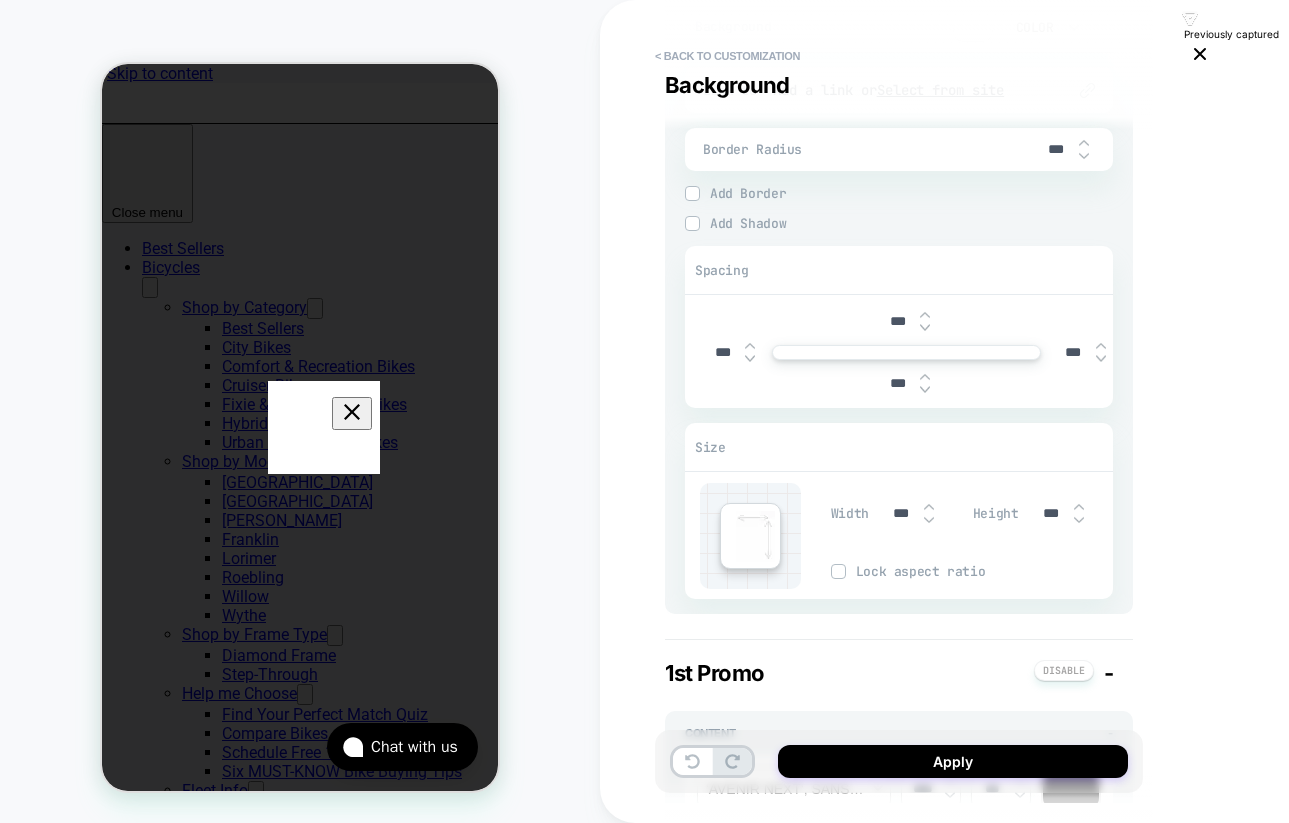 click at bounding box center (1079, 520) 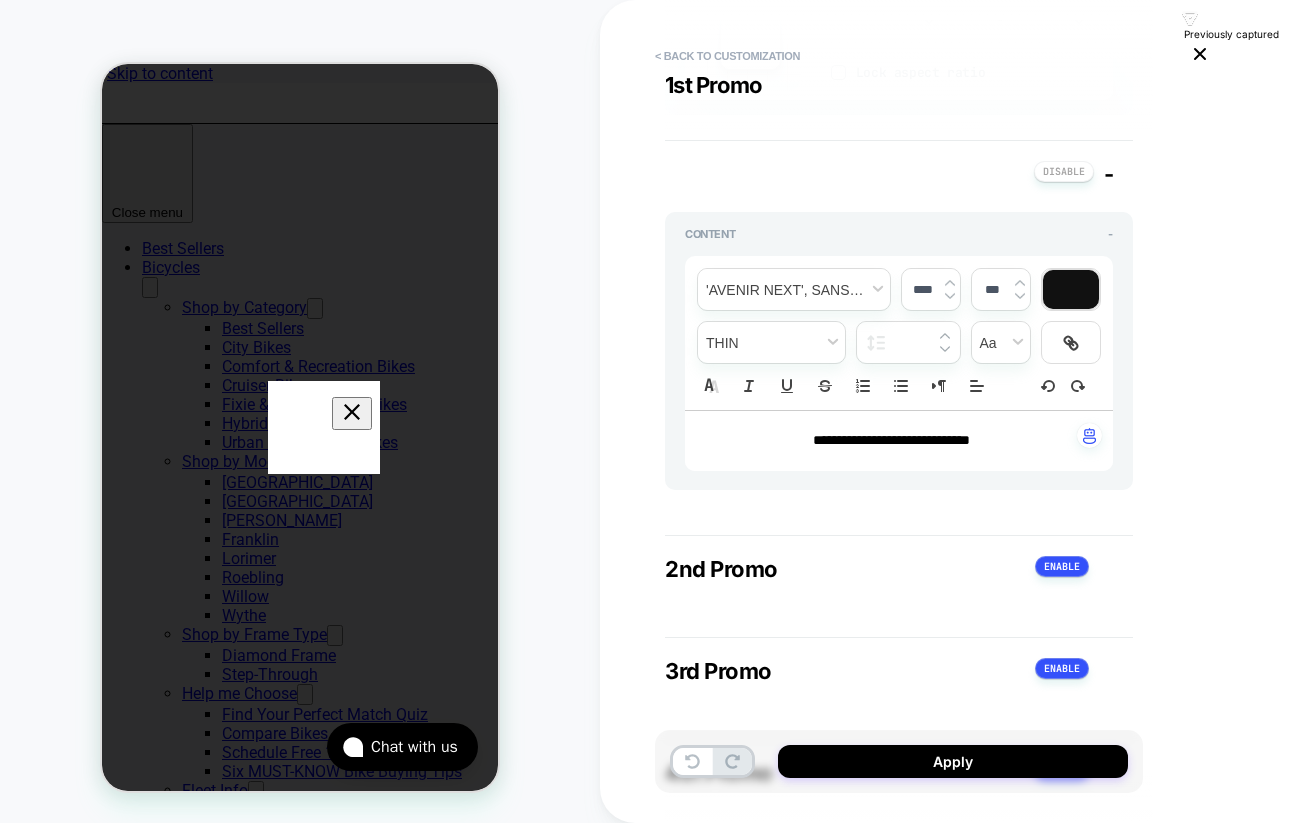 click on "**********" at bounding box center [891, 441] 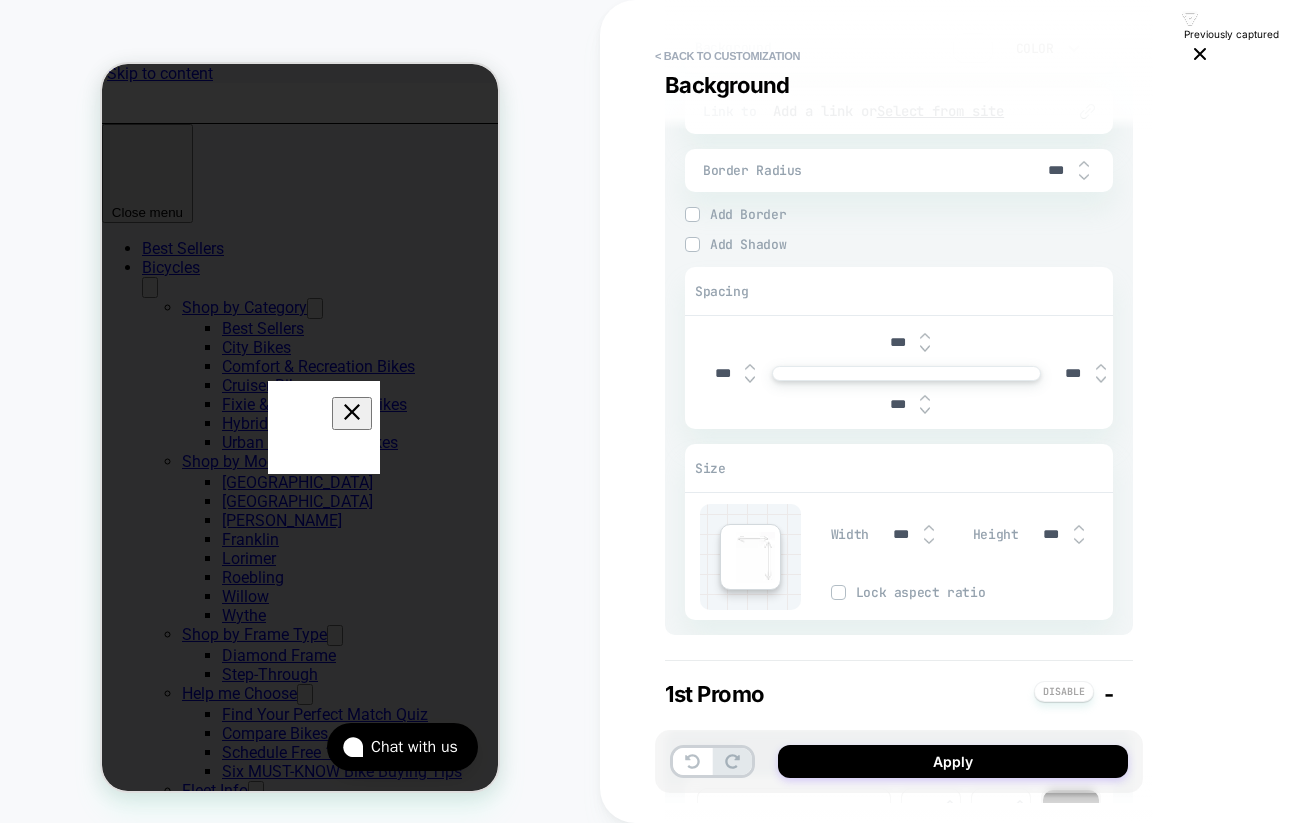 click at bounding box center [1079, 528] 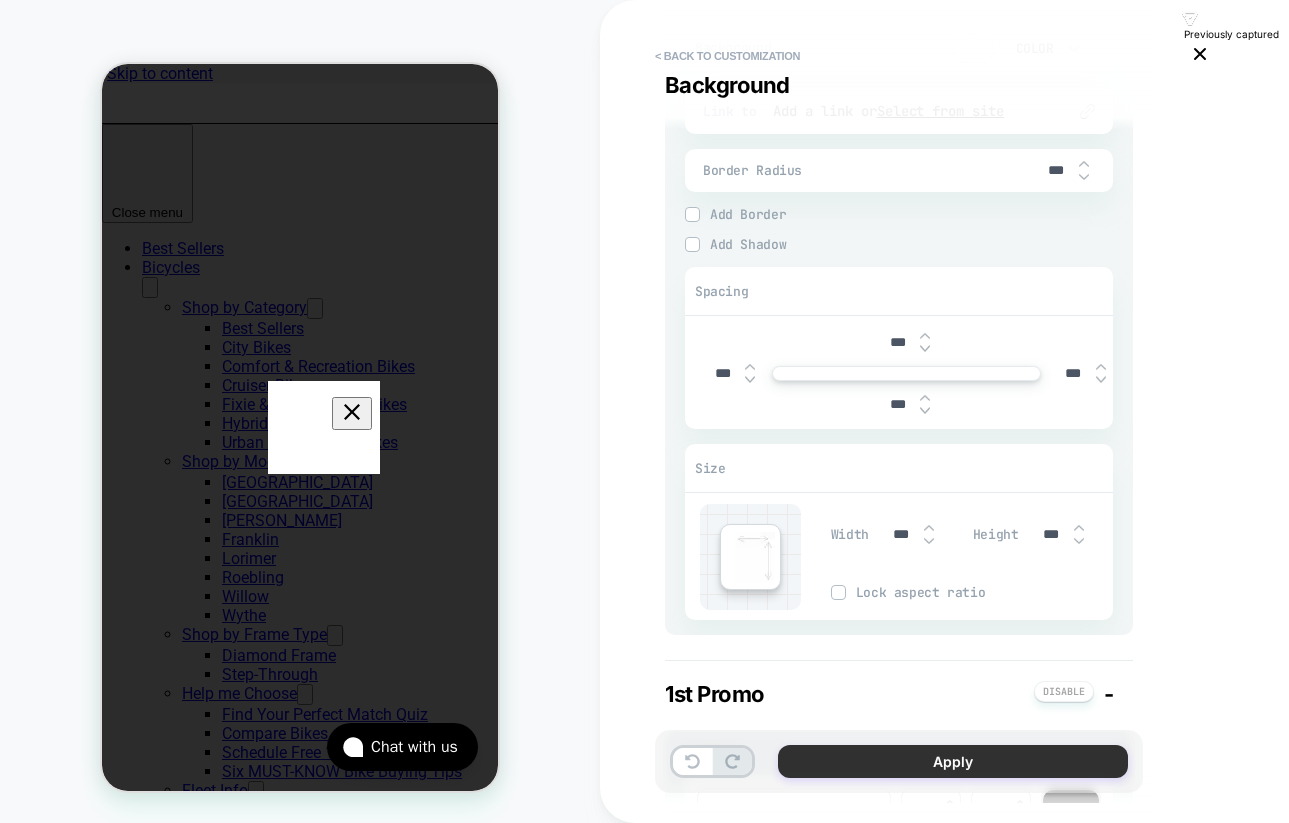 click on "Apply" at bounding box center (953, 761) 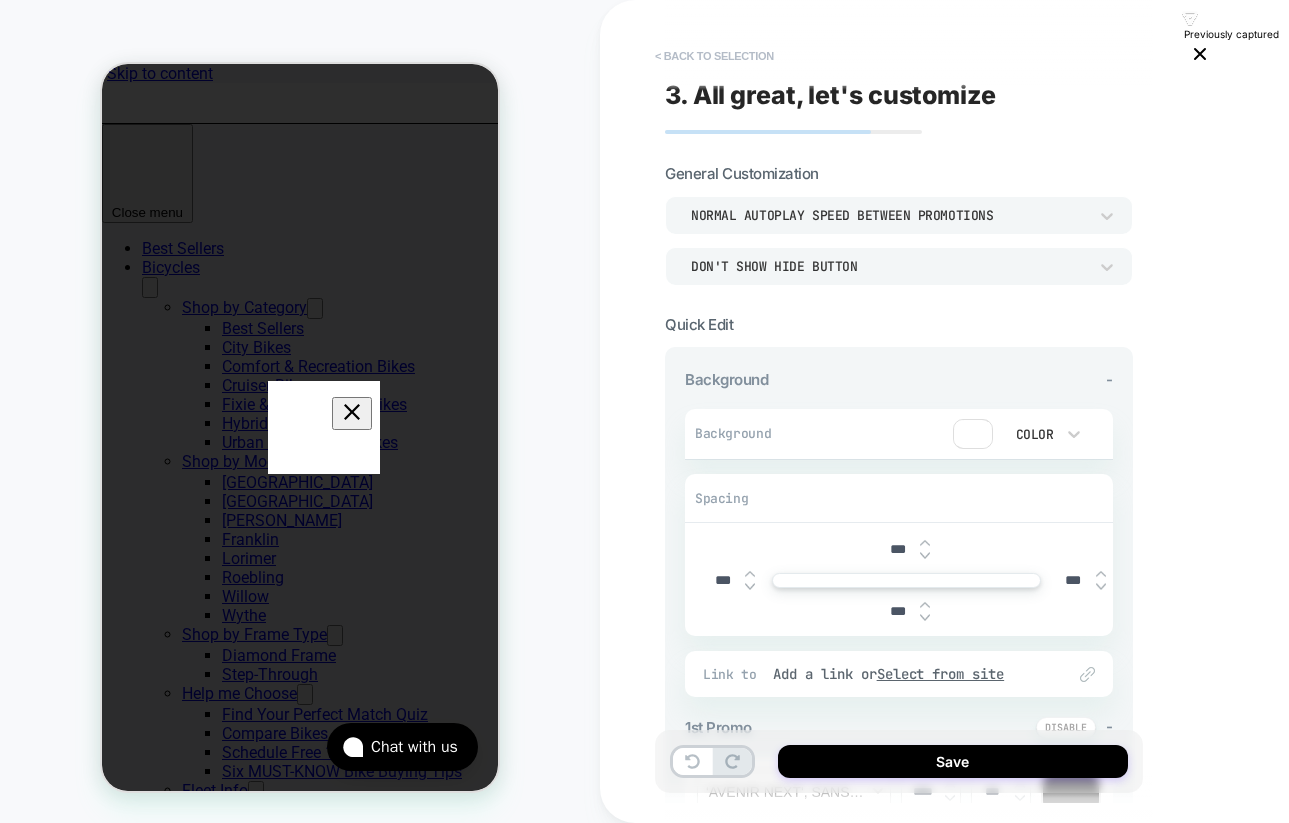 click on "< Back to selection" at bounding box center (714, 56) 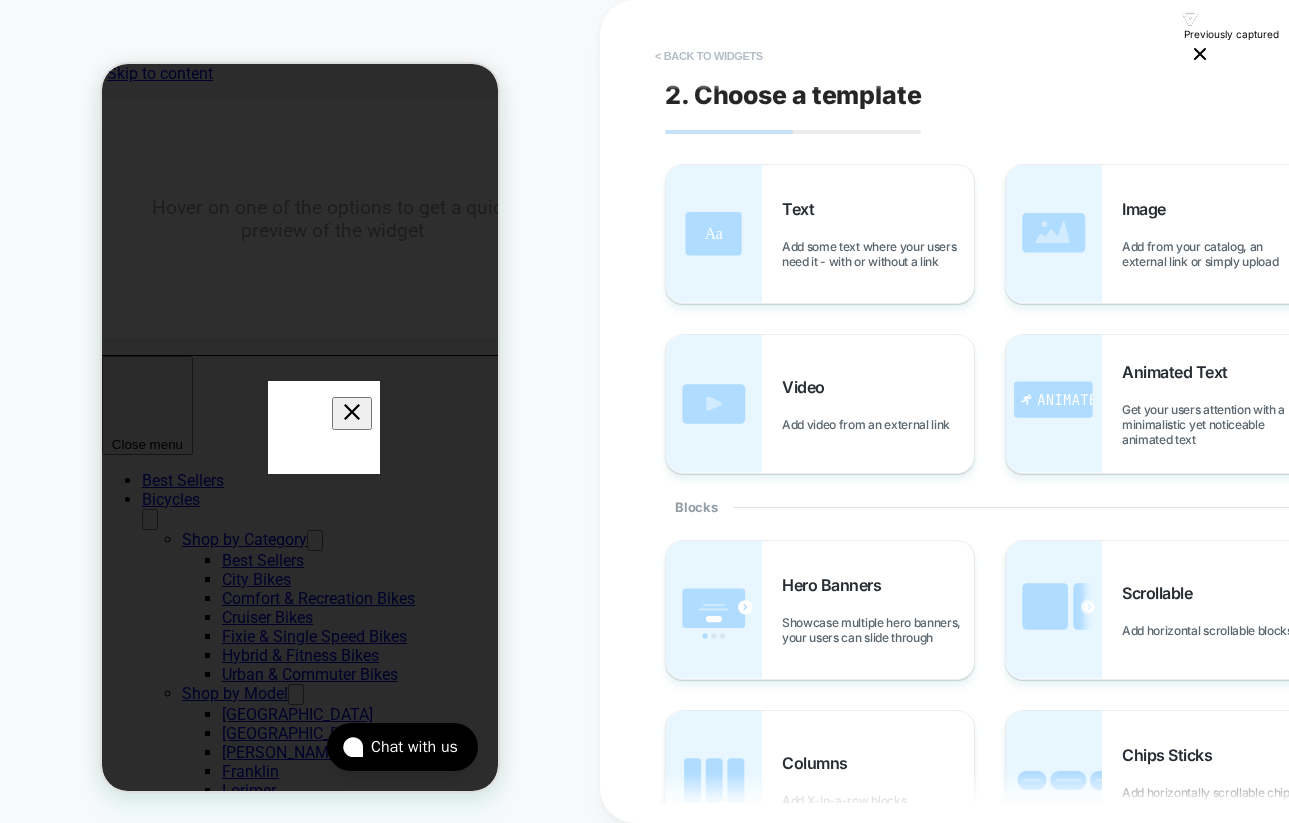 click on "< Back to widgets" at bounding box center [709, 56] 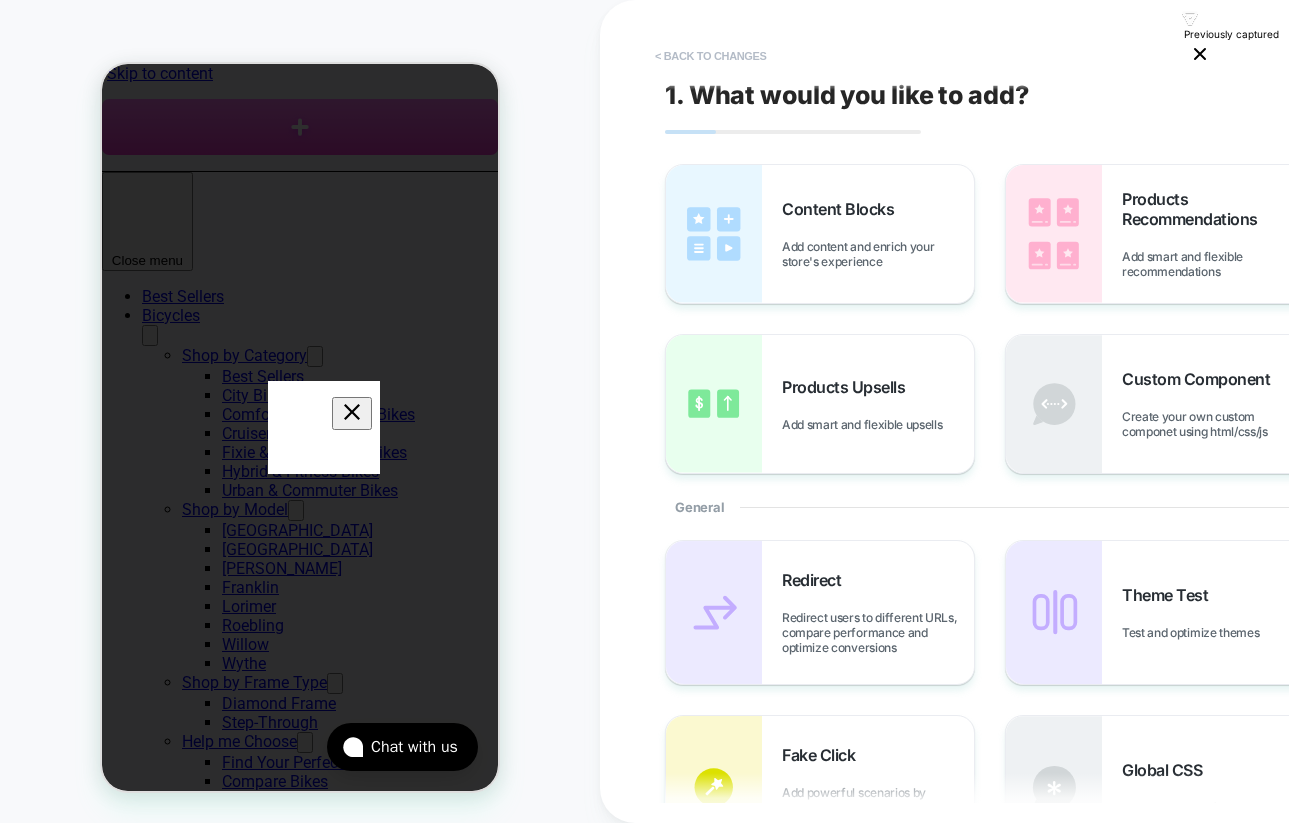 click on "< Back to changes" at bounding box center (711, 56) 